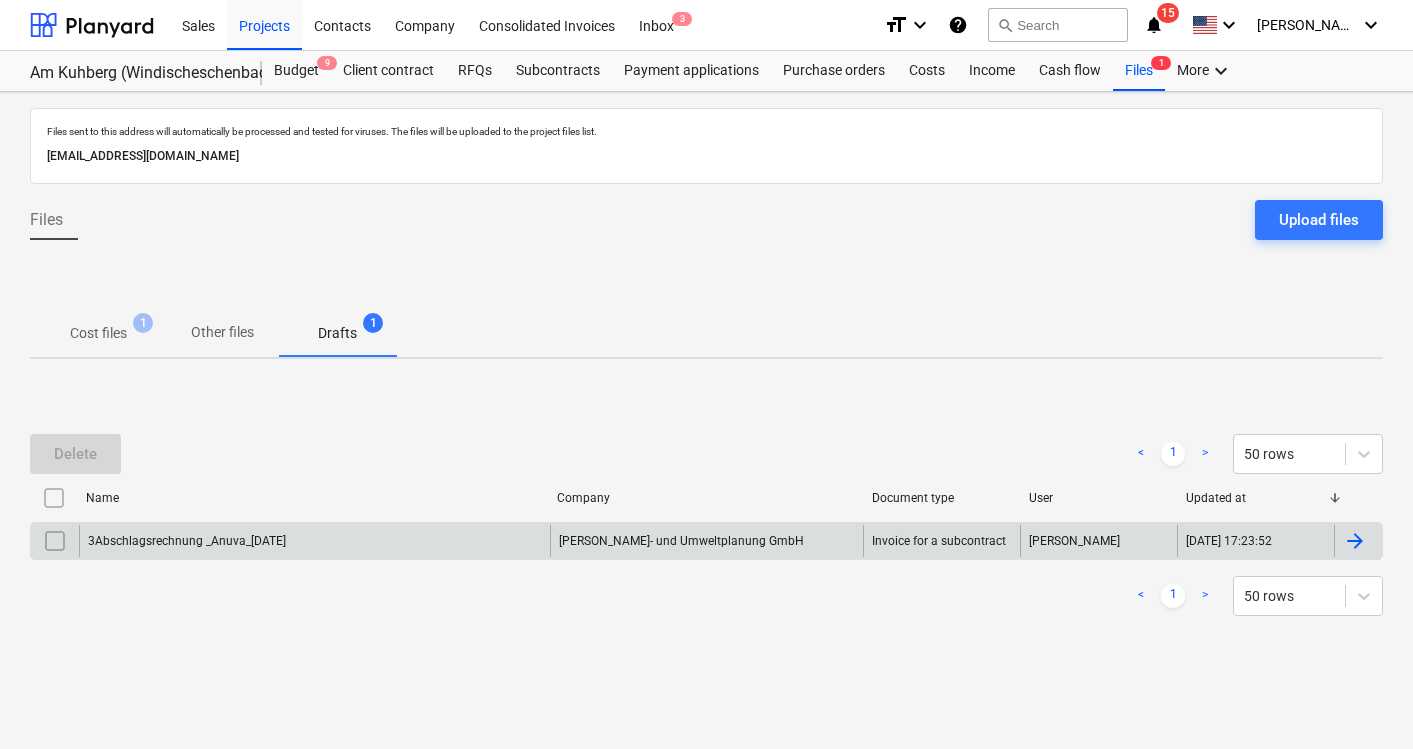 scroll, scrollTop: 0, scrollLeft: 0, axis: both 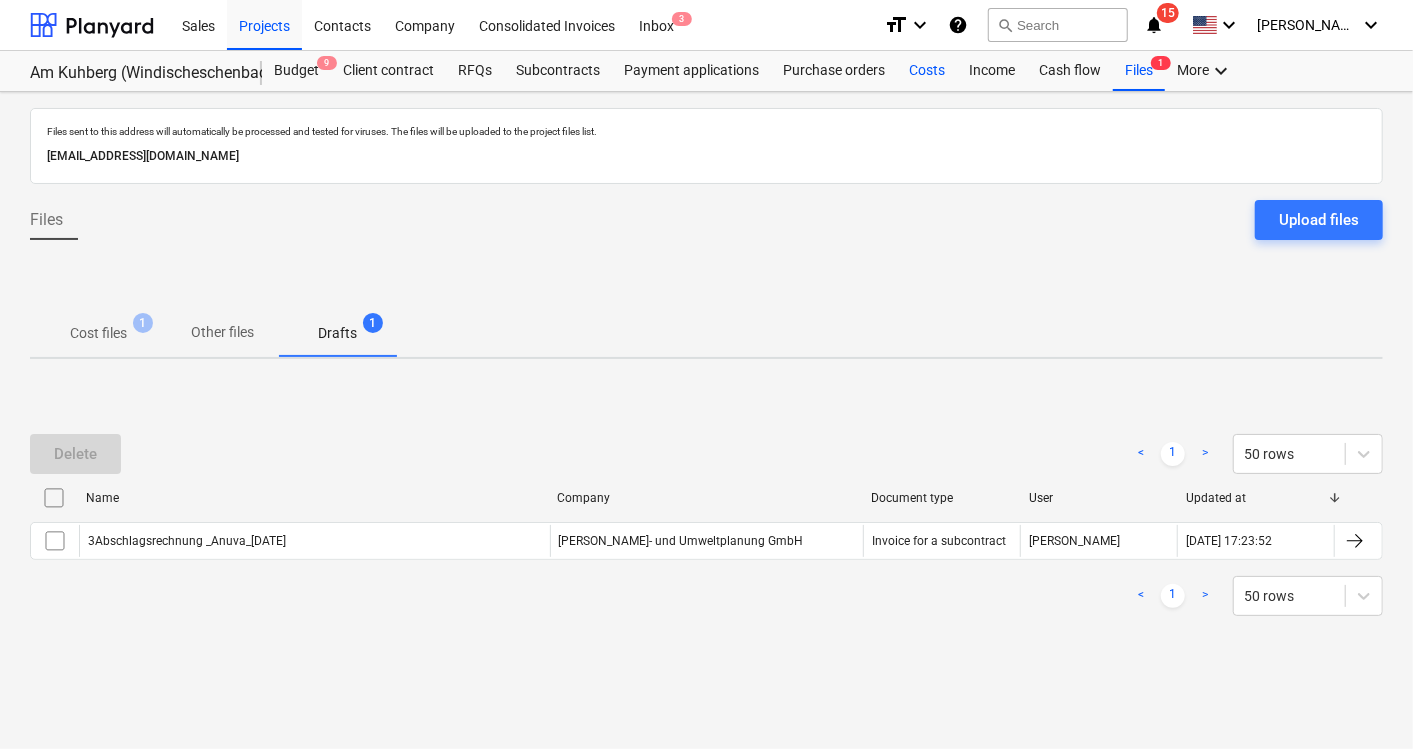 click on "Costs" at bounding box center [927, 71] 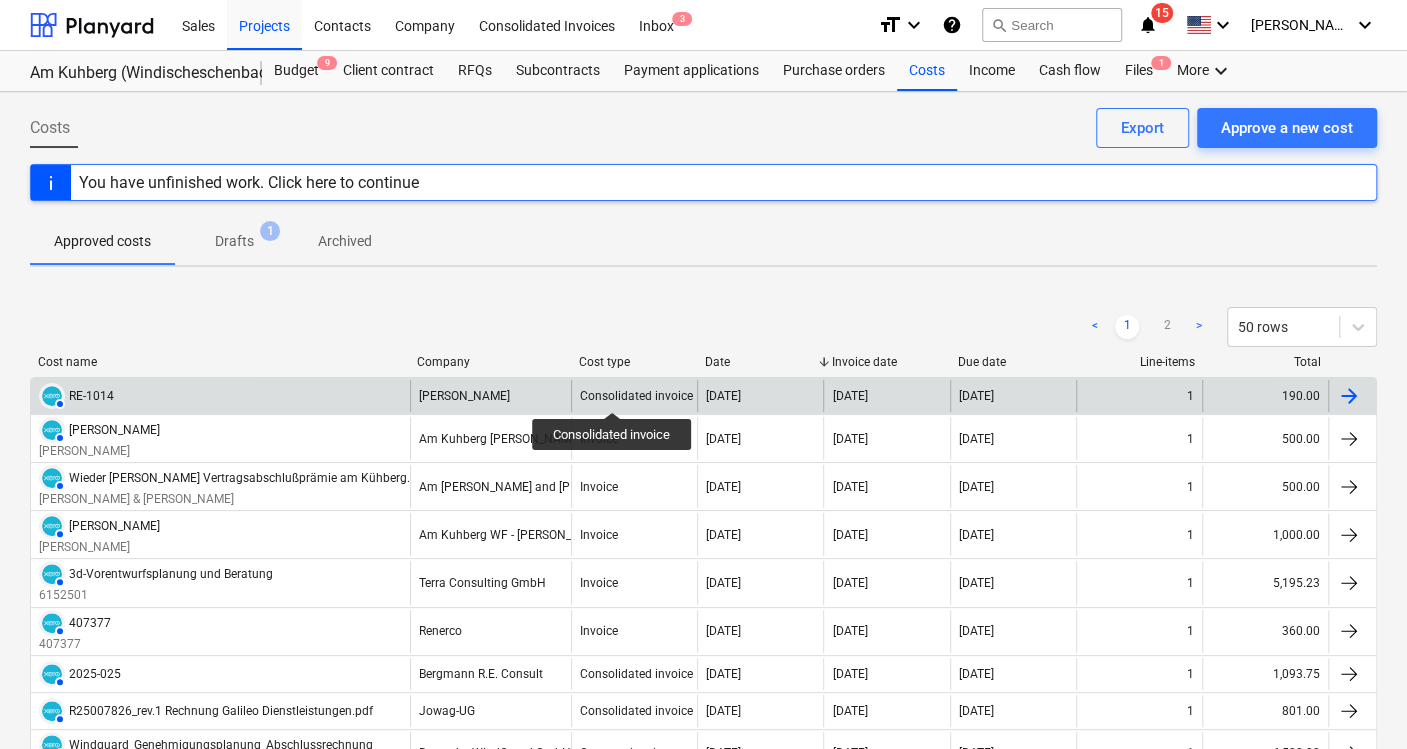 click on "Consolidated invoice" at bounding box center [636, 396] 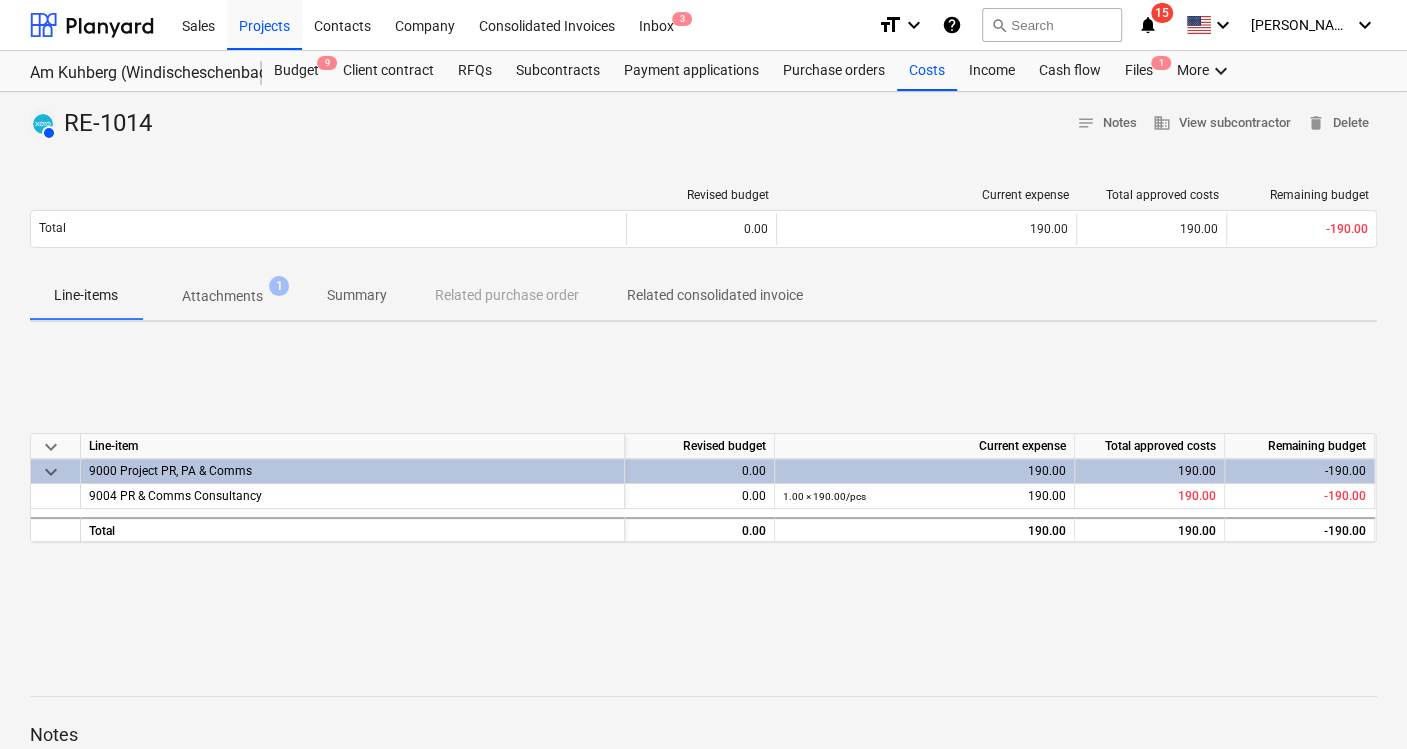 click on "Attachments" at bounding box center (222, 296) 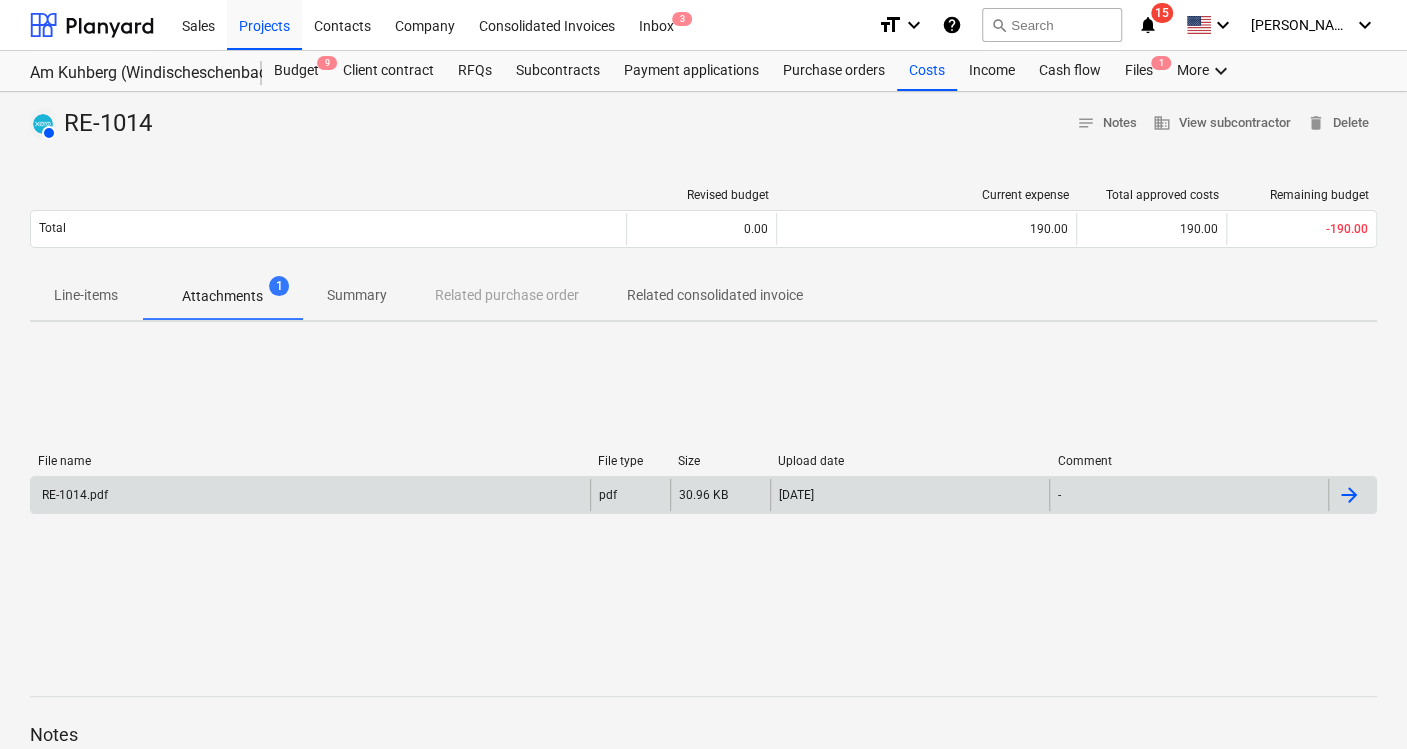 click on "RE-1014.pdf" at bounding box center [73, 495] 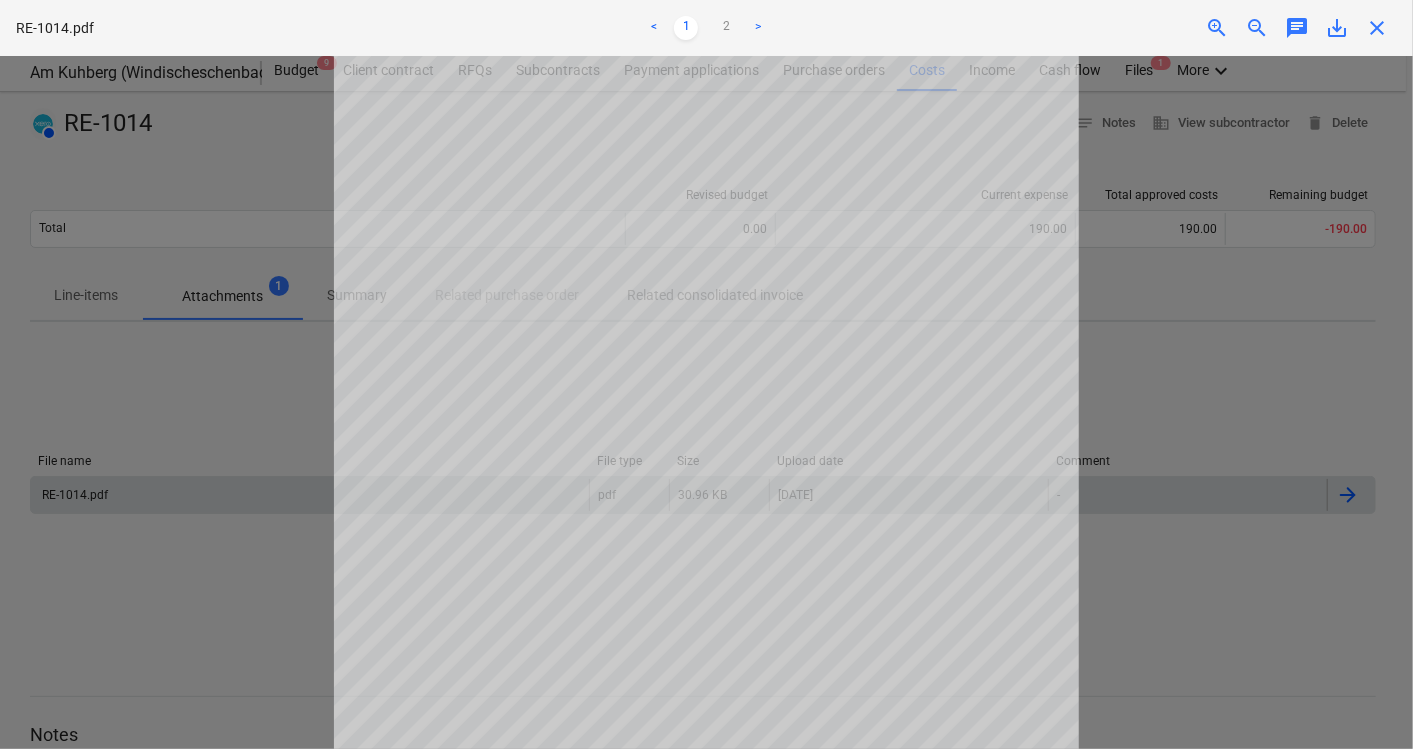 scroll, scrollTop: 362, scrollLeft: 0, axis: vertical 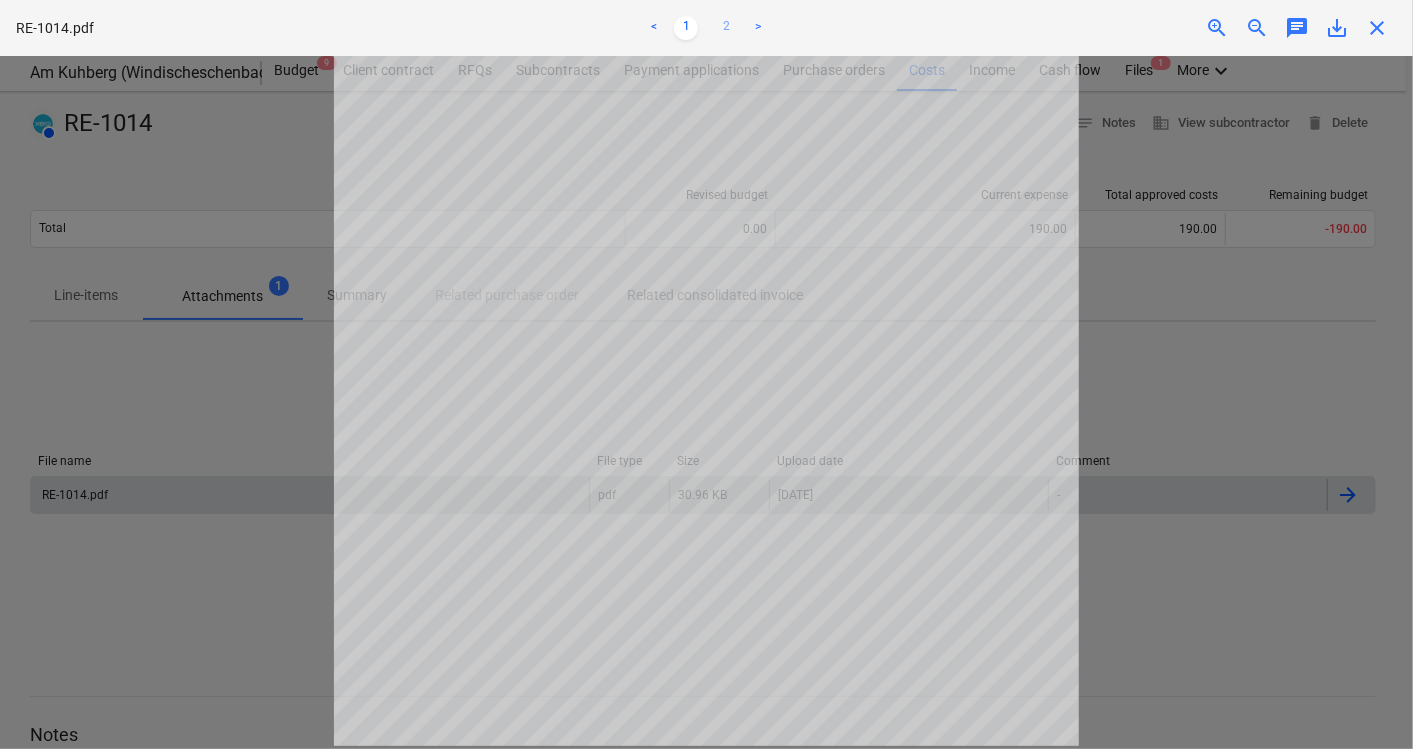 click on "2" at bounding box center (726, 28) 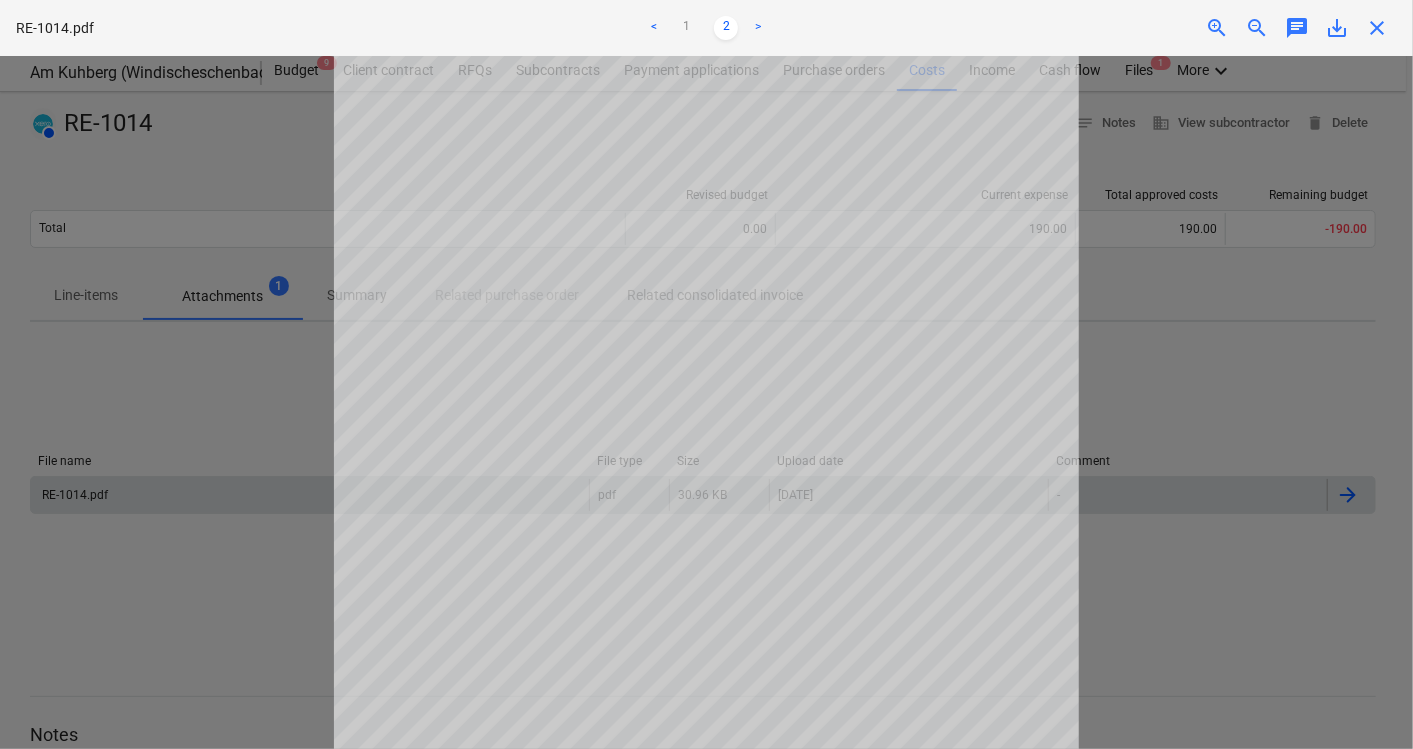 scroll, scrollTop: 0, scrollLeft: 0, axis: both 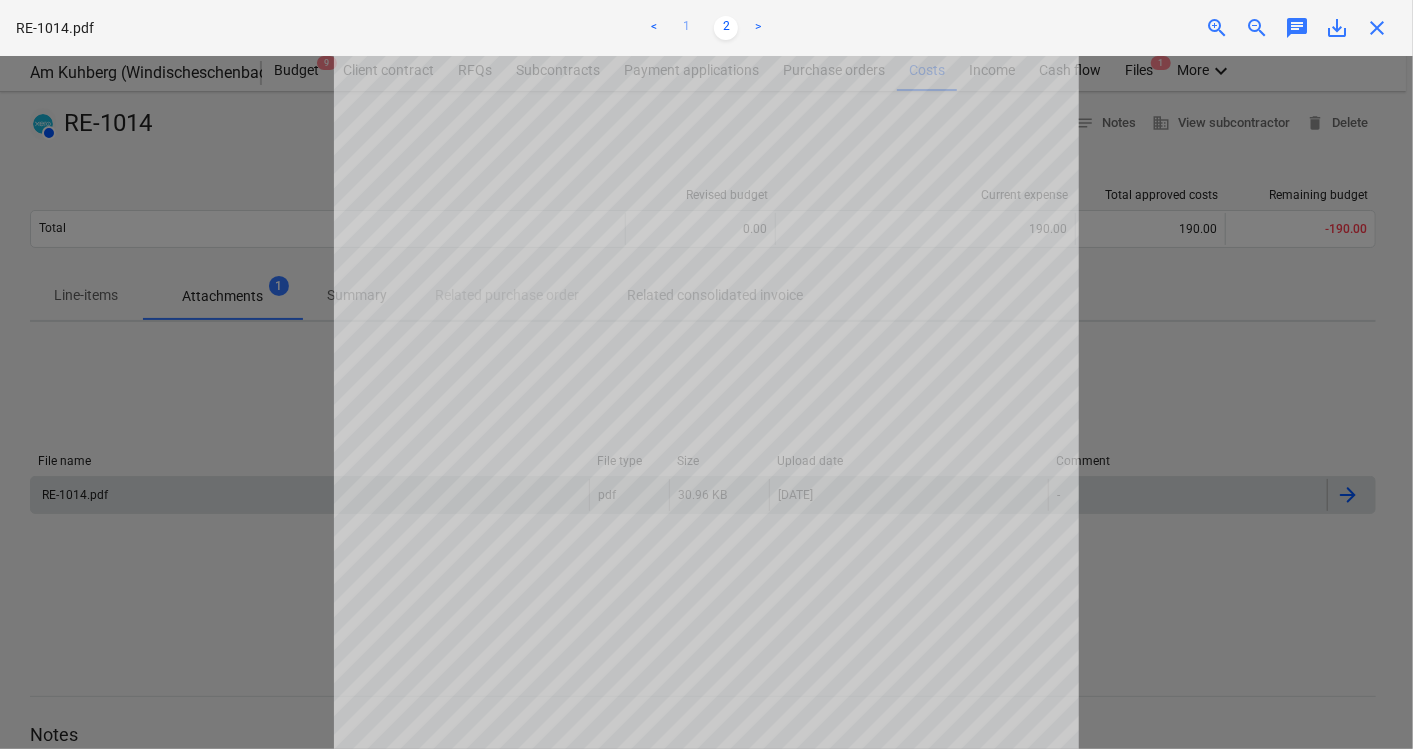 click on "1" at bounding box center (686, 28) 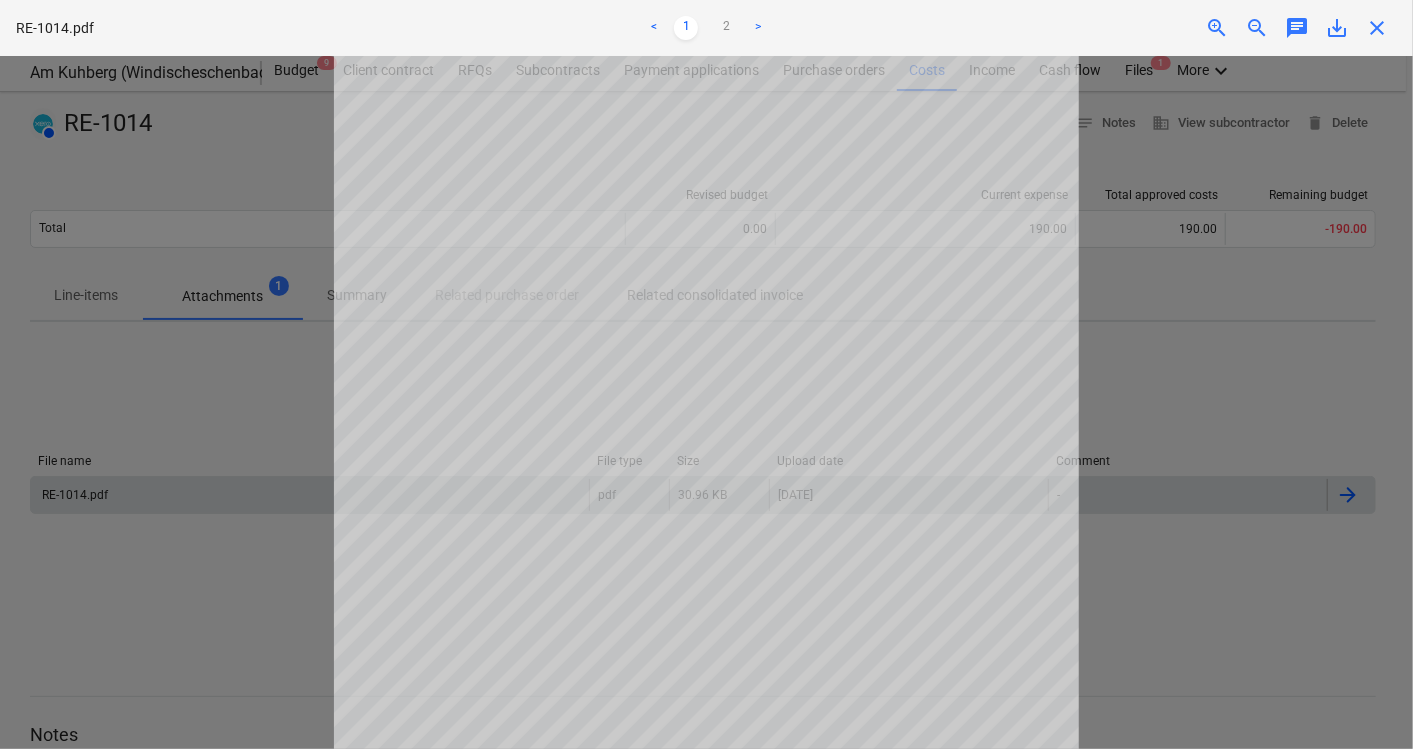 scroll, scrollTop: 362, scrollLeft: 0, axis: vertical 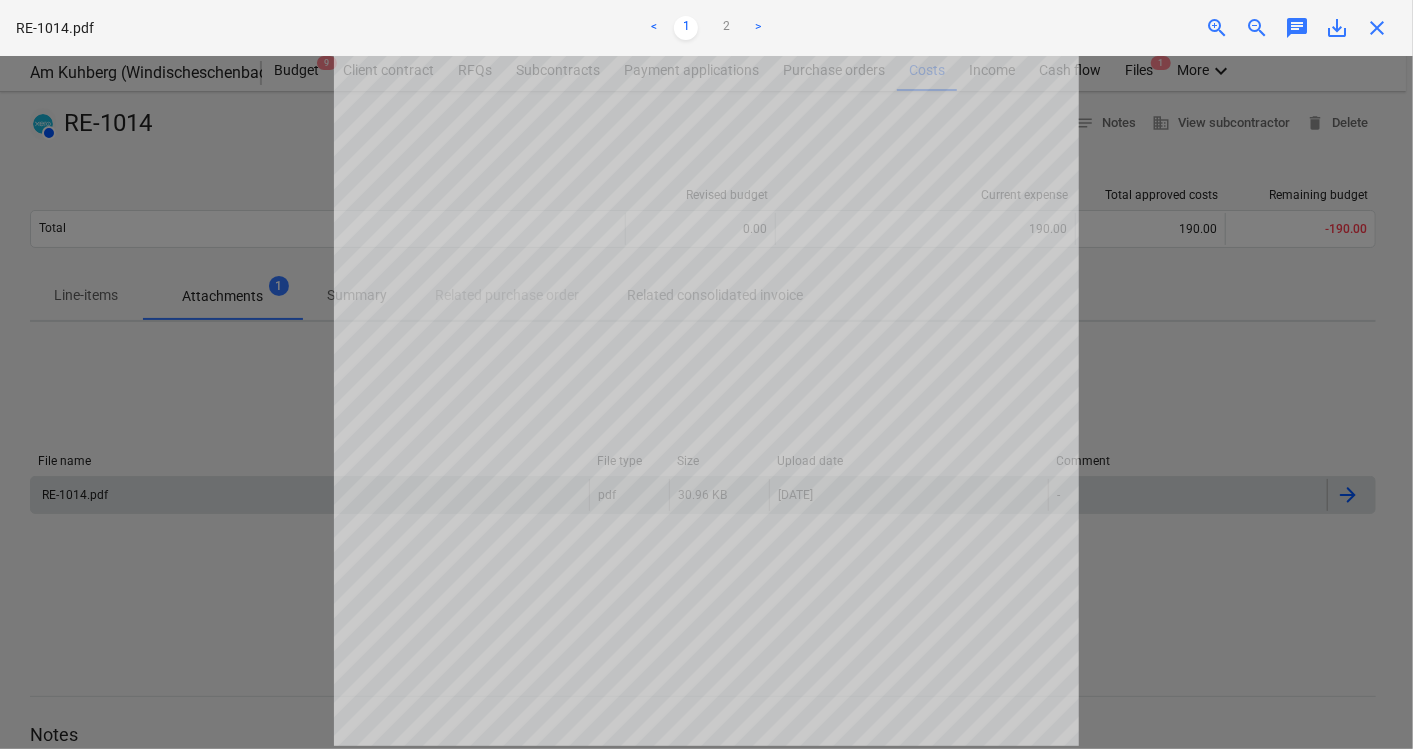 click at bounding box center [706, 402] 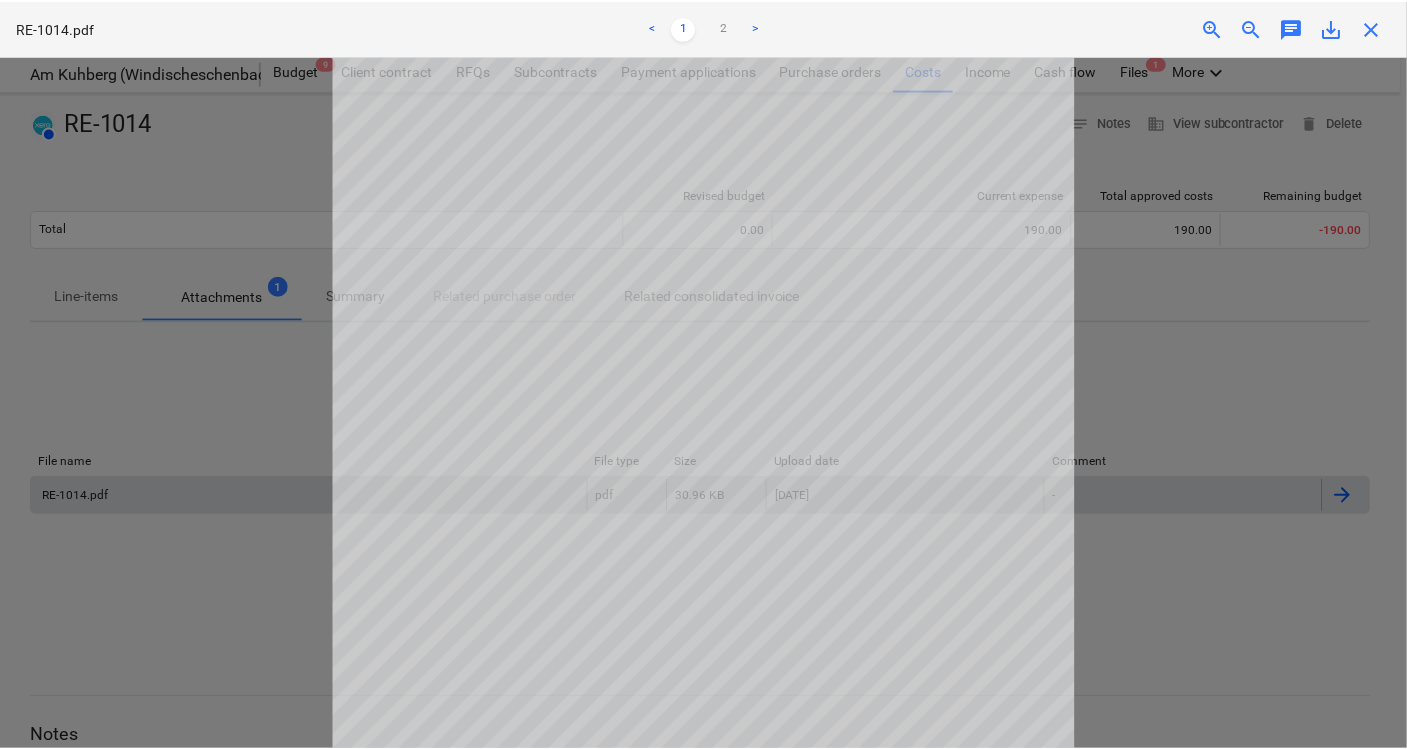 scroll, scrollTop: 0, scrollLeft: 0, axis: both 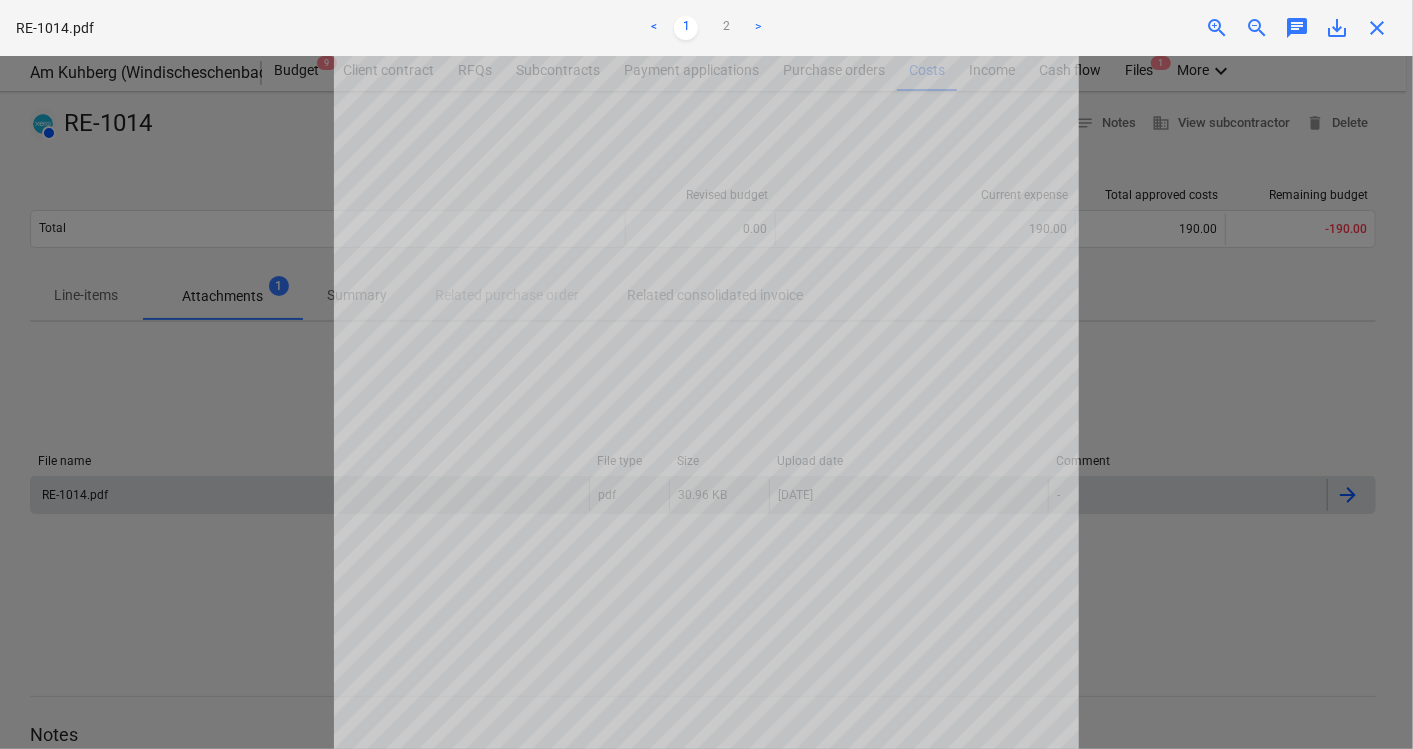 click at bounding box center (706, 402) 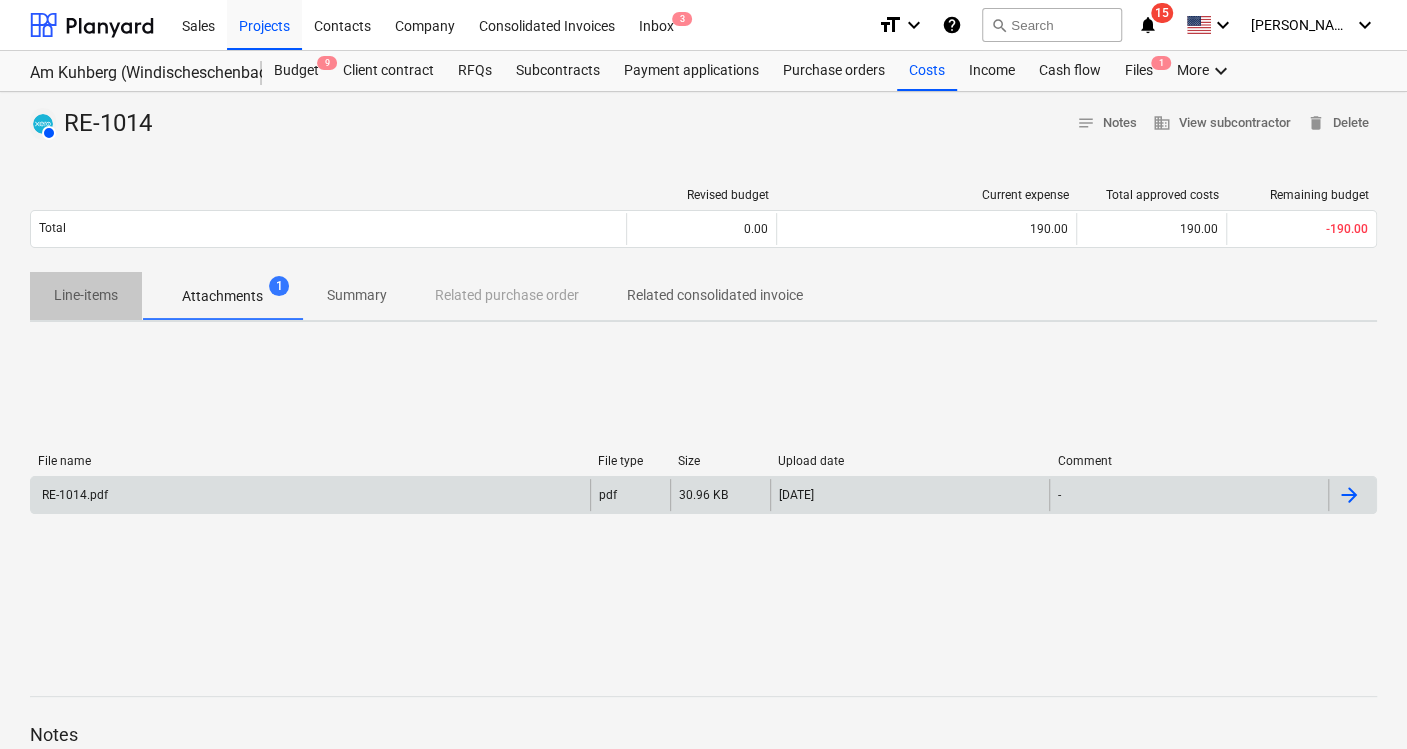 click on "Line-items" at bounding box center (86, 295) 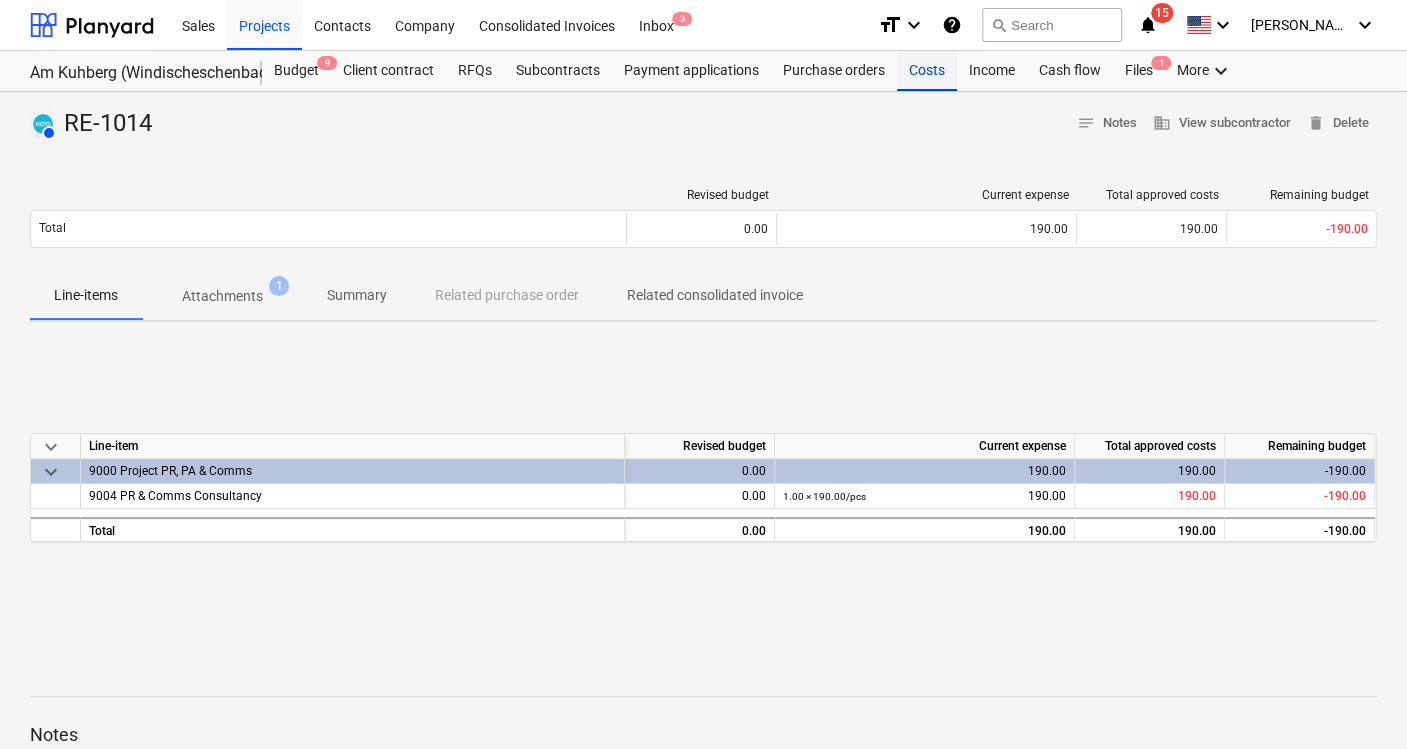 click on "Costs" at bounding box center [927, 71] 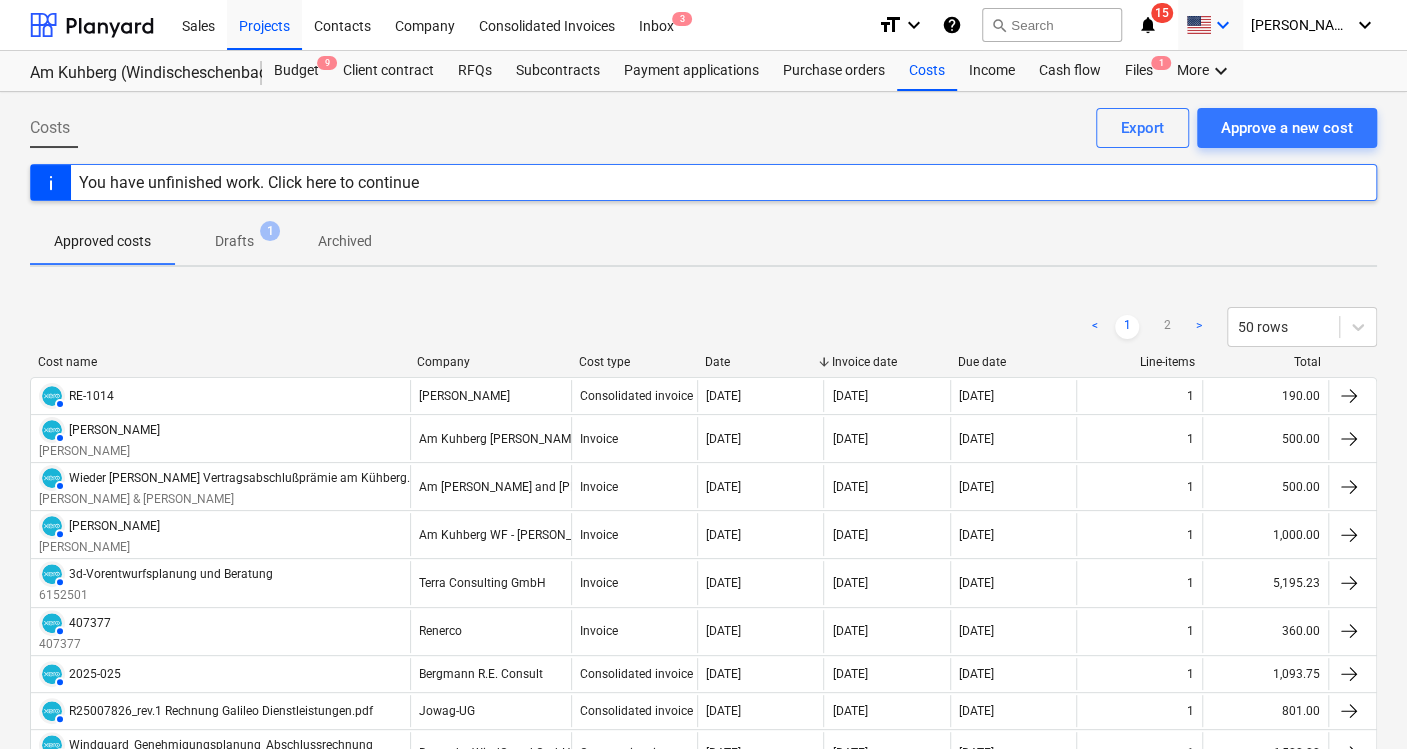click at bounding box center [1198, 25] 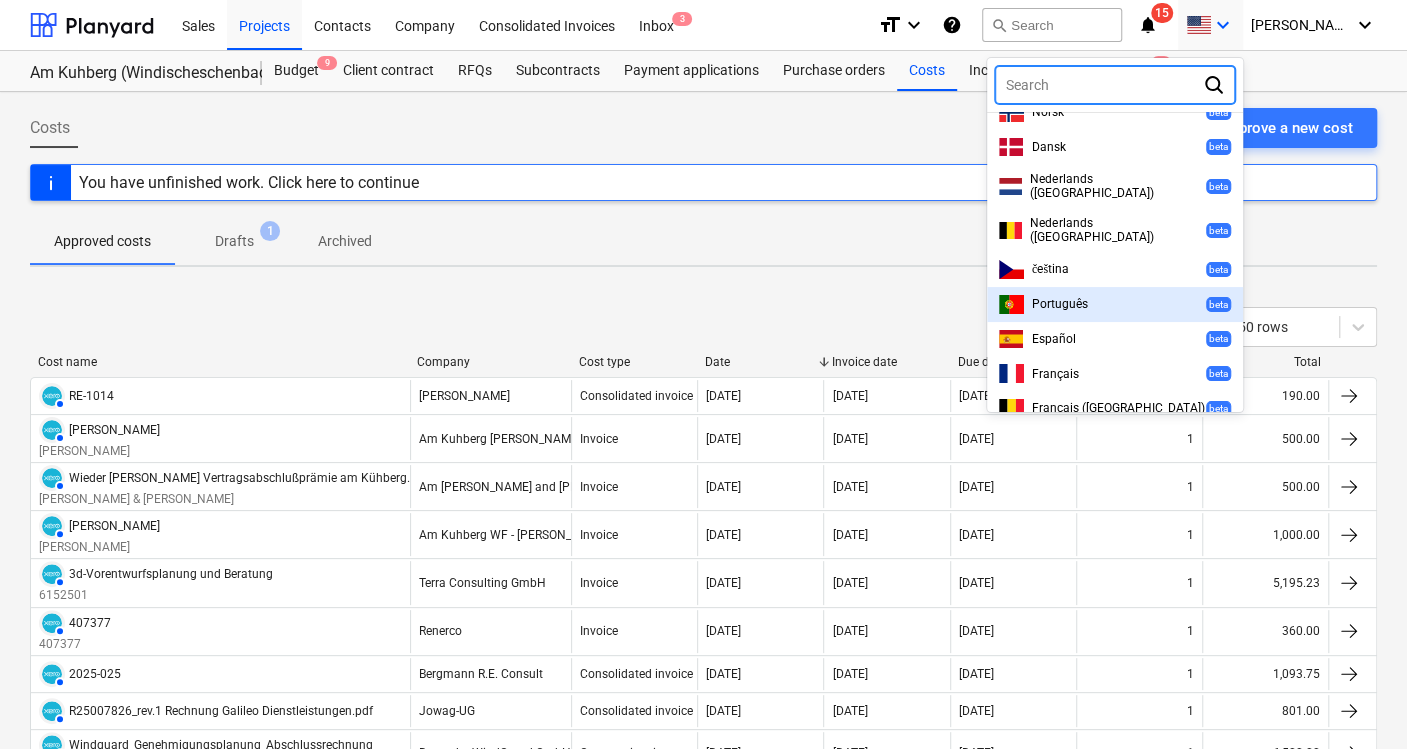 scroll, scrollTop: 540, scrollLeft: 0, axis: vertical 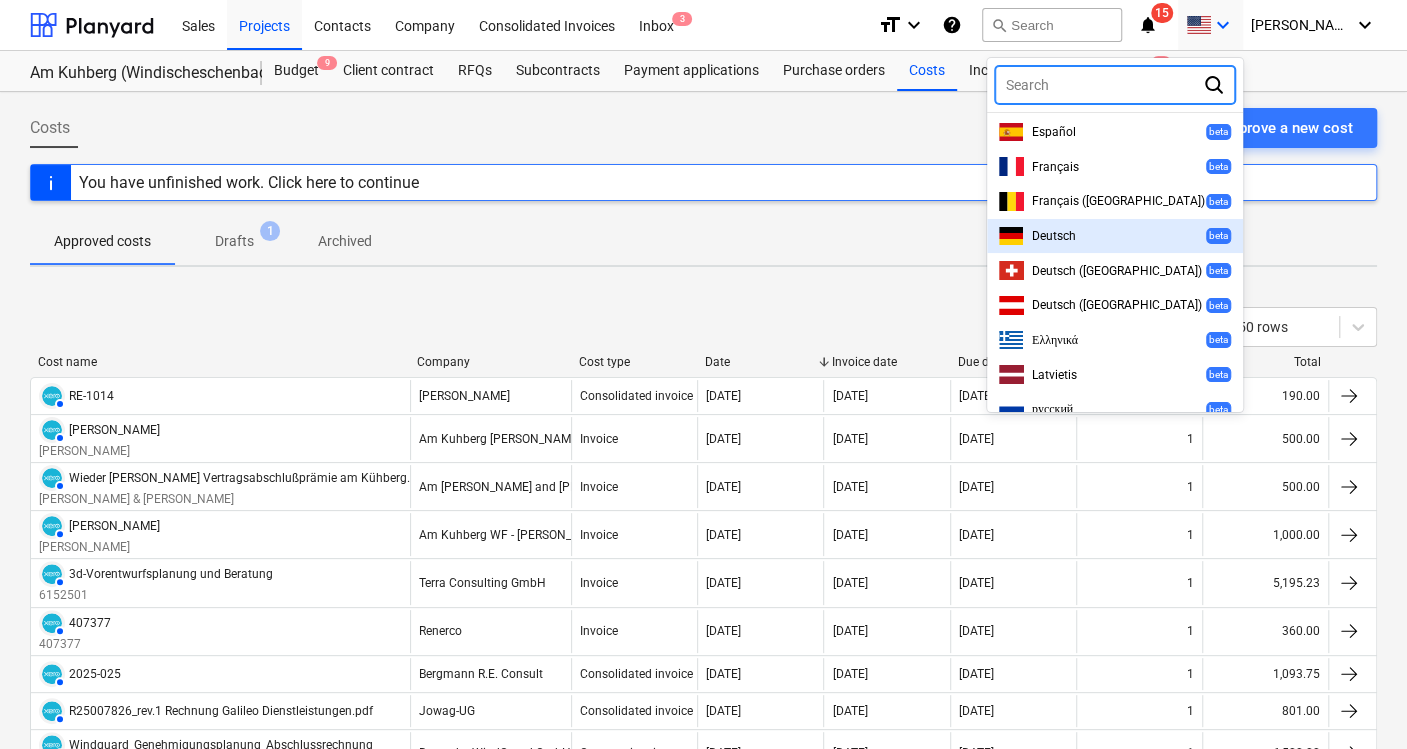 click on "Deutsch" at bounding box center [1054, 236] 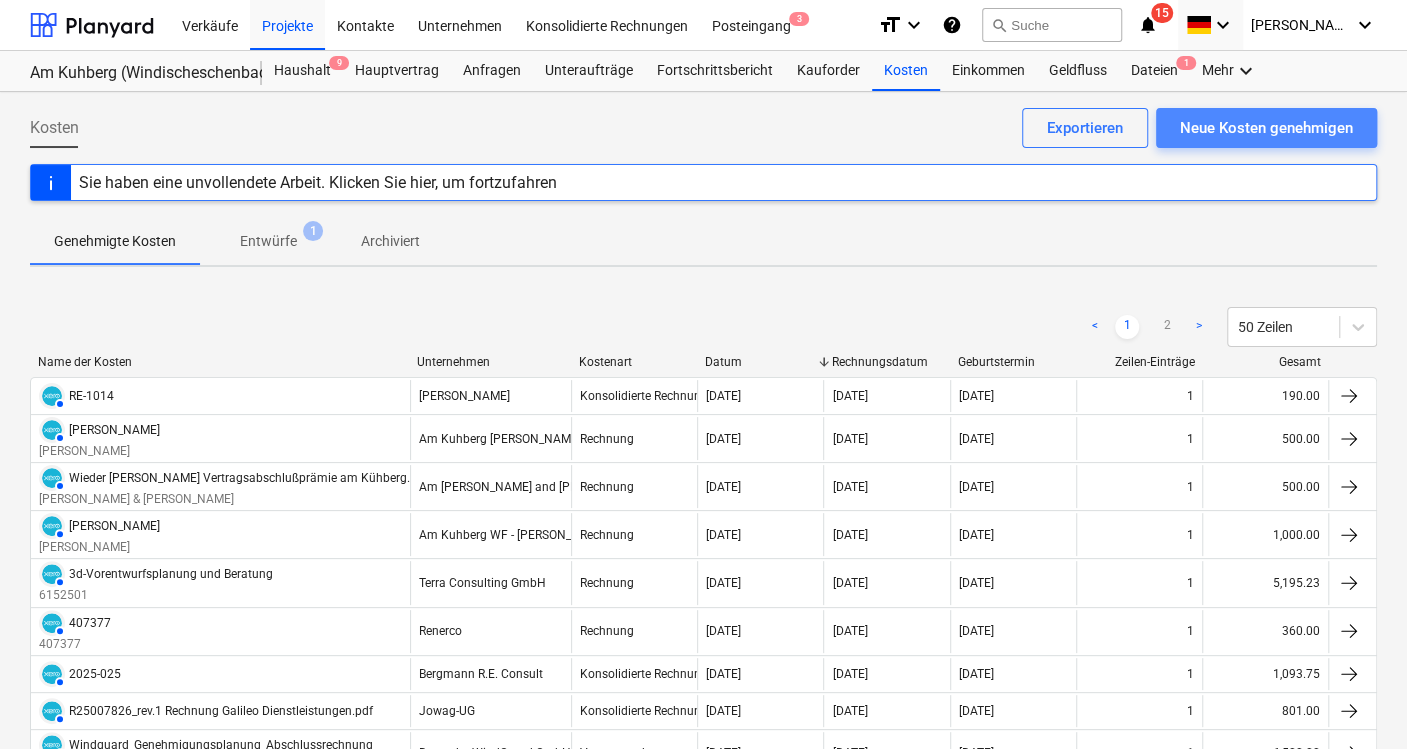 click on "Neue Kosten genehmigen" at bounding box center (1266, 128) 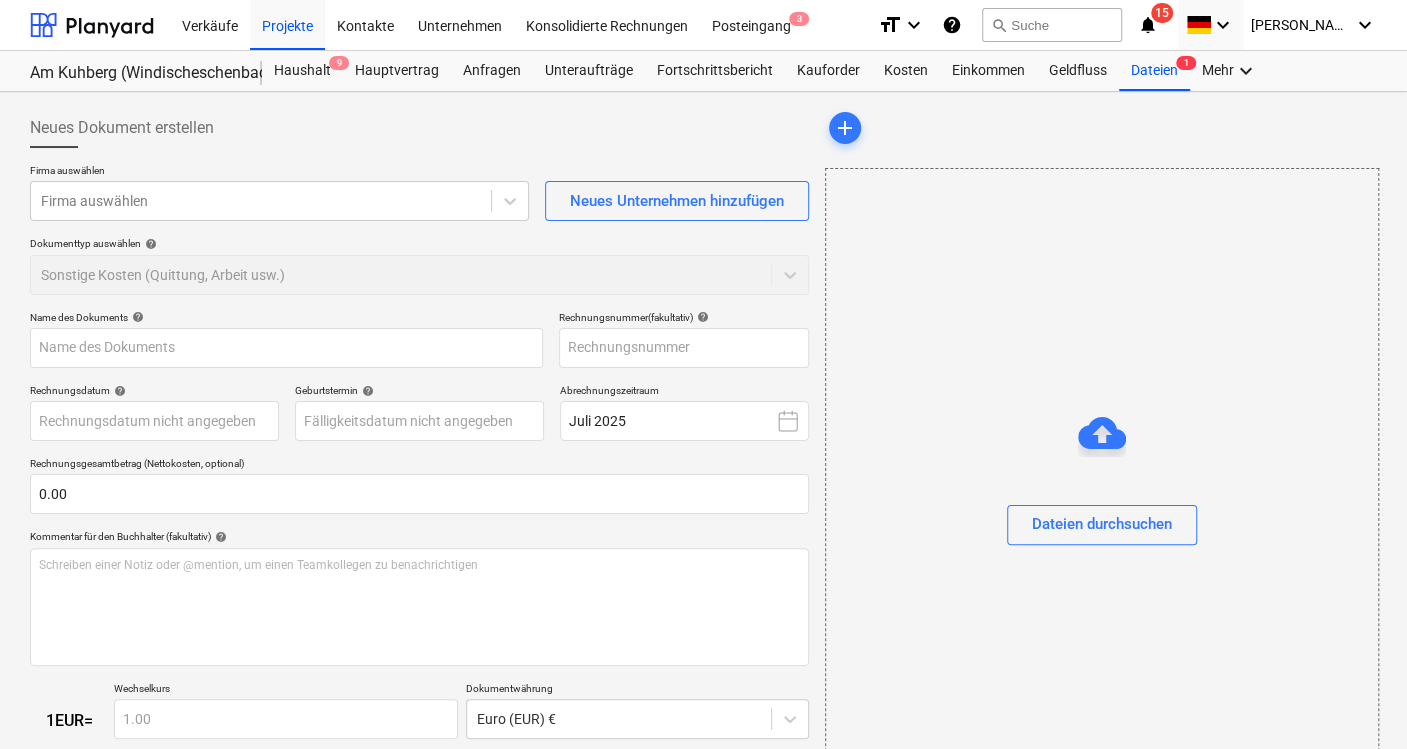 click on "keyboard_arrow_down" at bounding box center [1210, 25] 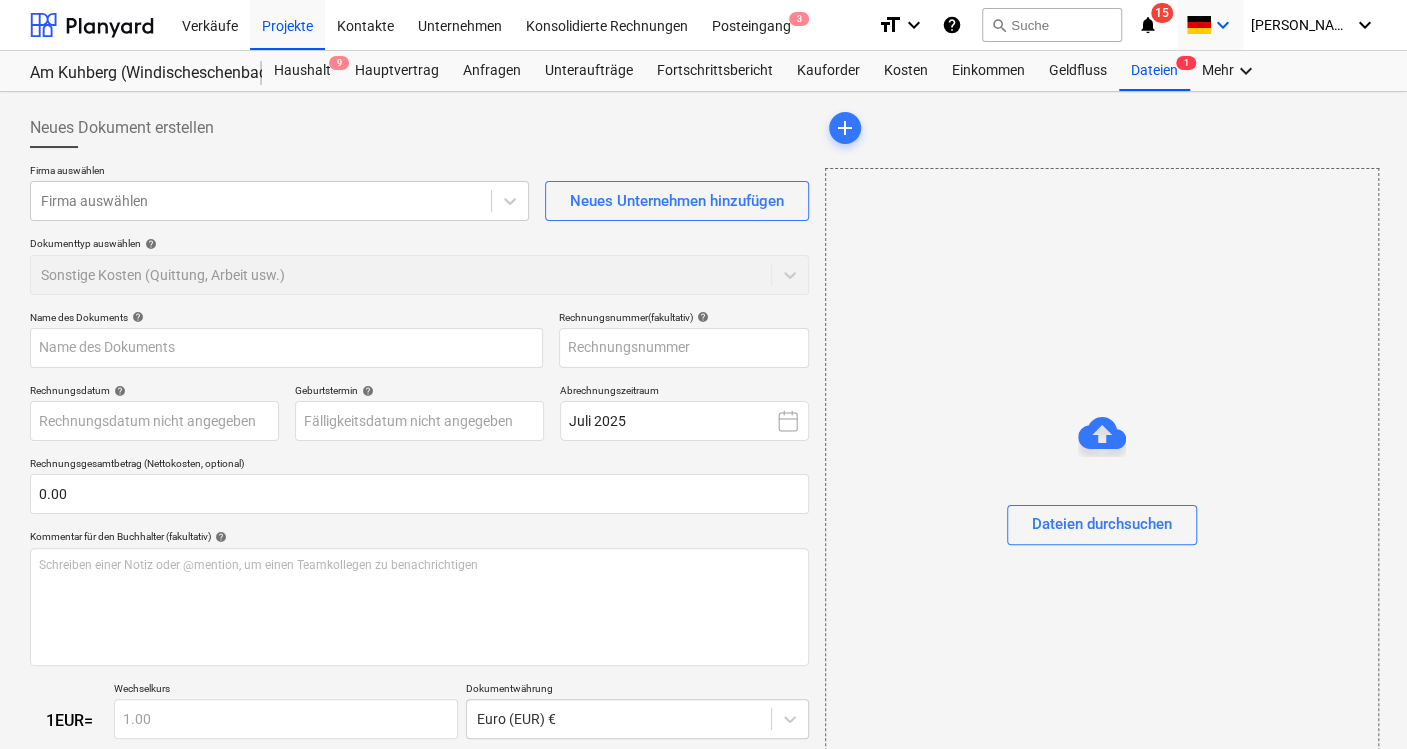 click at bounding box center [1198, 25] 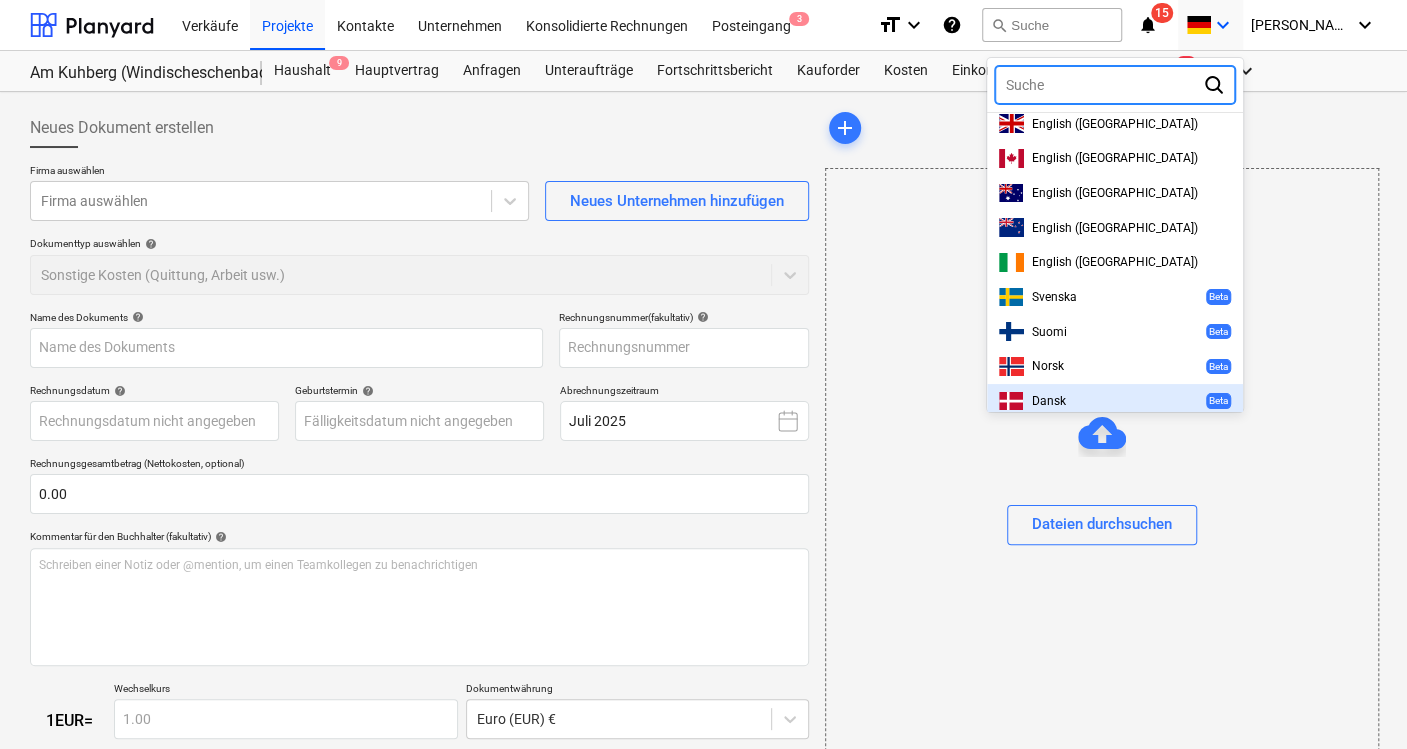 scroll, scrollTop: 0, scrollLeft: 0, axis: both 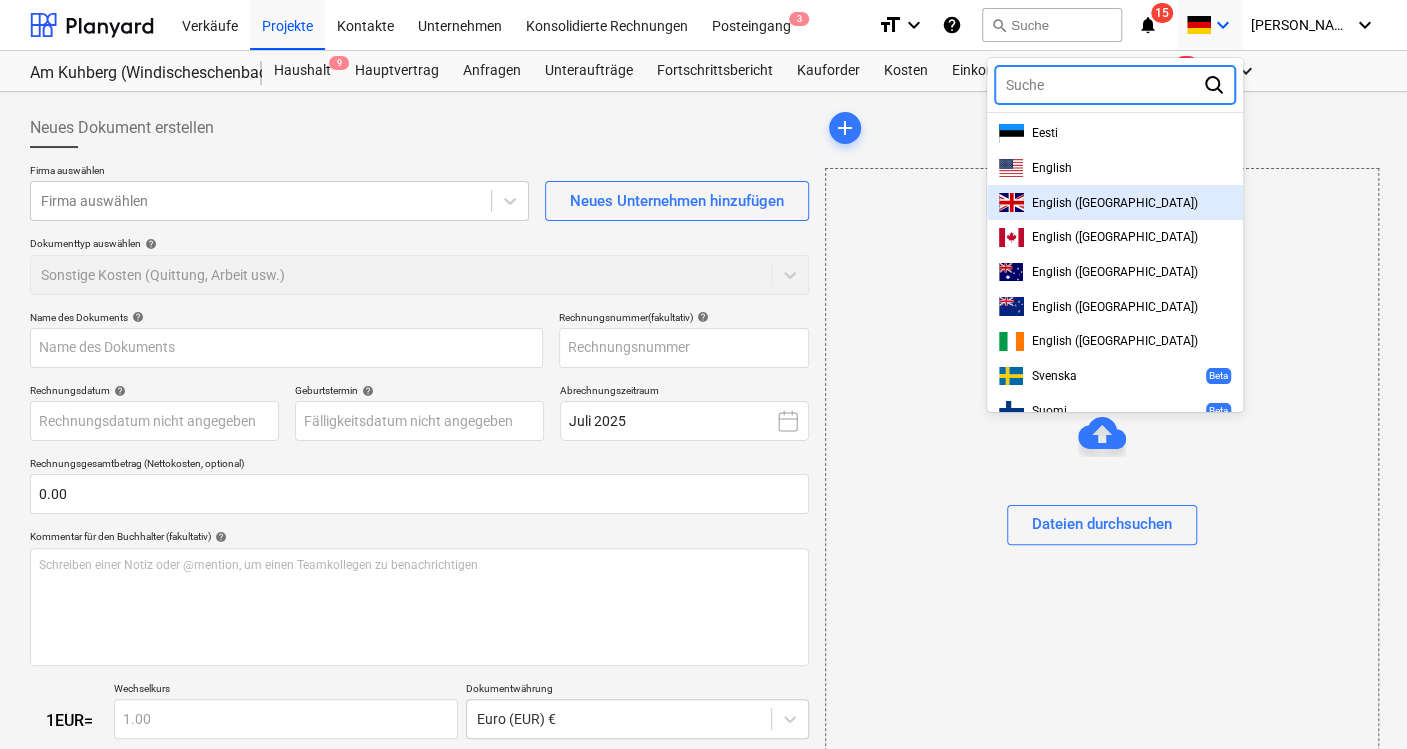 click on "English ([GEOGRAPHIC_DATA])" at bounding box center [1115, 202] 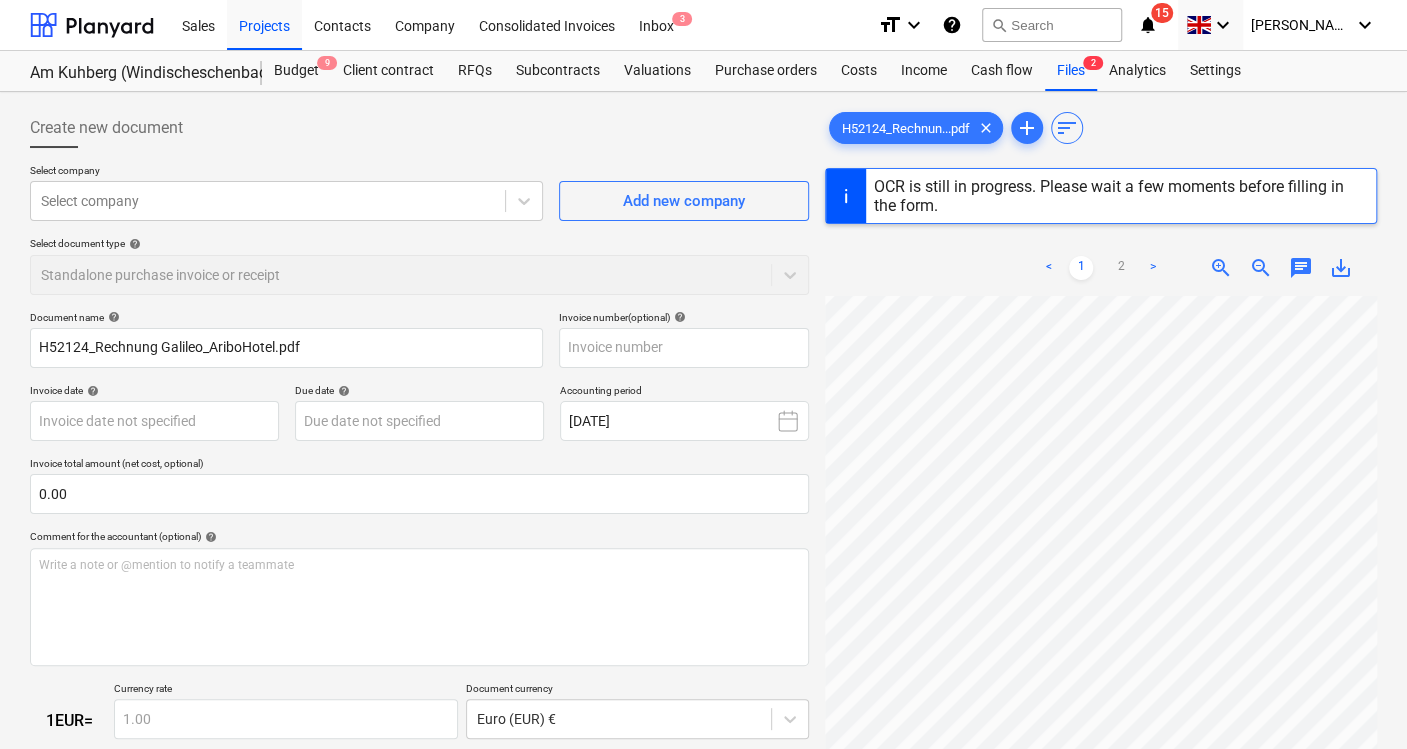 scroll, scrollTop: 333, scrollLeft: 0, axis: vertical 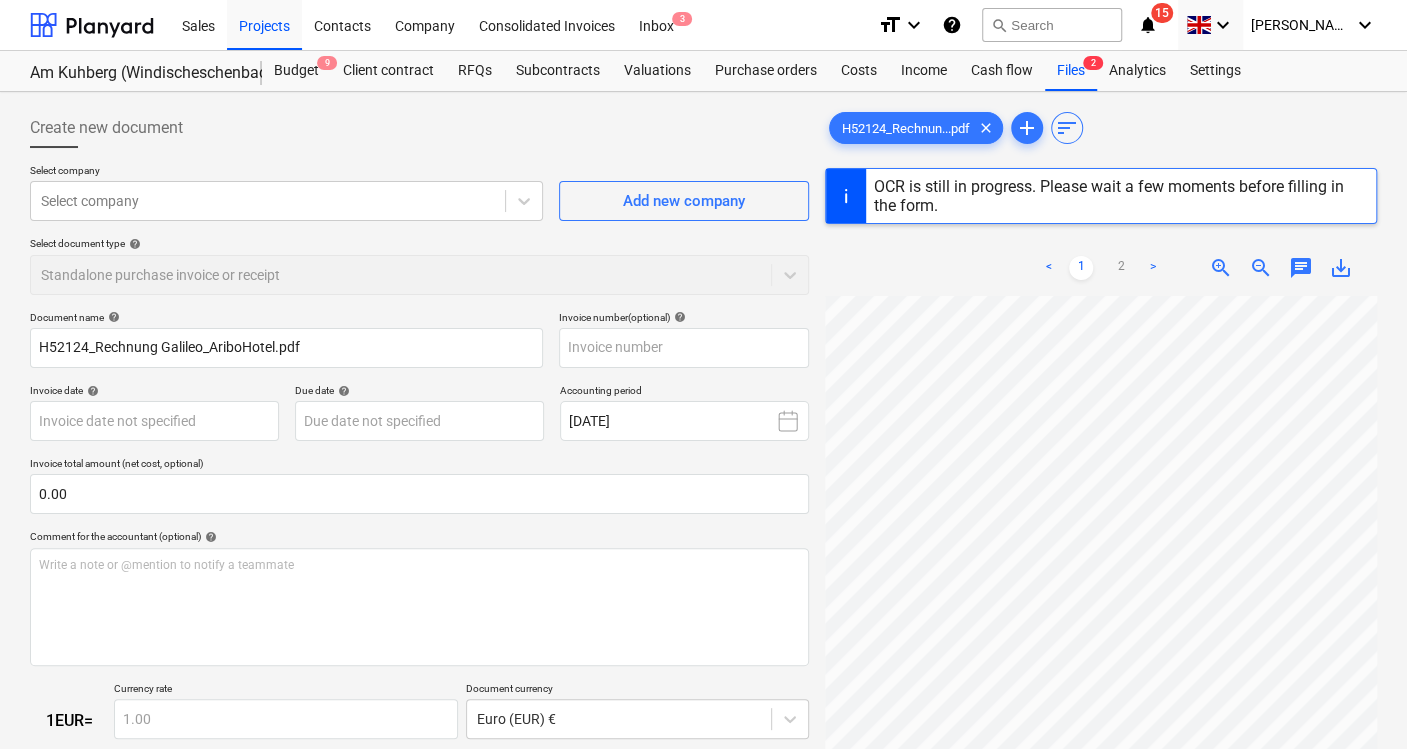 type on "H52124" 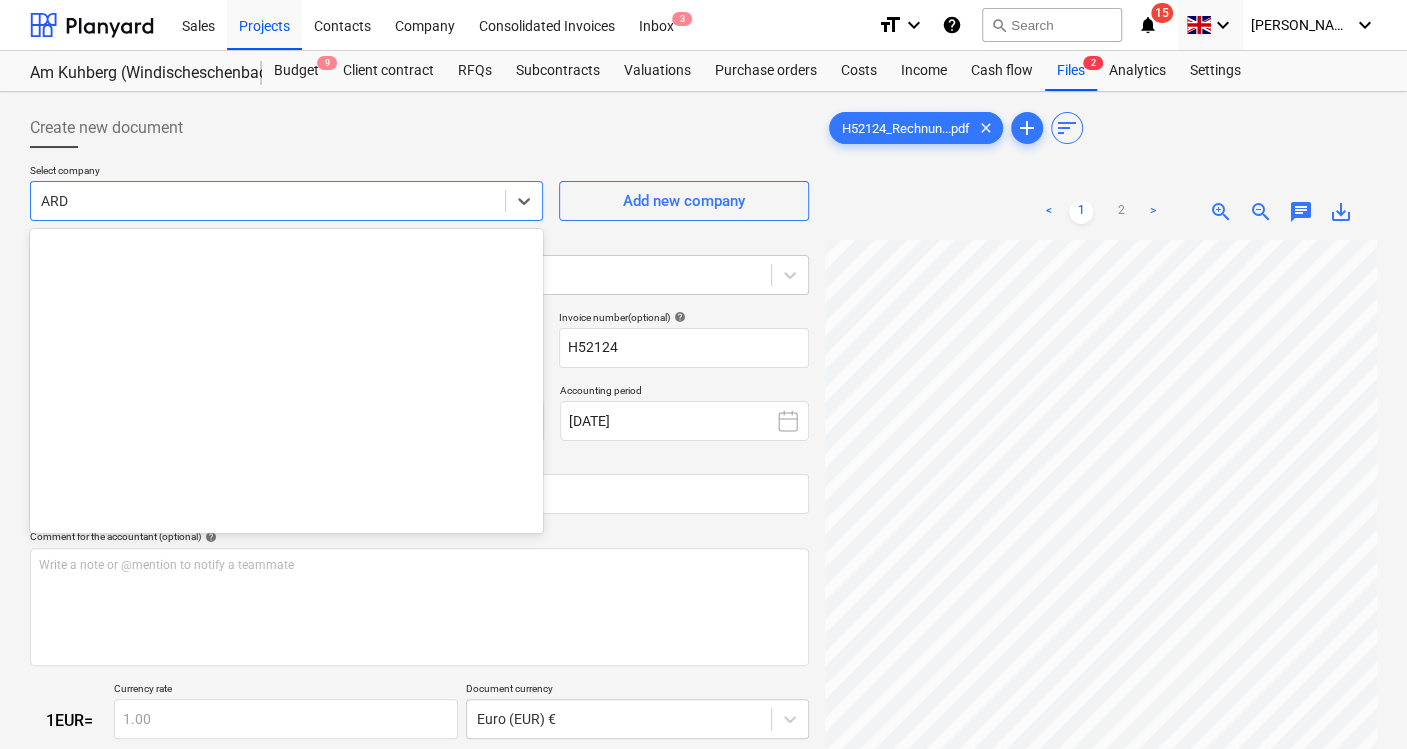 click at bounding box center (268, 201) 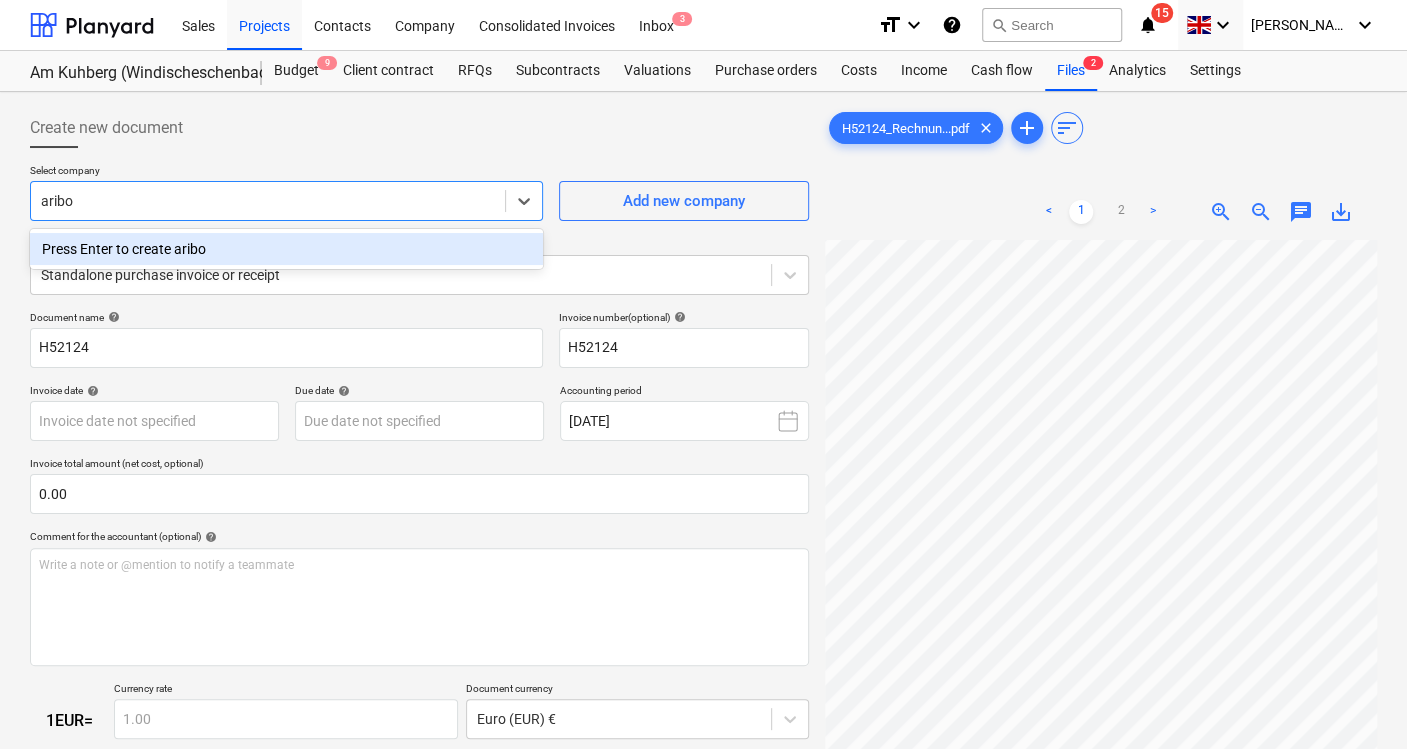 scroll, scrollTop: 0, scrollLeft: 0, axis: both 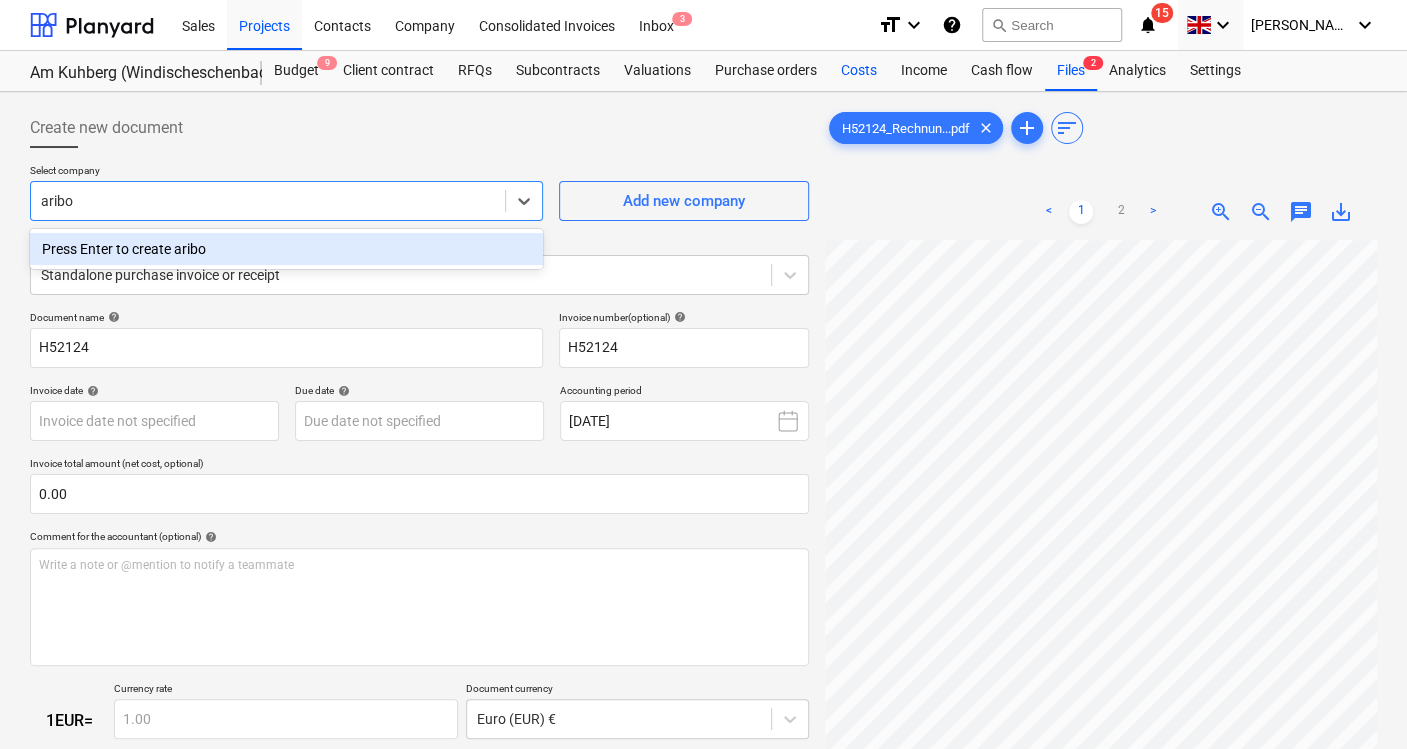 type on "aribo" 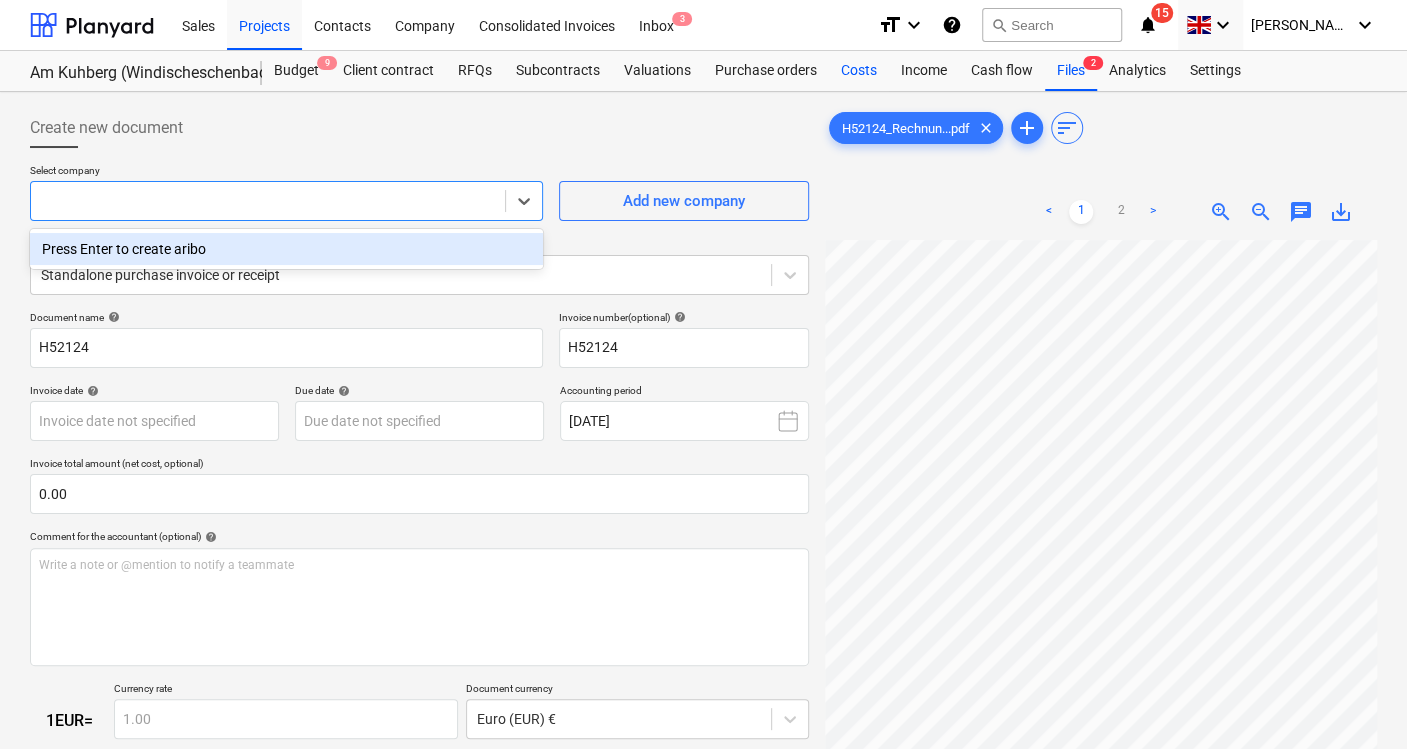 click on "Costs" at bounding box center [859, 71] 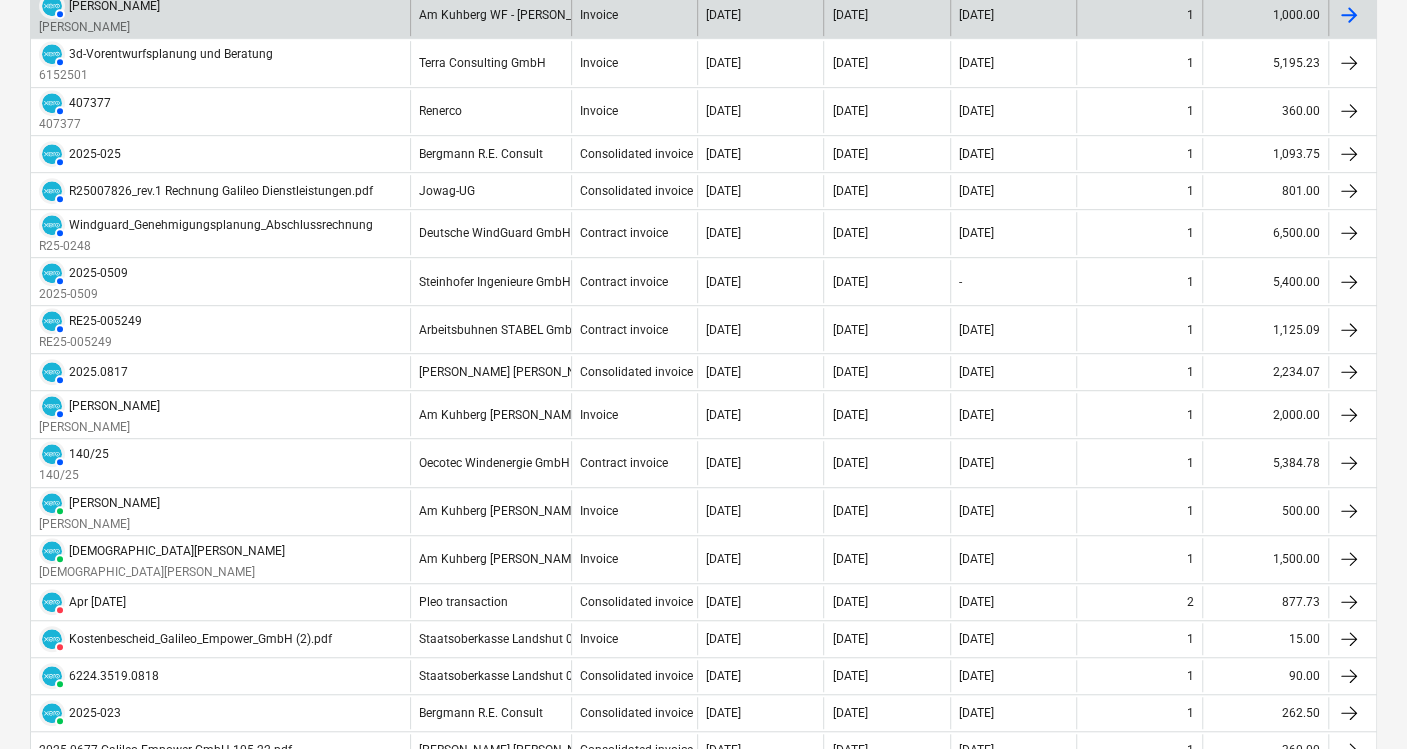 scroll, scrollTop: 555, scrollLeft: 0, axis: vertical 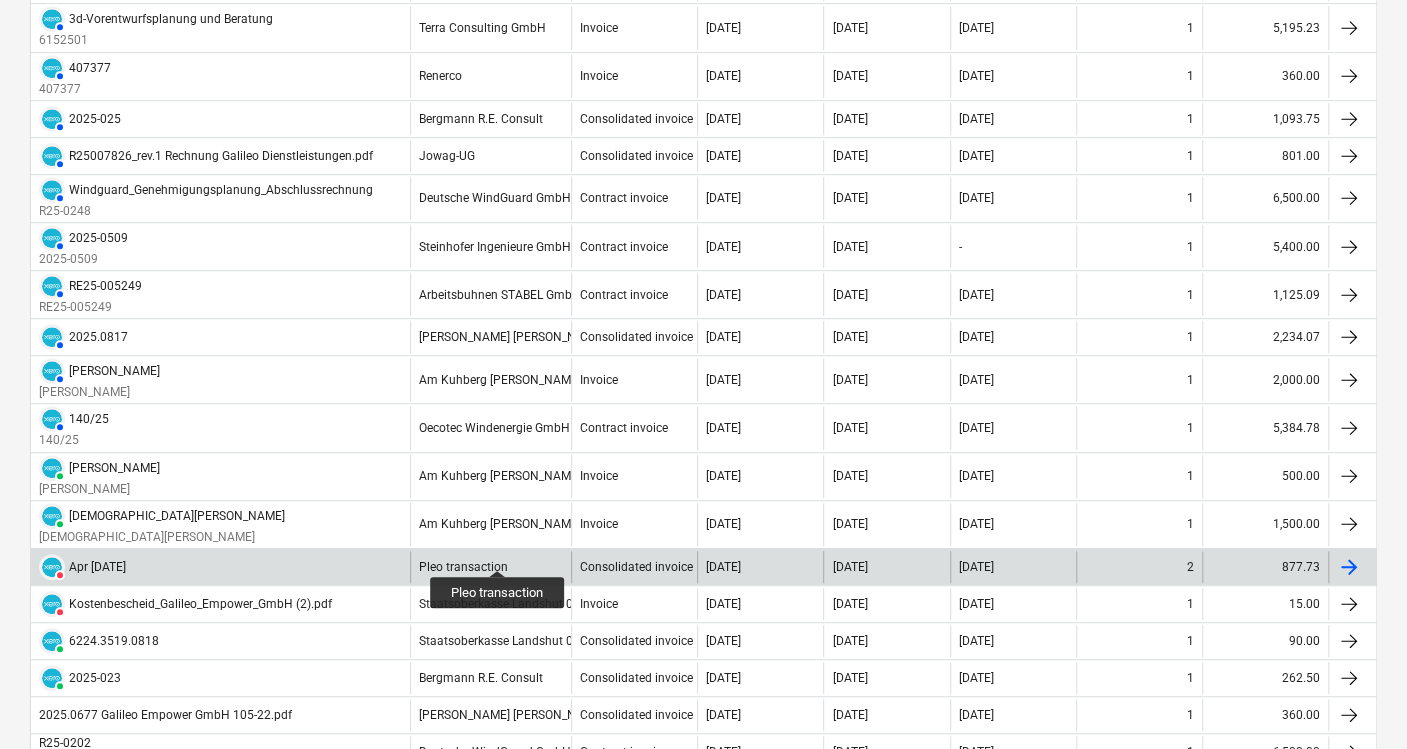 click on "Pleo transaction" at bounding box center (463, 567) 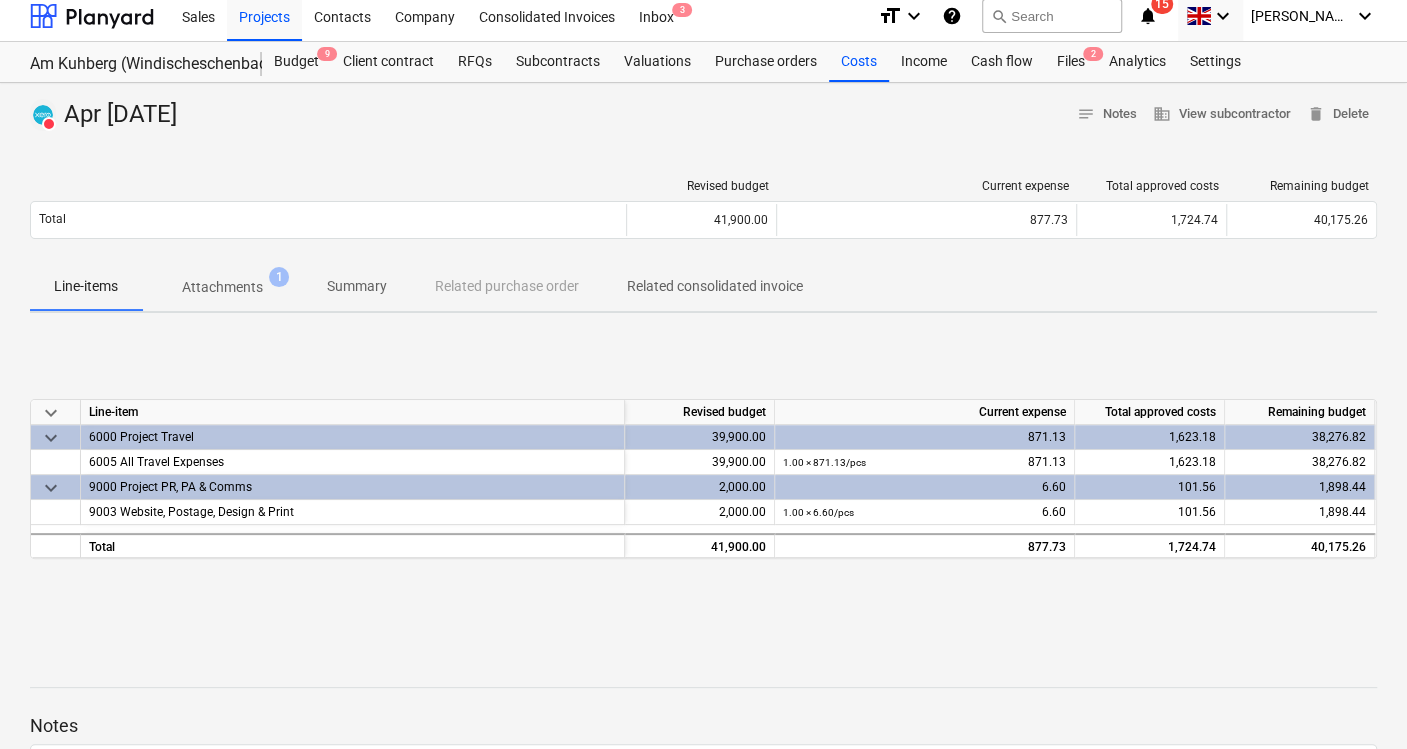 scroll, scrollTop: 0, scrollLeft: 0, axis: both 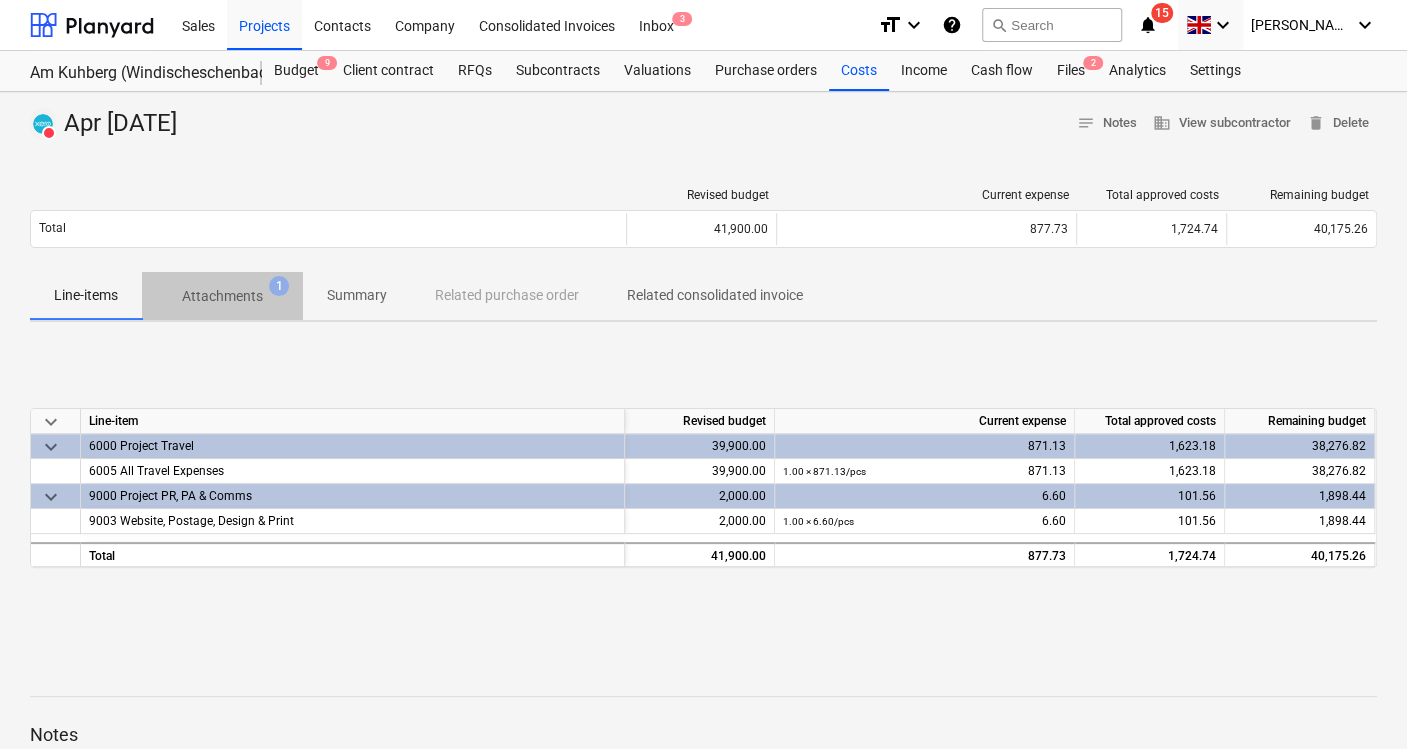 click on "Attachments 1" at bounding box center [222, 296] 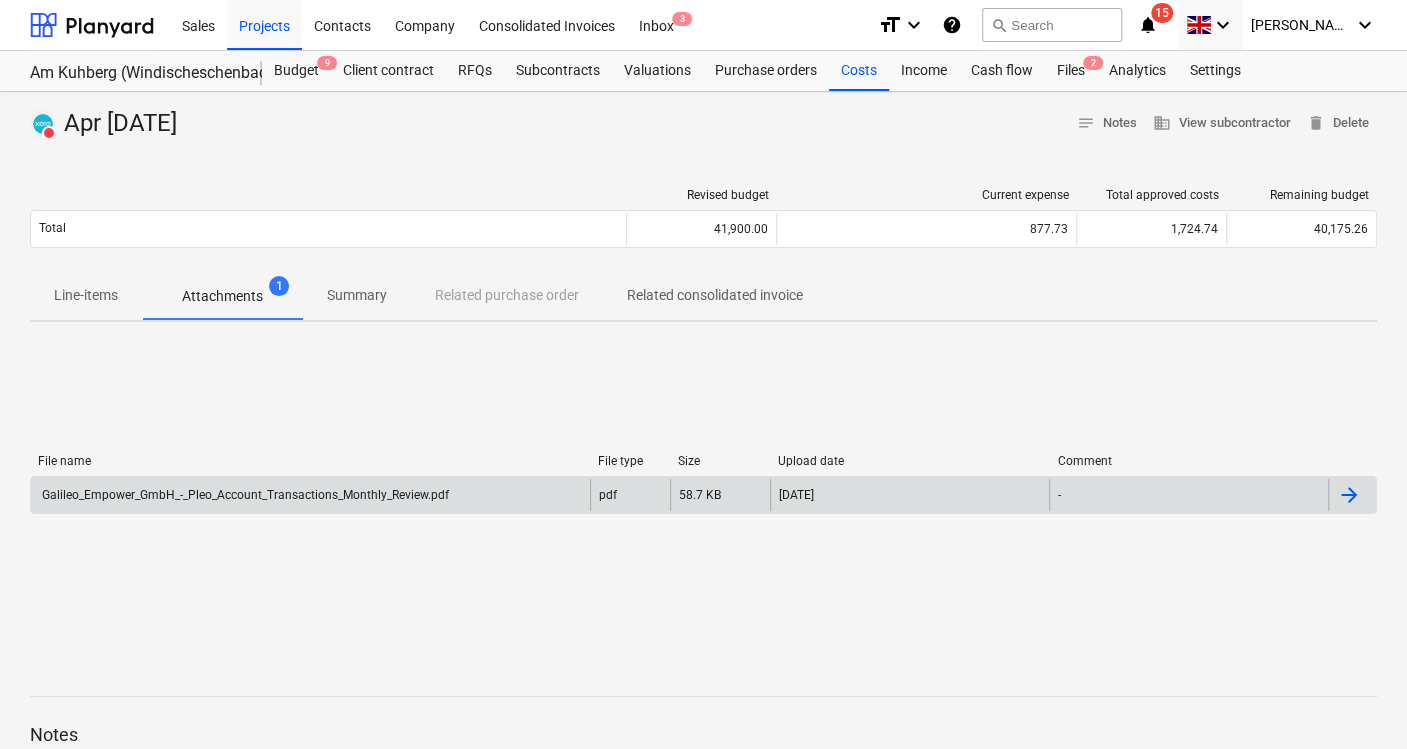 click on "Galileo_Empower_GmbH_-_Pleo_Account_Transactions_Monthly_Review.pdf" at bounding box center [244, 495] 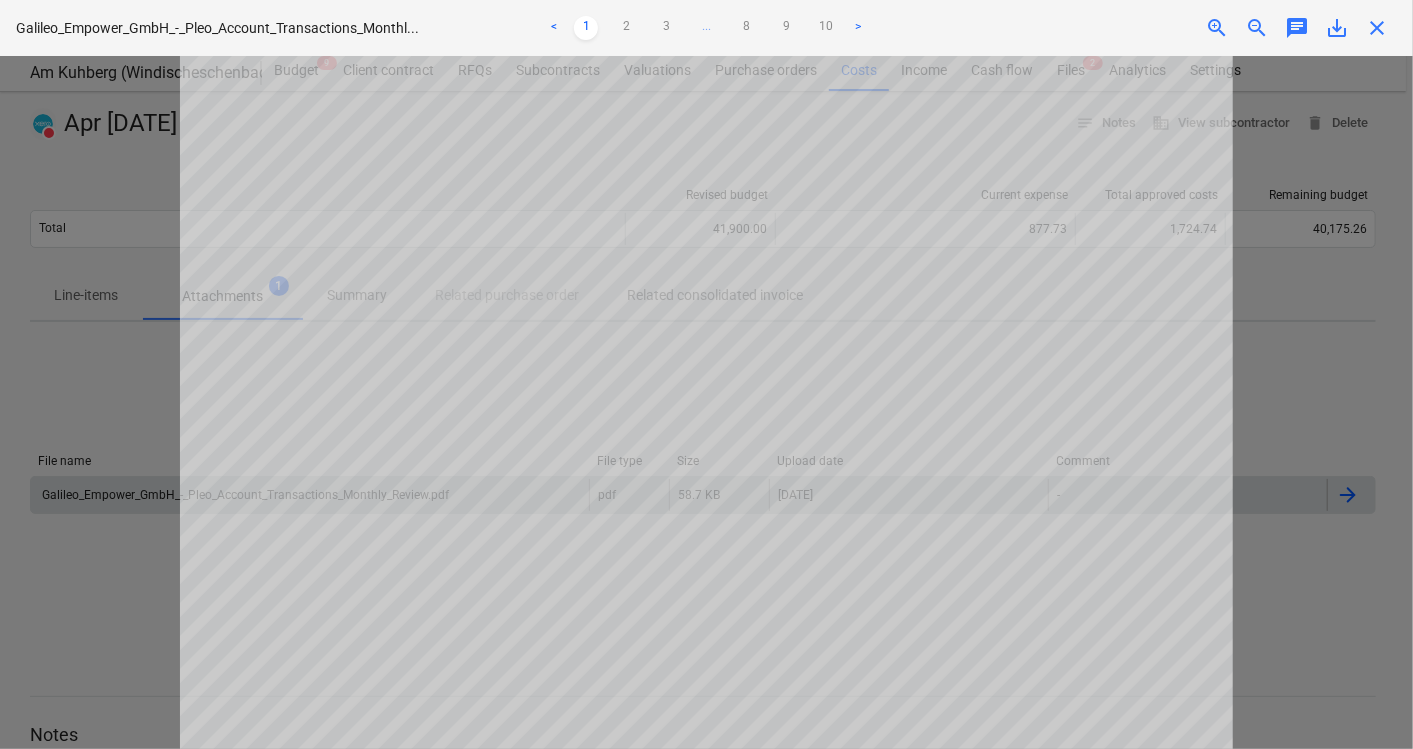 click at bounding box center [706, 402] 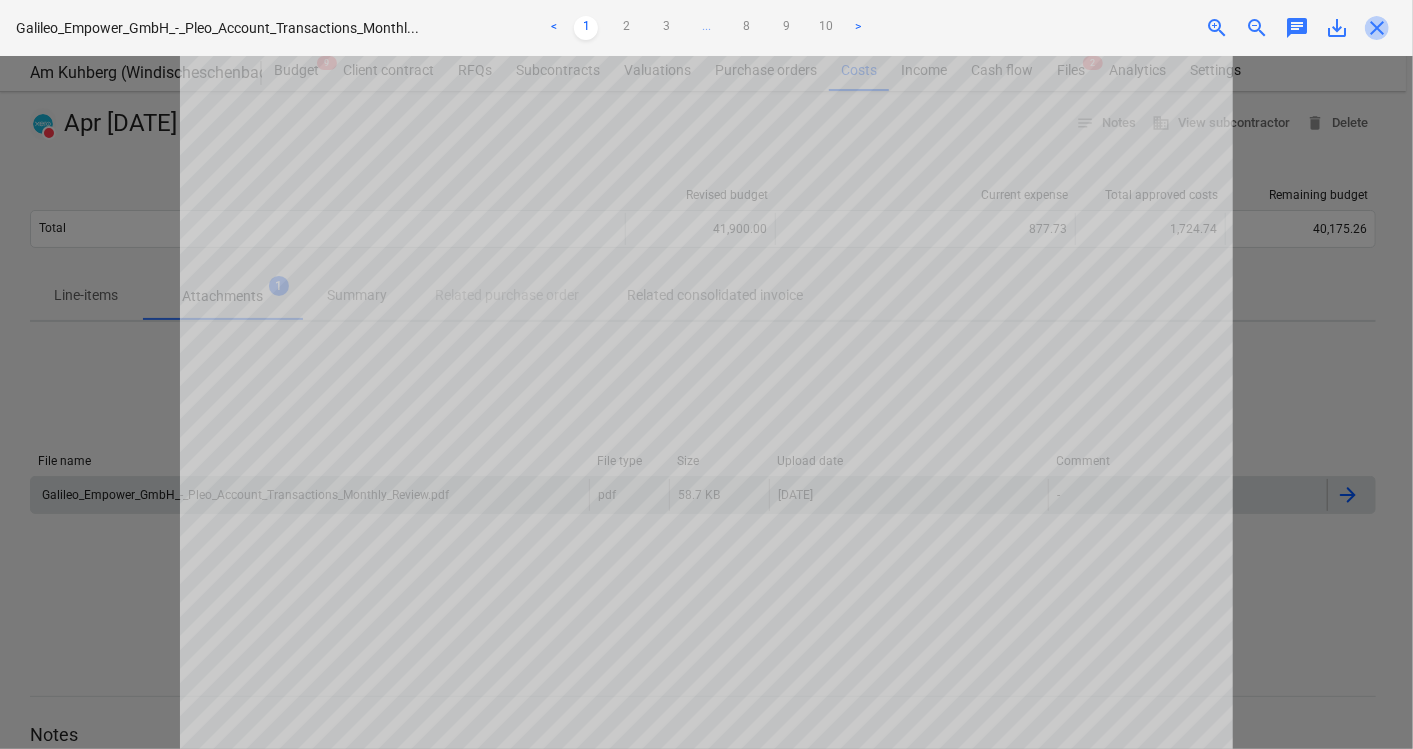 click on "close" at bounding box center (1377, 28) 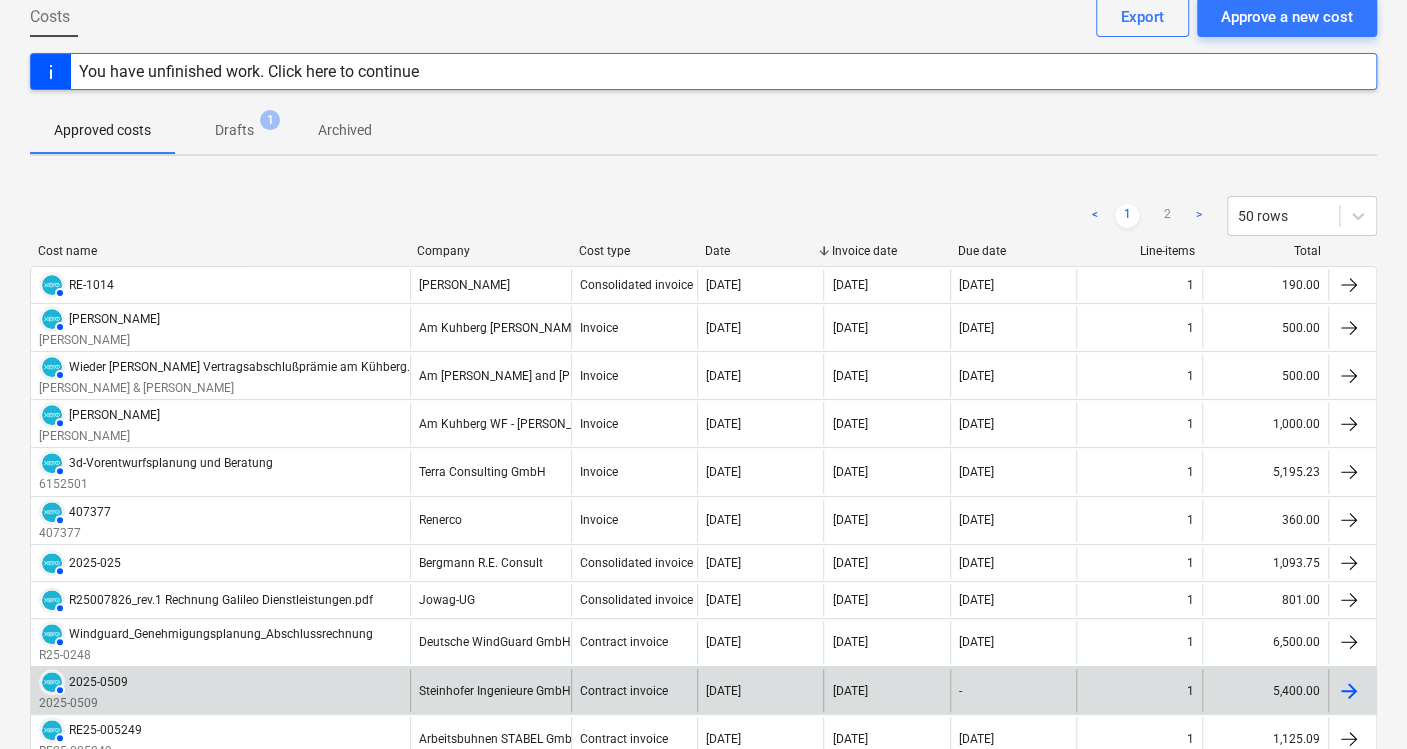 scroll, scrollTop: 0, scrollLeft: 0, axis: both 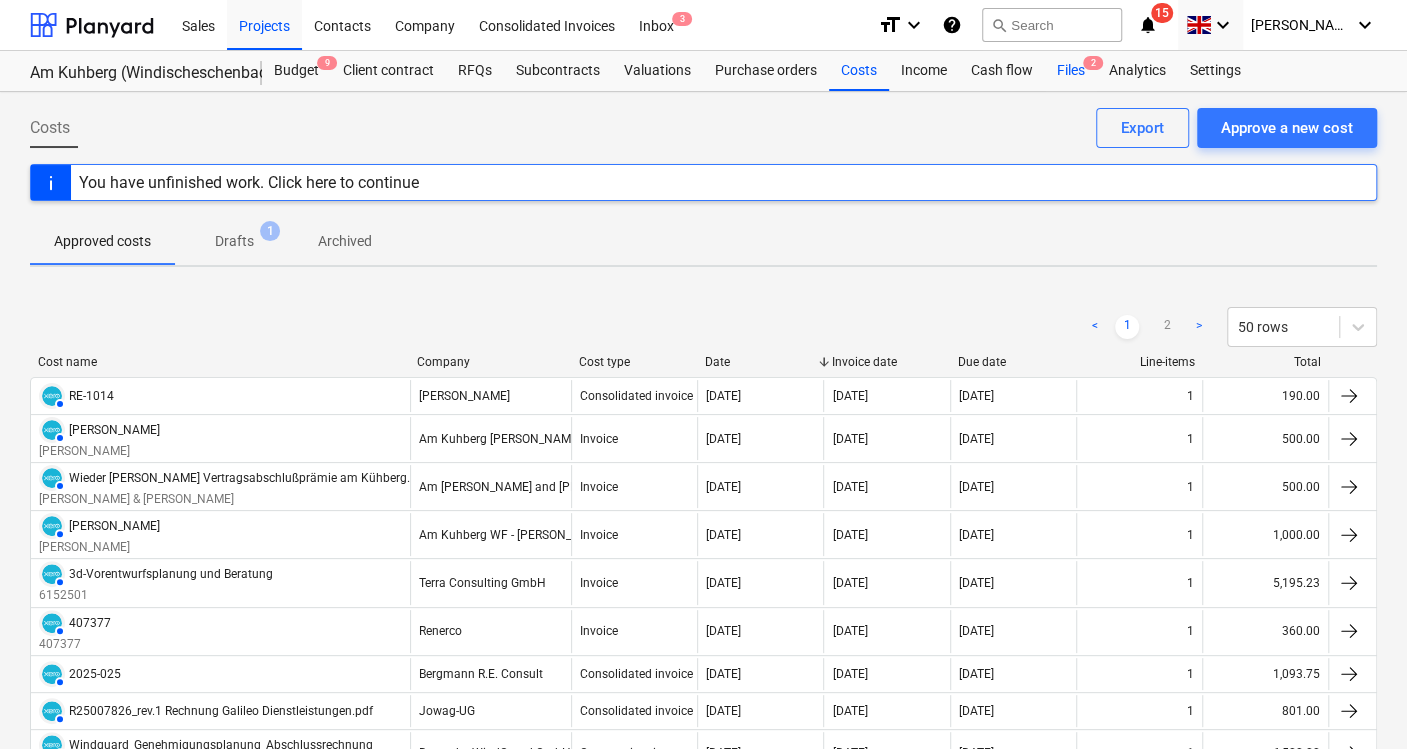 click on "Files 2" at bounding box center (1071, 71) 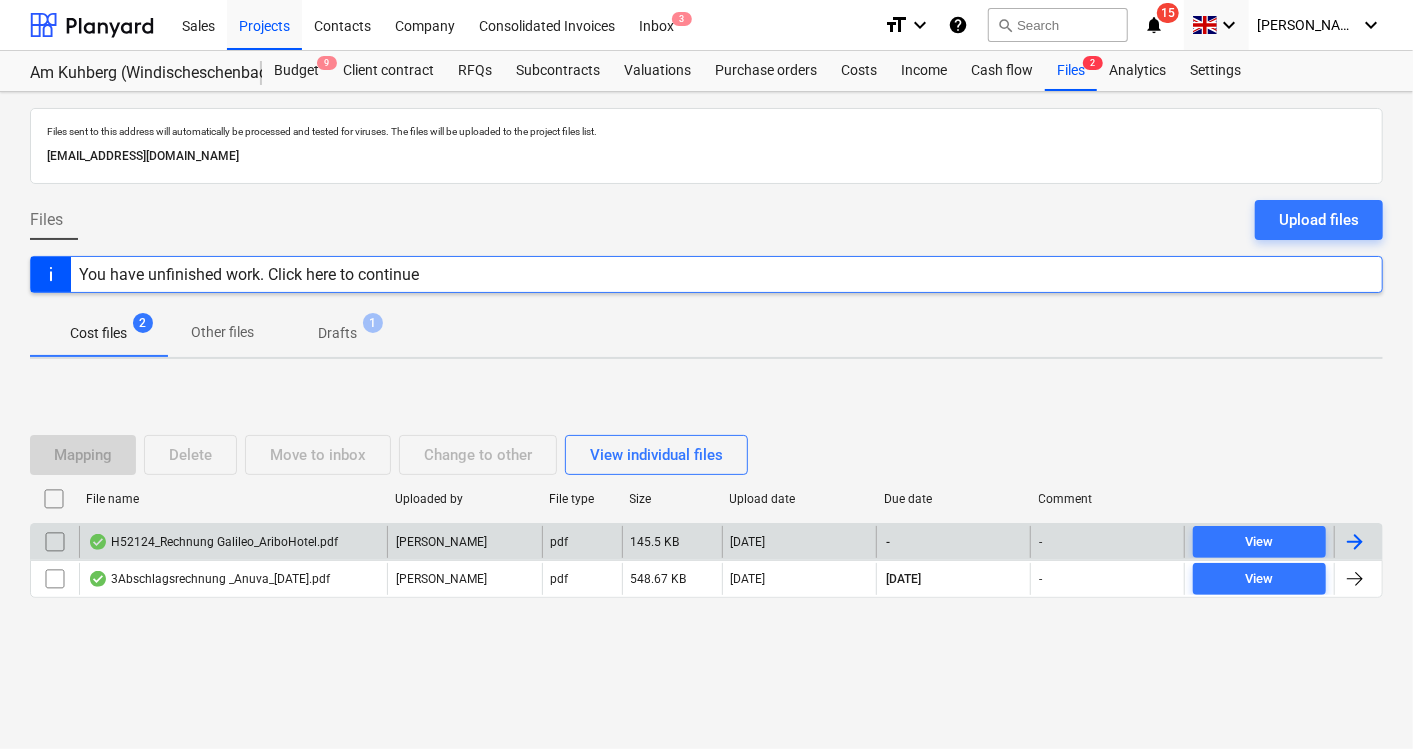 click on "H52124_Rechnung Galileo_AriboHotel.pdf" at bounding box center [213, 542] 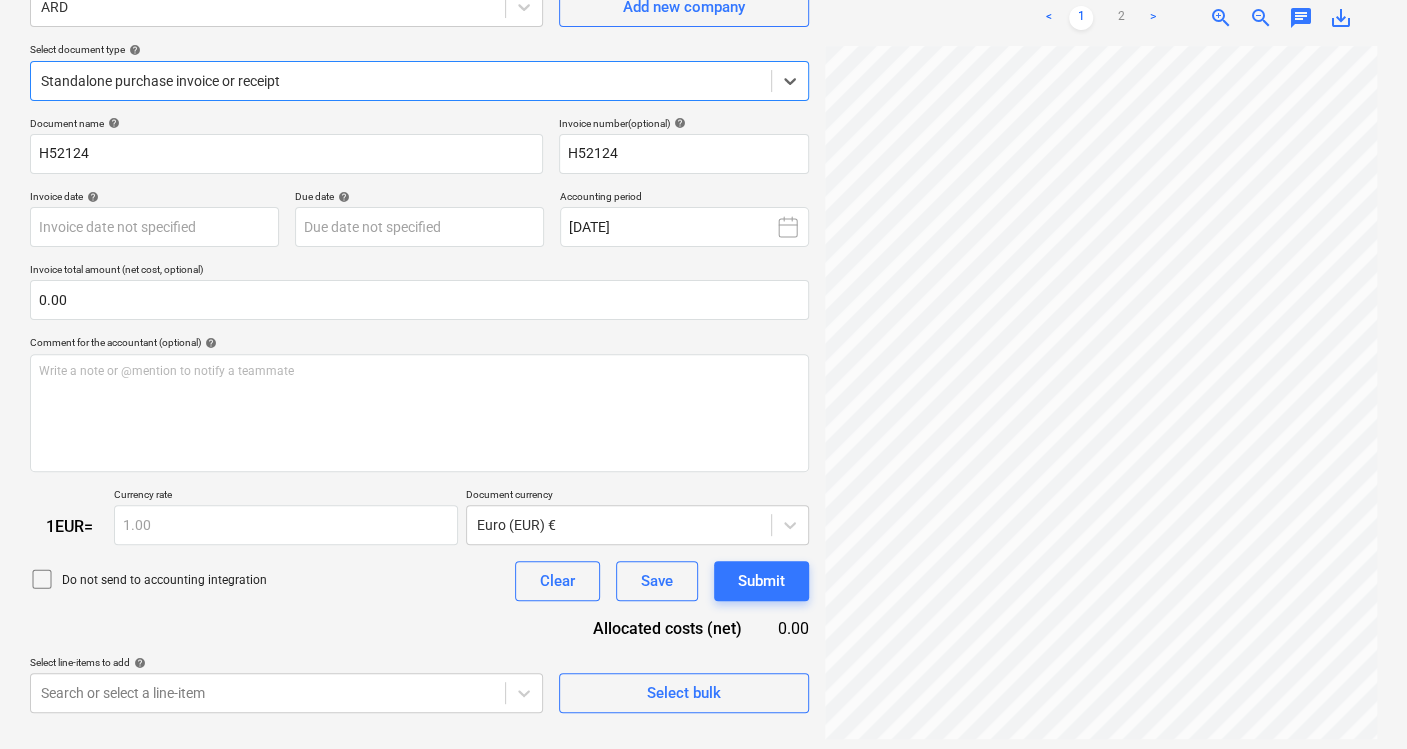 scroll, scrollTop: 199, scrollLeft: 0, axis: vertical 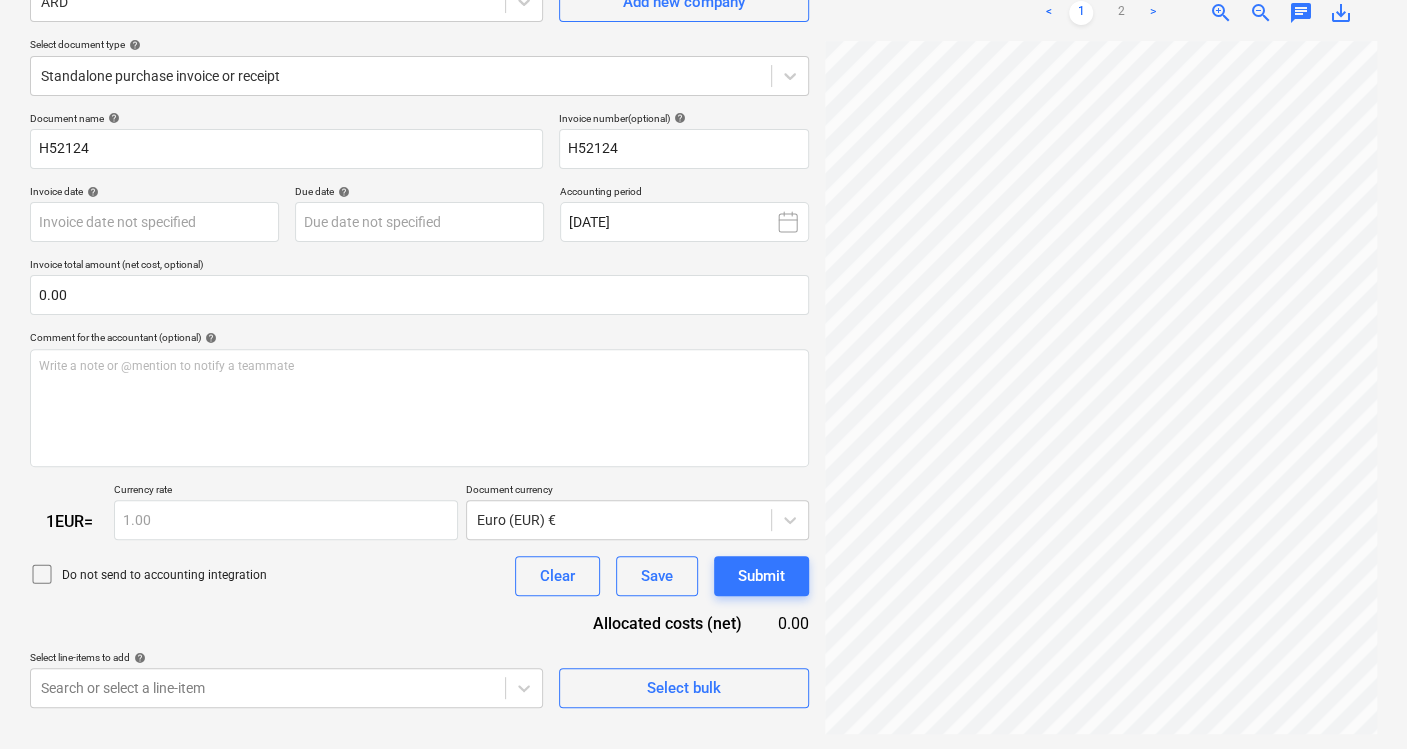 click on "H52124_Rechnun...pdf clear add sort < 1 2 > zoom_in zoom_out chat 0 save_alt" at bounding box center [1101, 321] 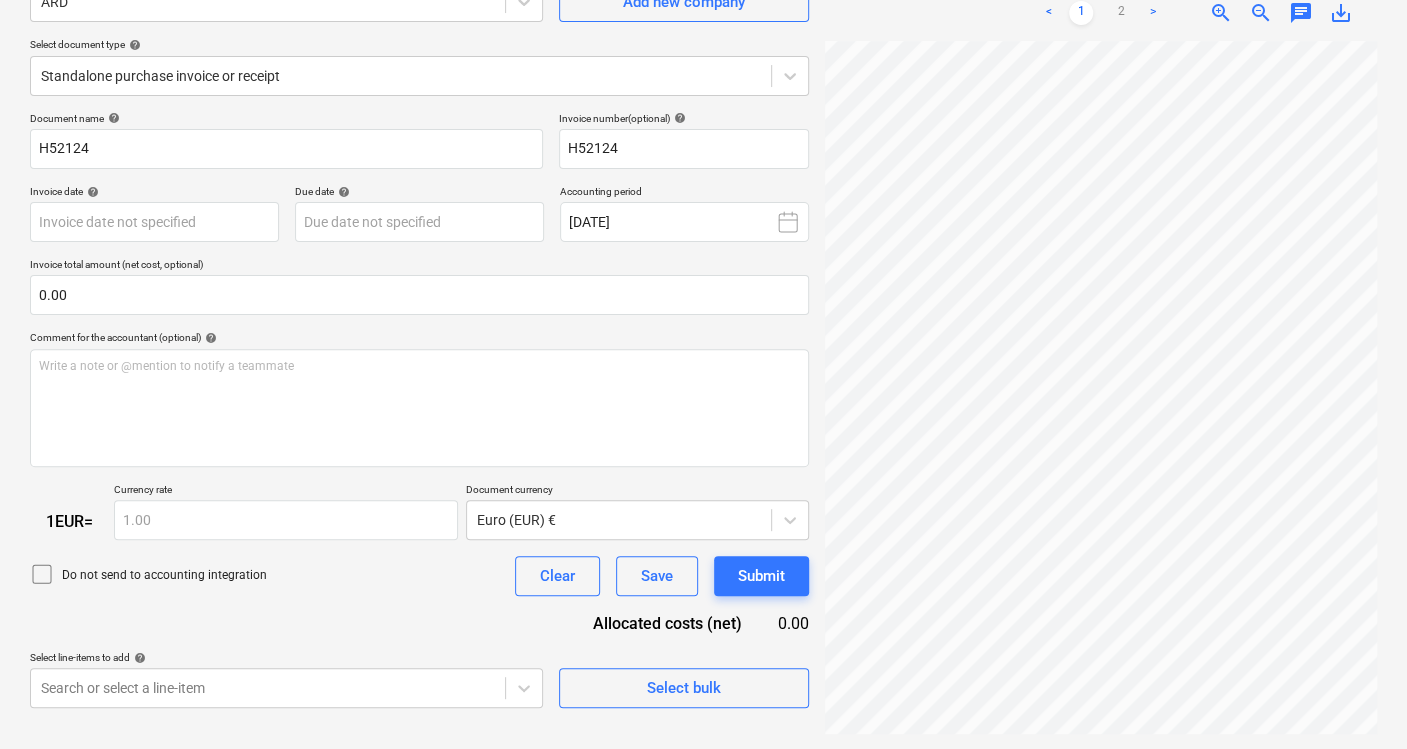 scroll, scrollTop: 0, scrollLeft: 55, axis: horizontal 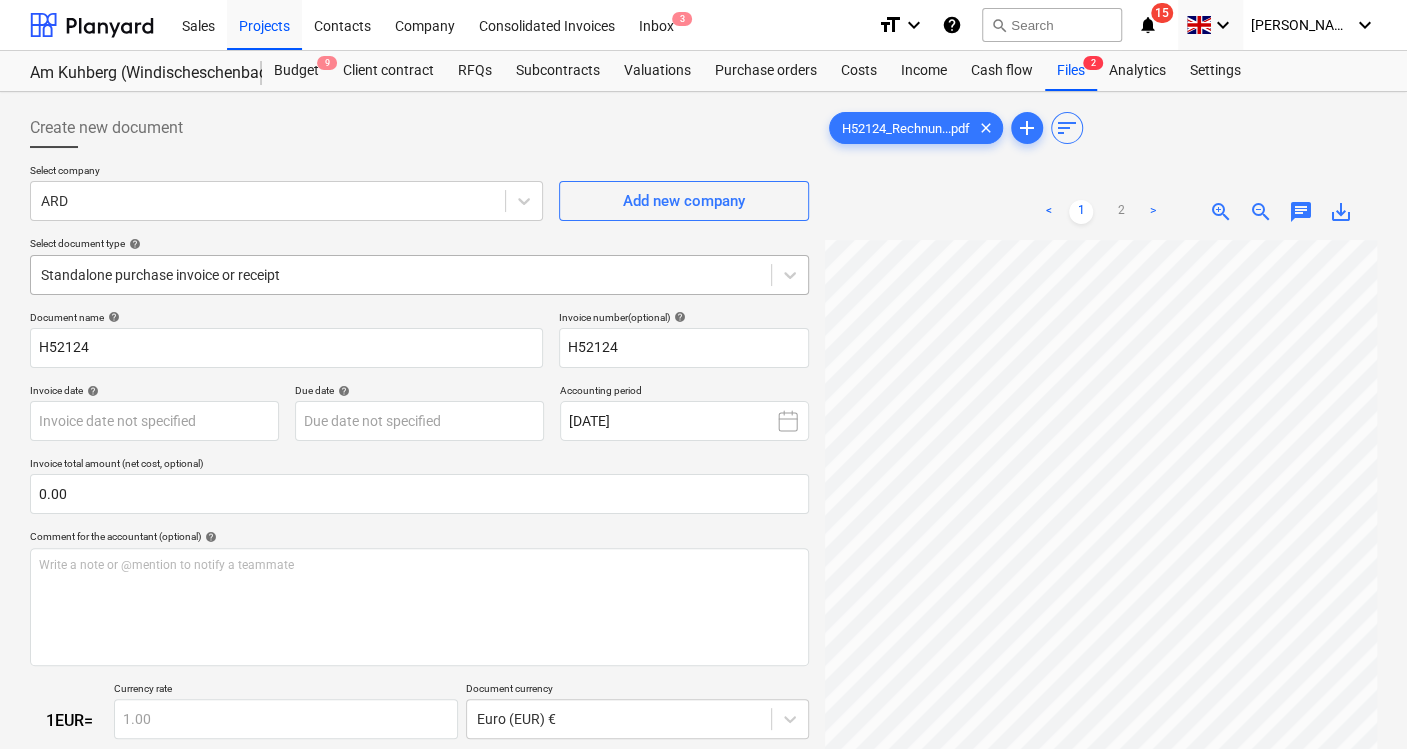 click at bounding box center (401, 275) 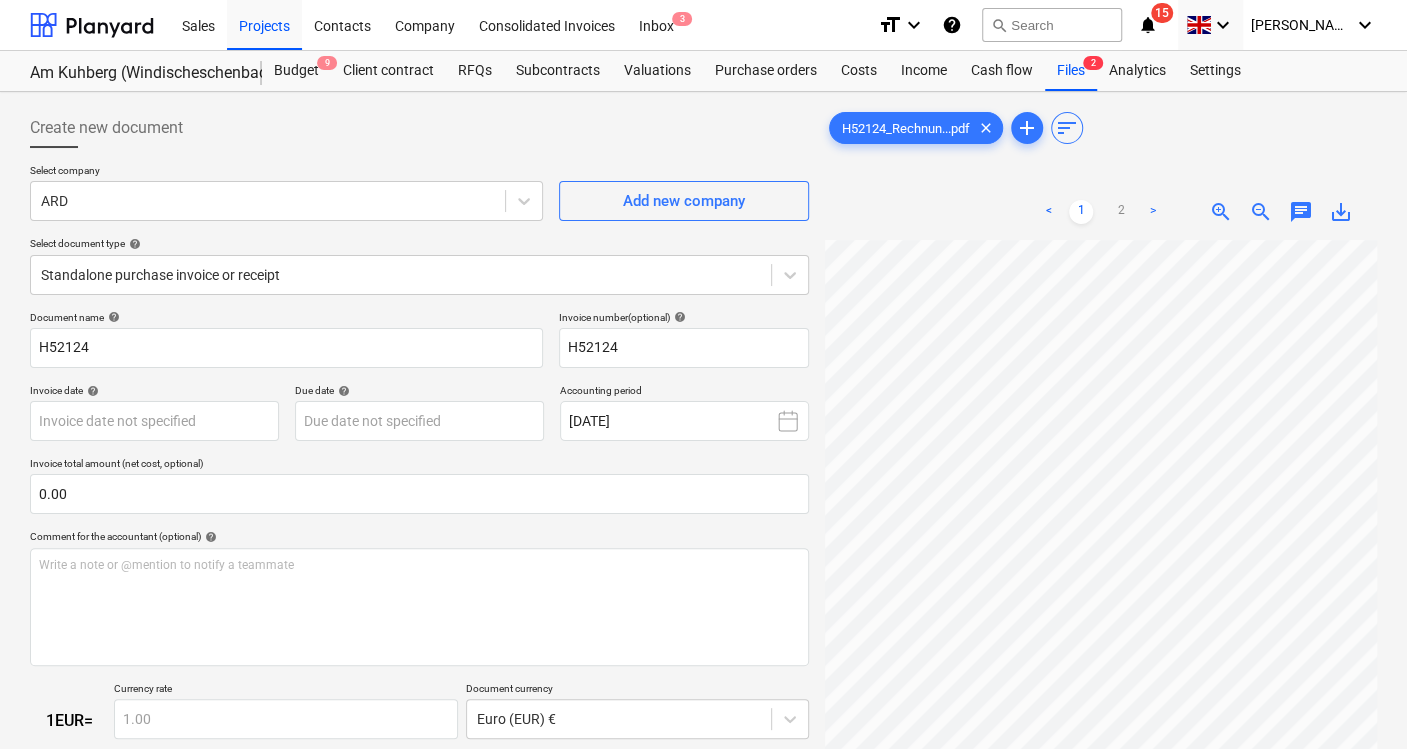 click on "Select company" at bounding box center (286, 172) 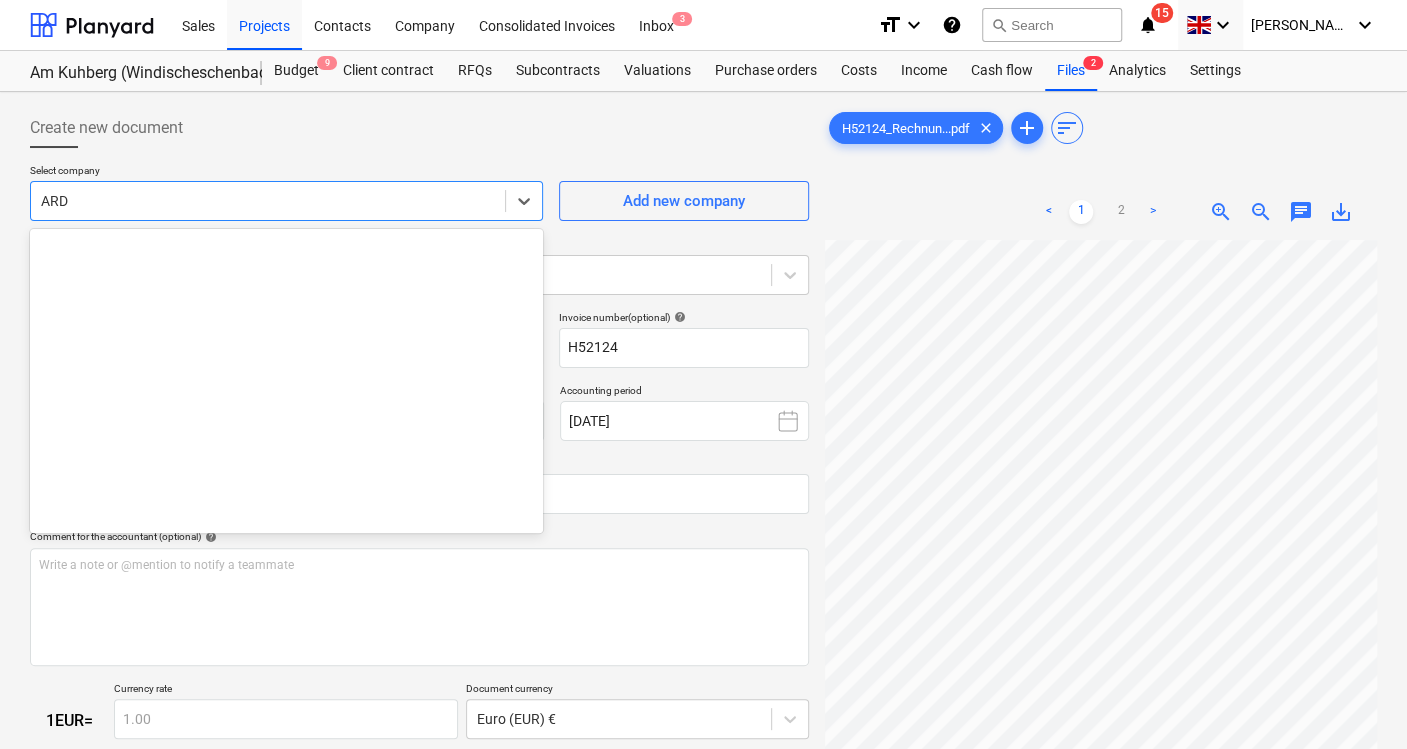 click on "ARD" at bounding box center [268, 201] 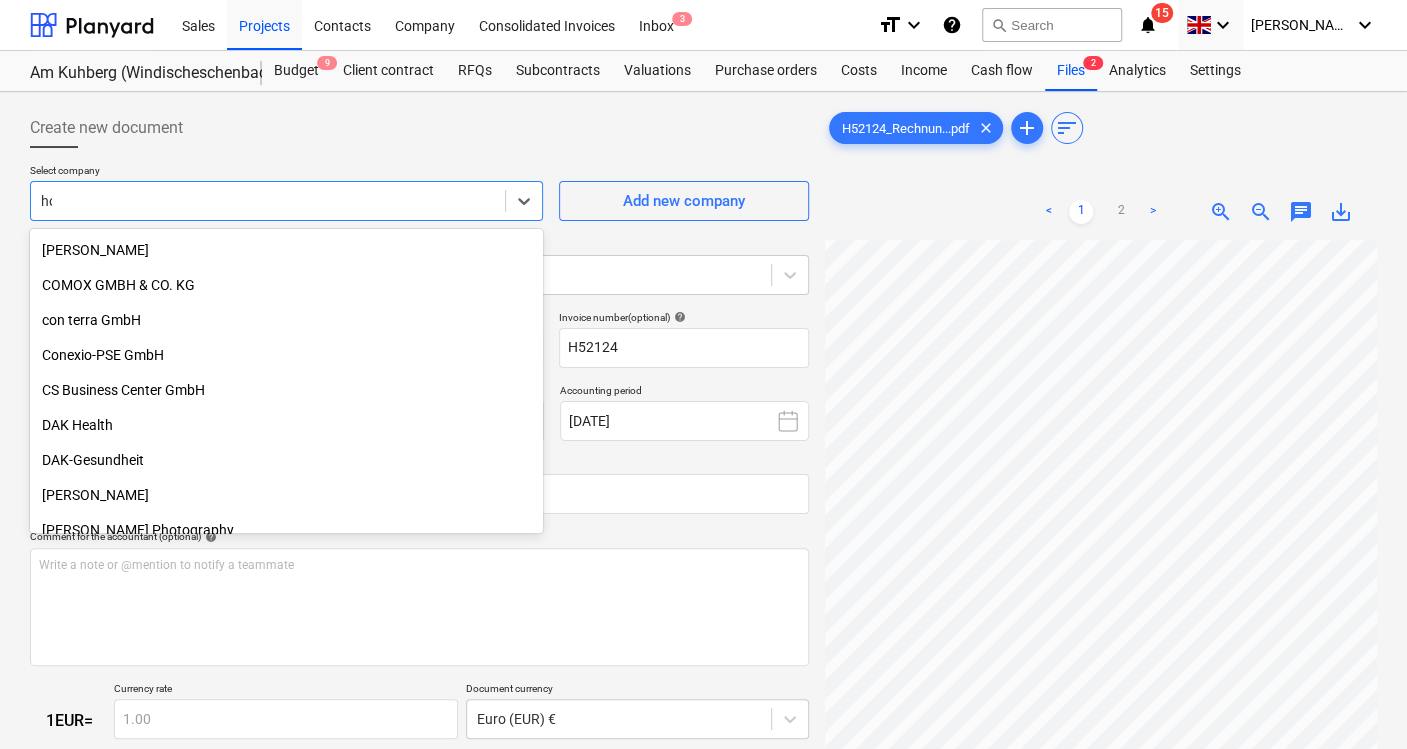 scroll, scrollTop: 2394, scrollLeft: 0, axis: vertical 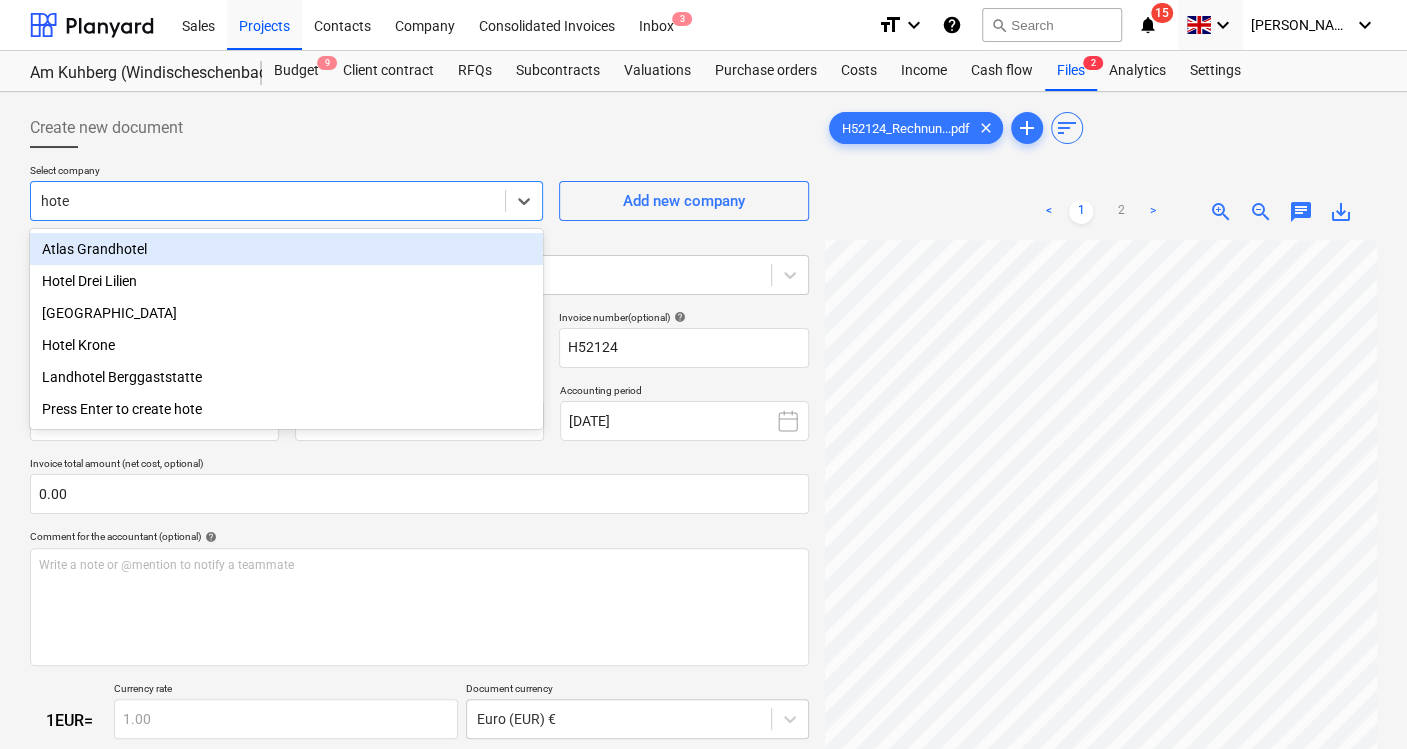 type on "hote" 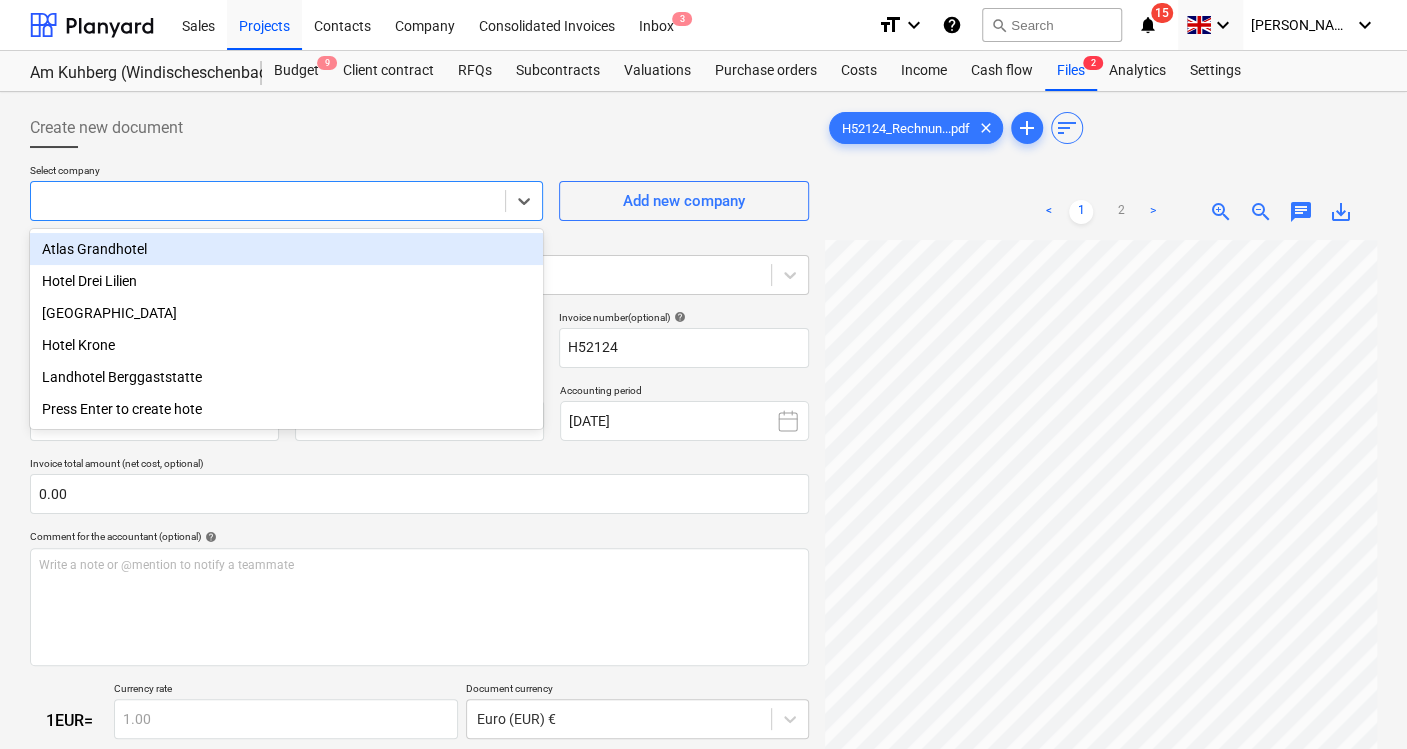 click on "Create new document" at bounding box center [419, 128] 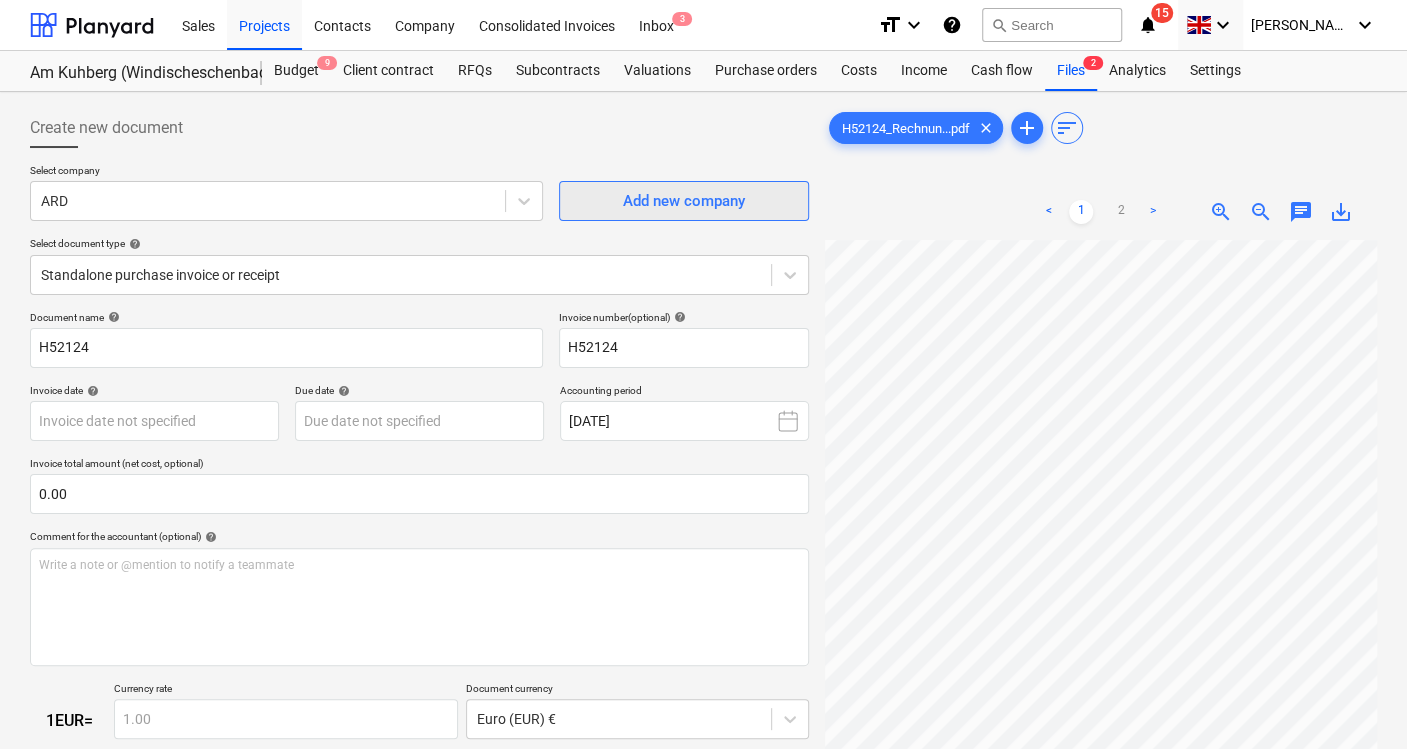 click on "Add new company" at bounding box center (684, 201) 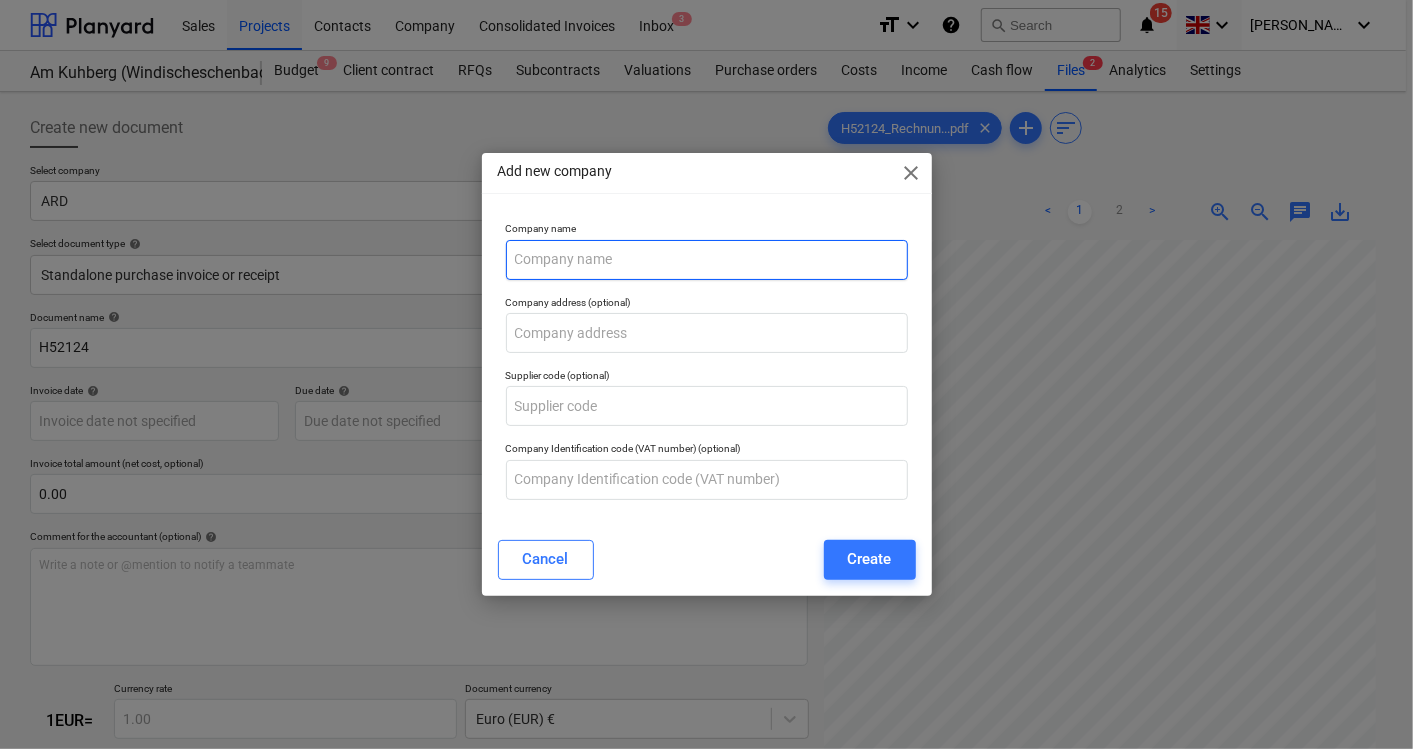 click at bounding box center [707, 260] 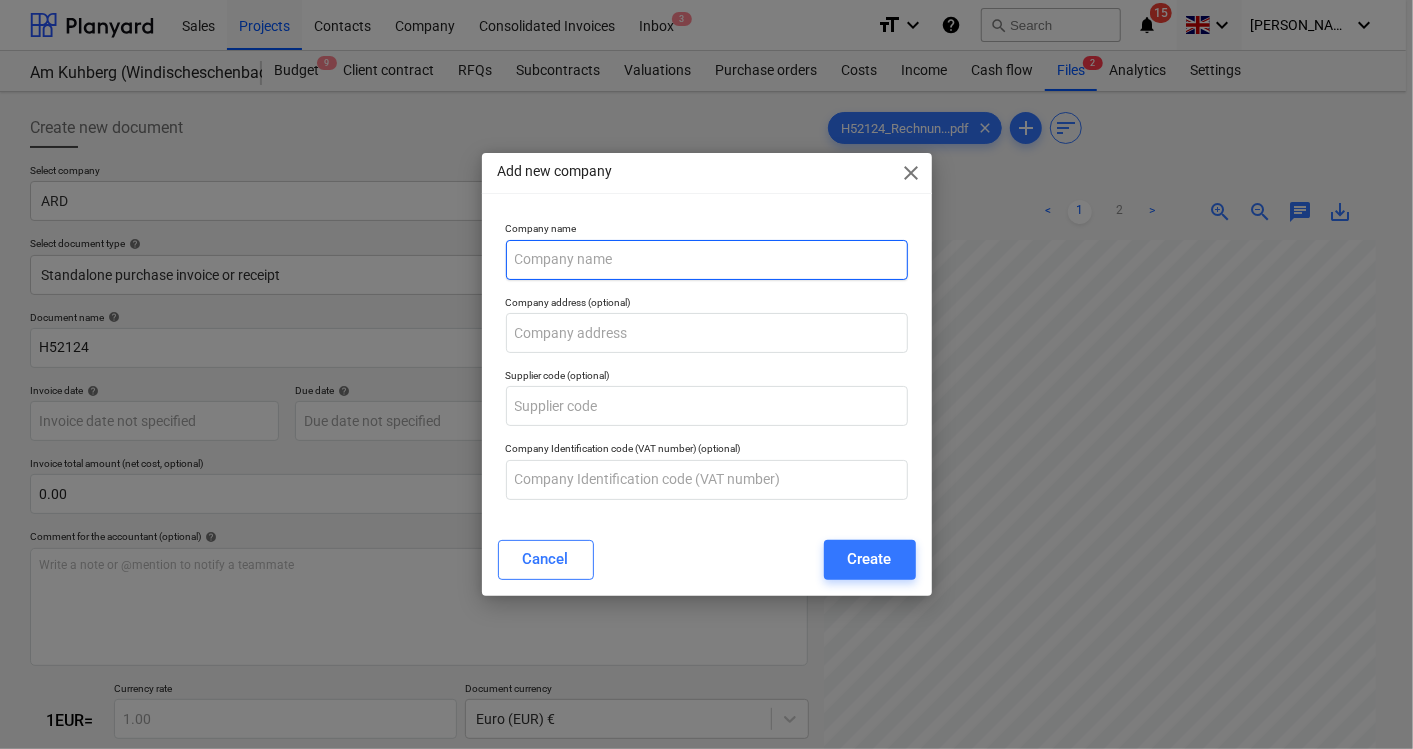 paste on "[GEOGRAPHIC_DATA]" 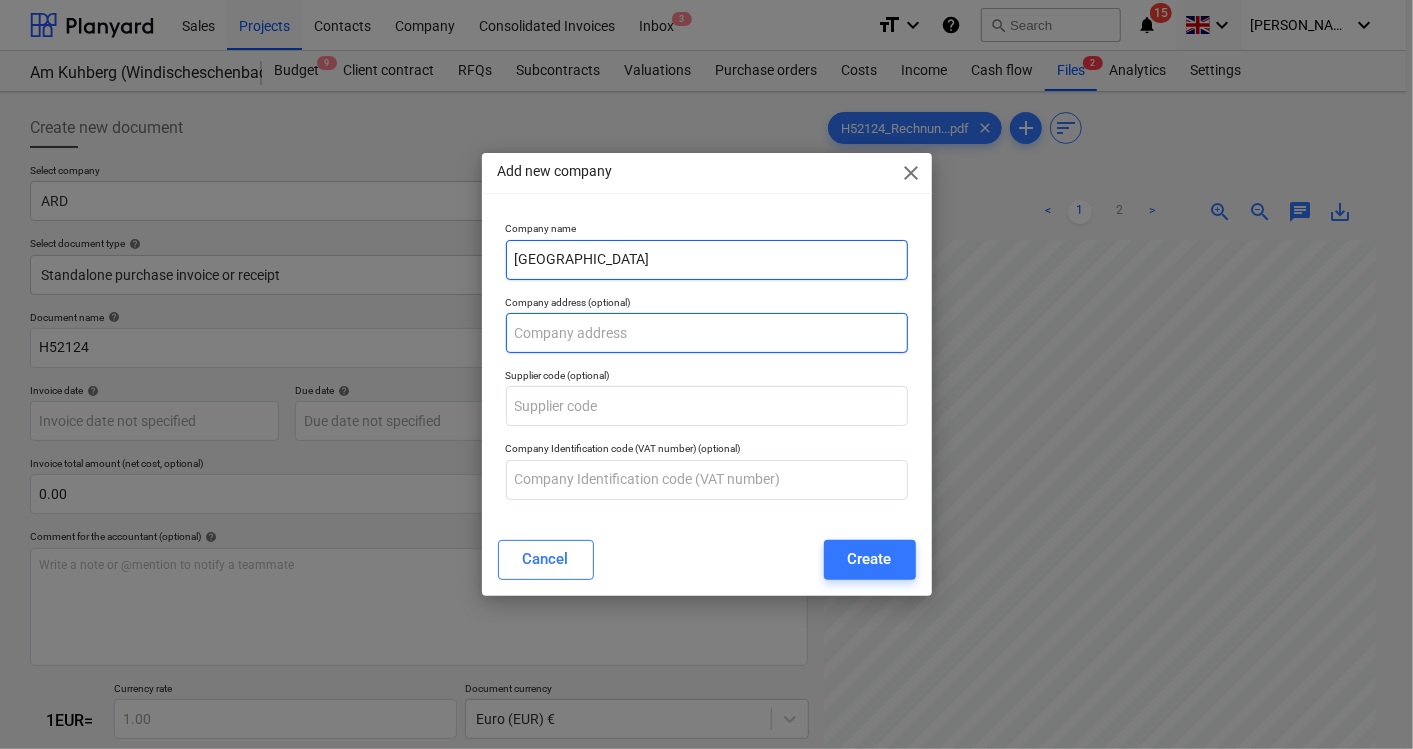 type on "[GEOGRAPHIC_DATA]" 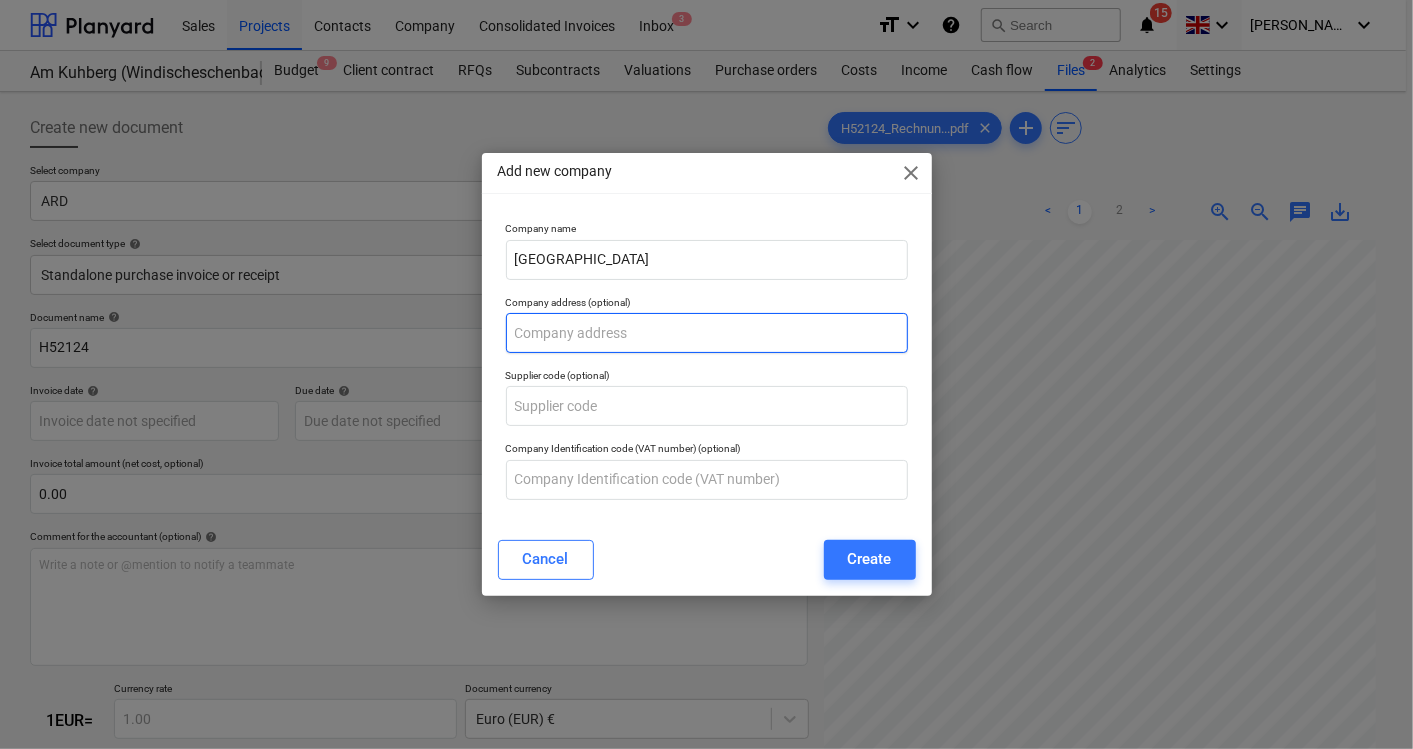 click at bounding box center (707, 333) 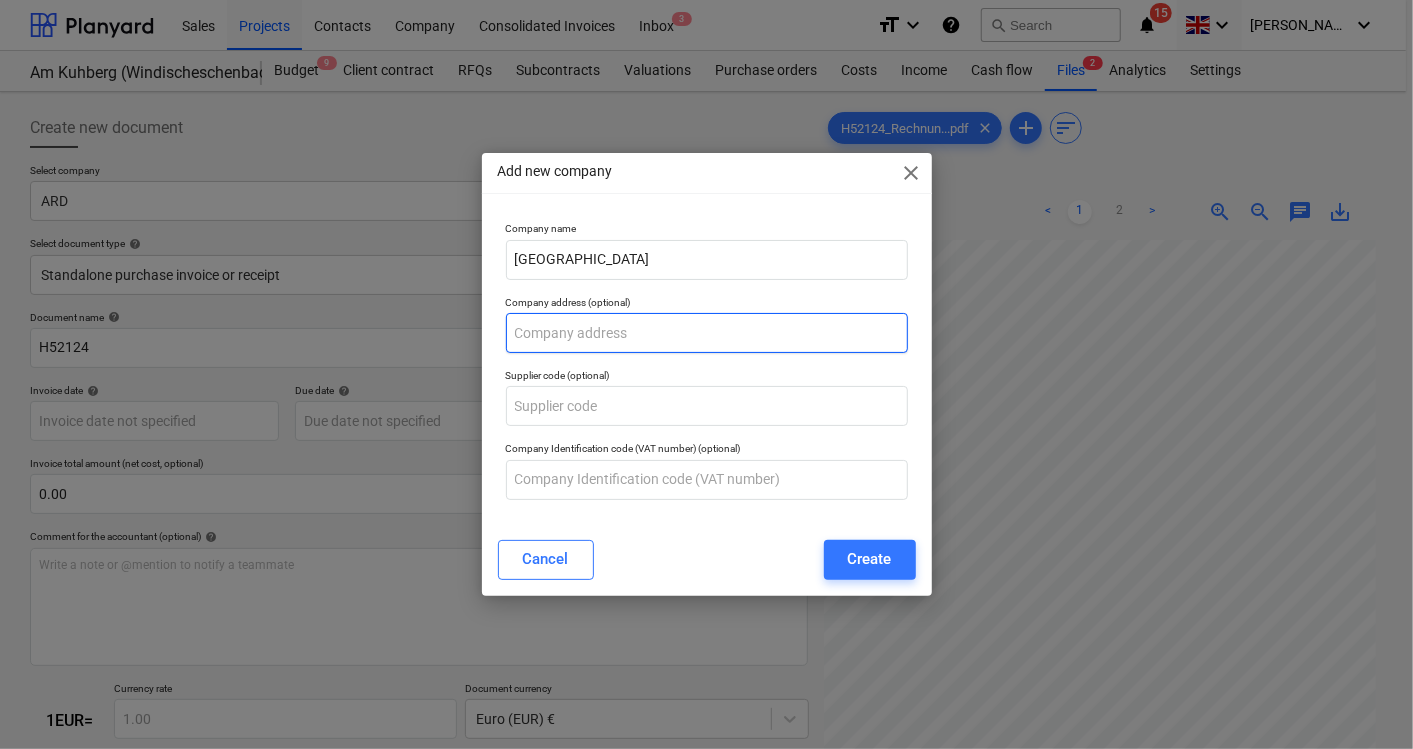 click at bounding box center [707, 333] 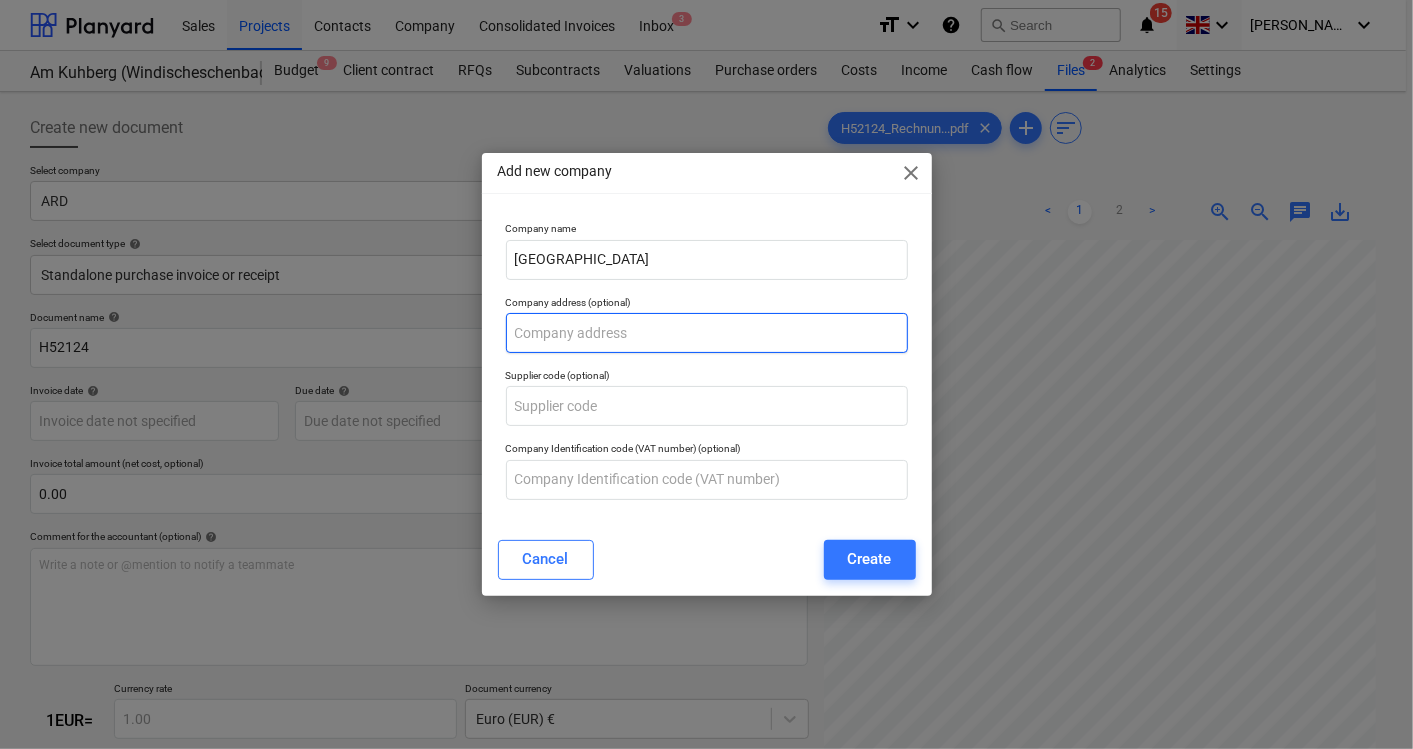 paste on "[STREET_ADDRESS] • 92681 [GEOGRAPHIC_DATA]" 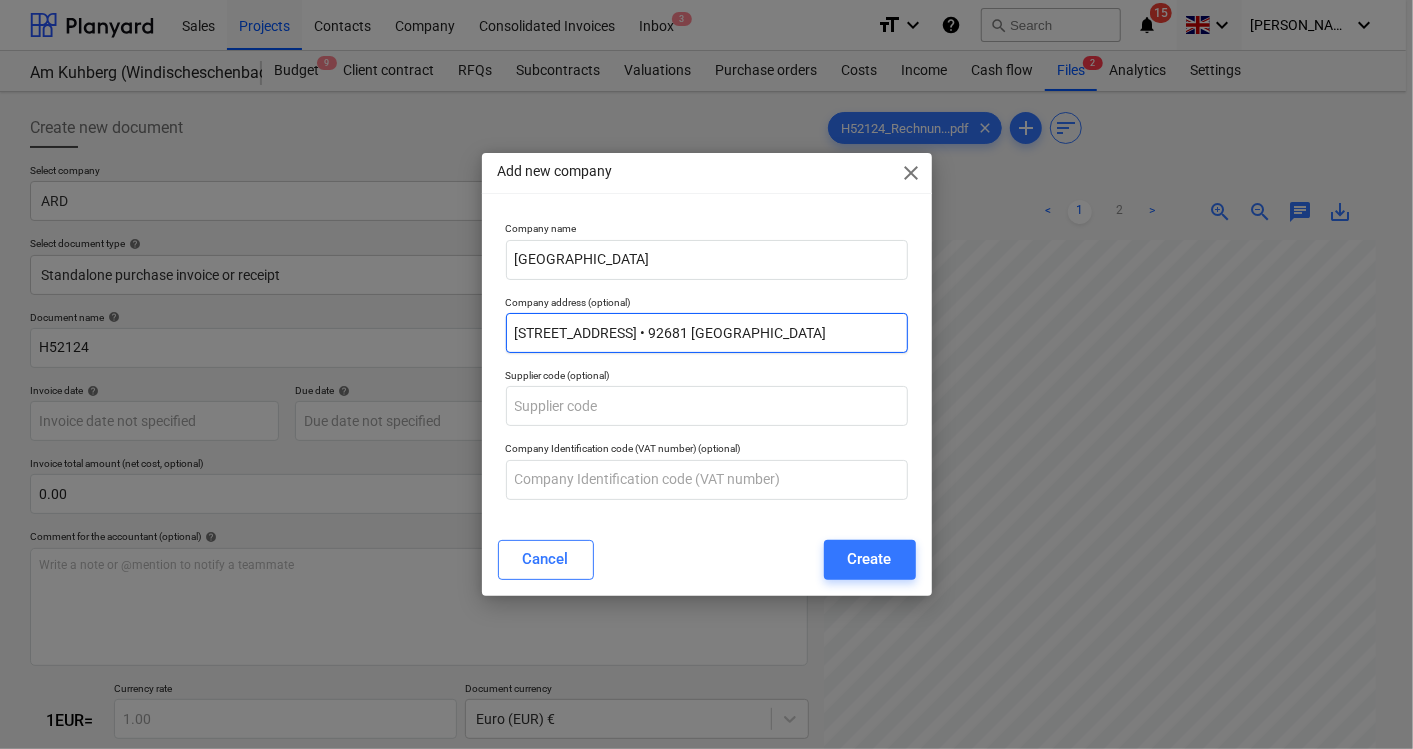 click on "[STREET_ADDRESS] • 92681 [GEOGRAPHIC_DATA]" at bounding box center [707, 333] 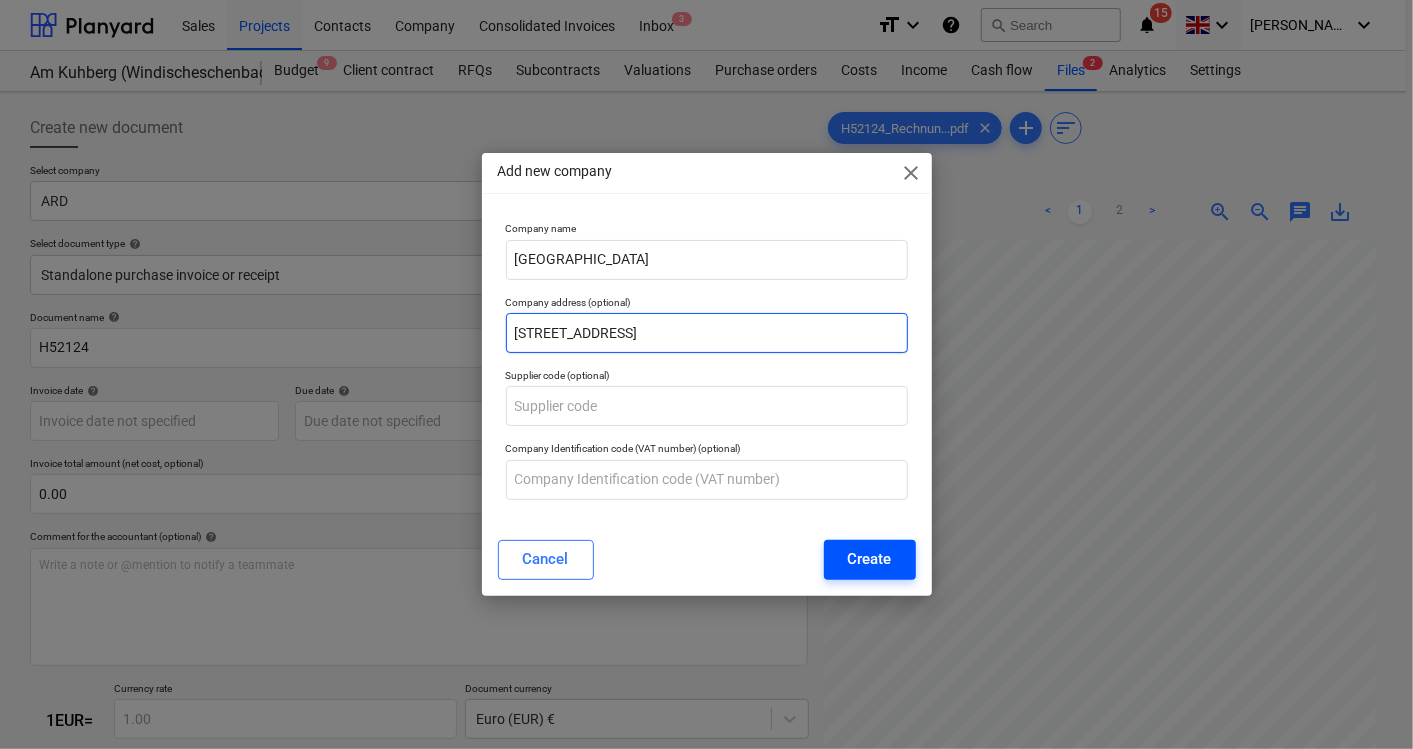 type on "[STREET_ADDRESS]" 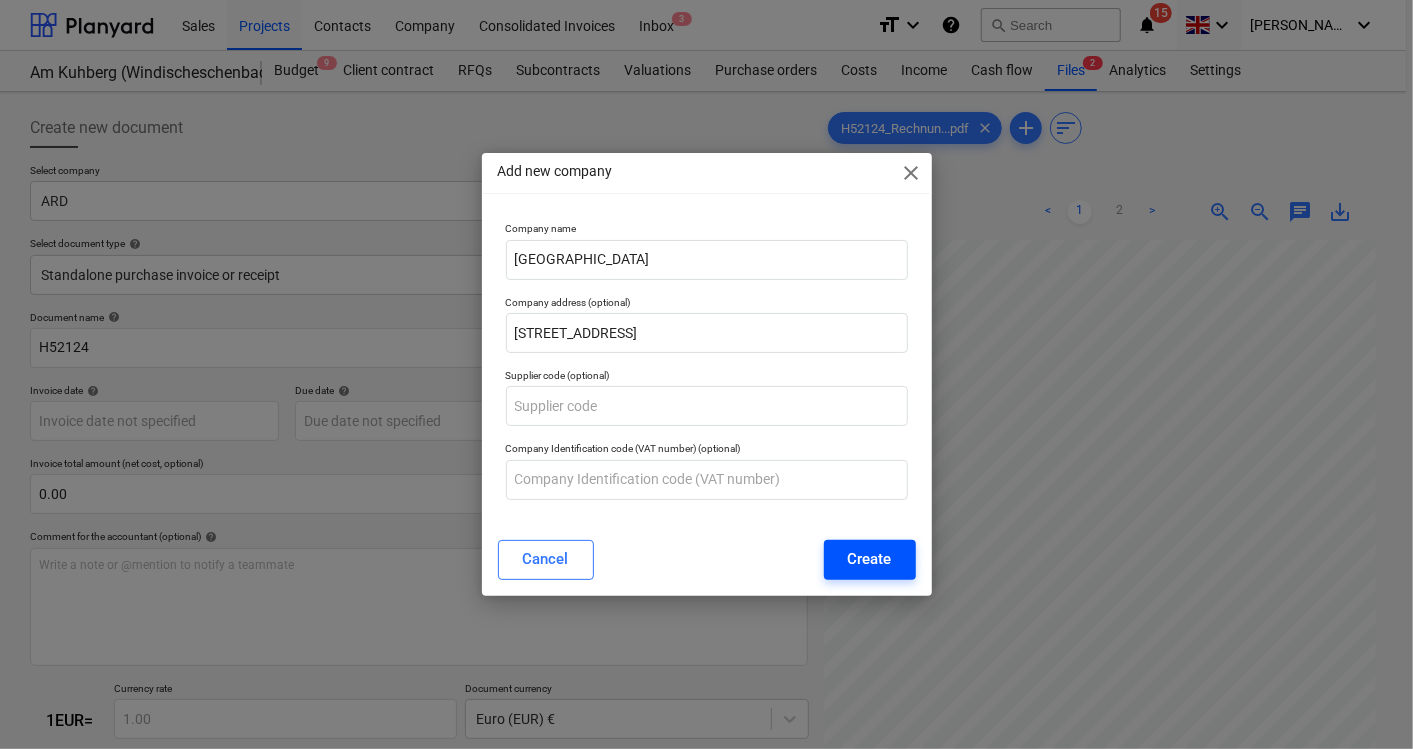 click on "Create" at bounding box center (870, 559) 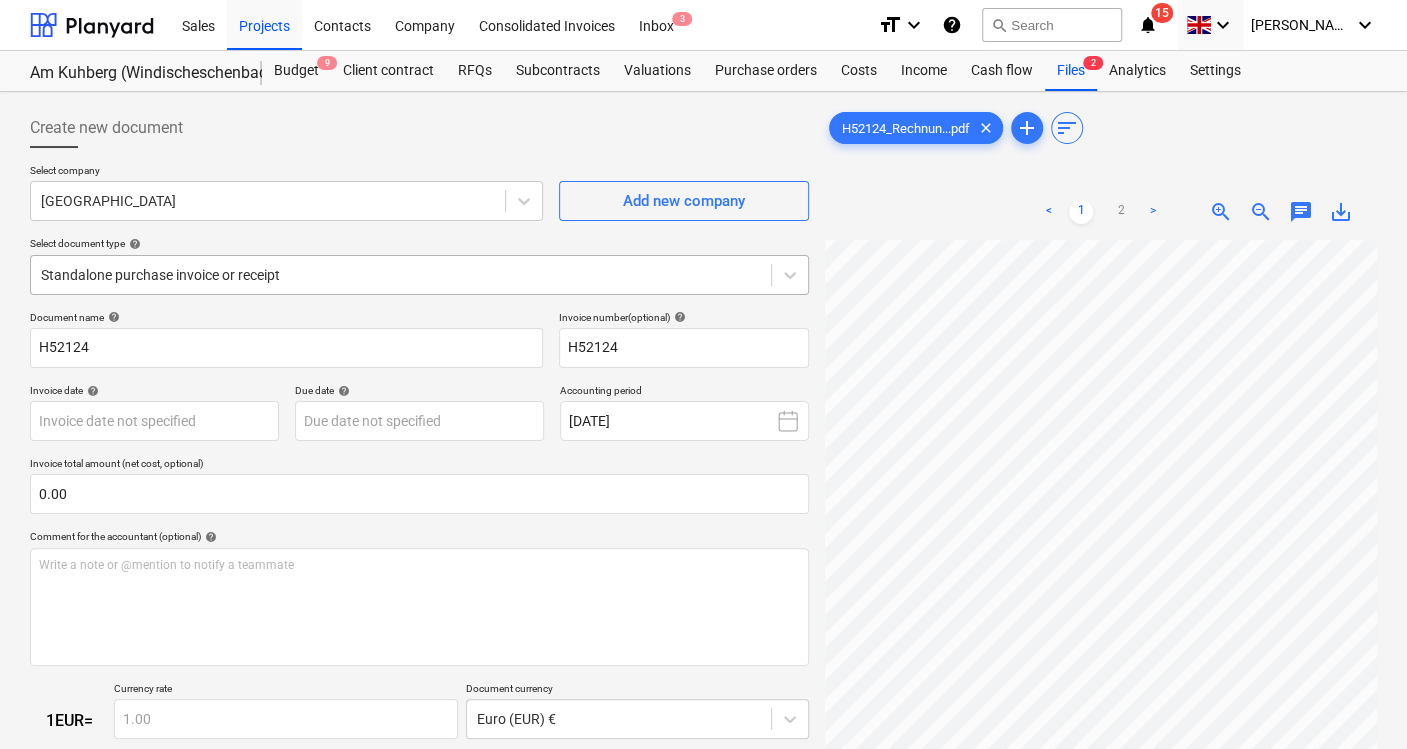 click at bounding box center (401, 275) 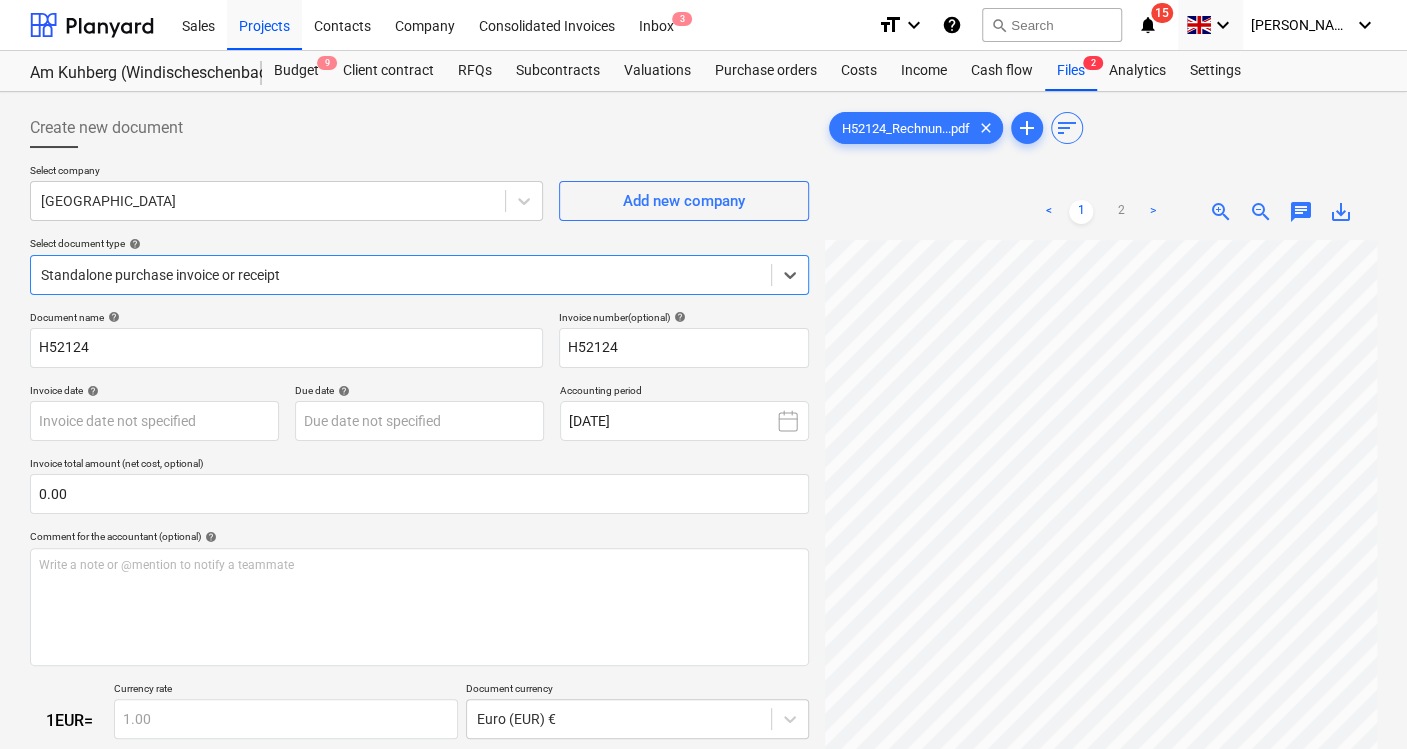 click at bounding box center [401, 275] 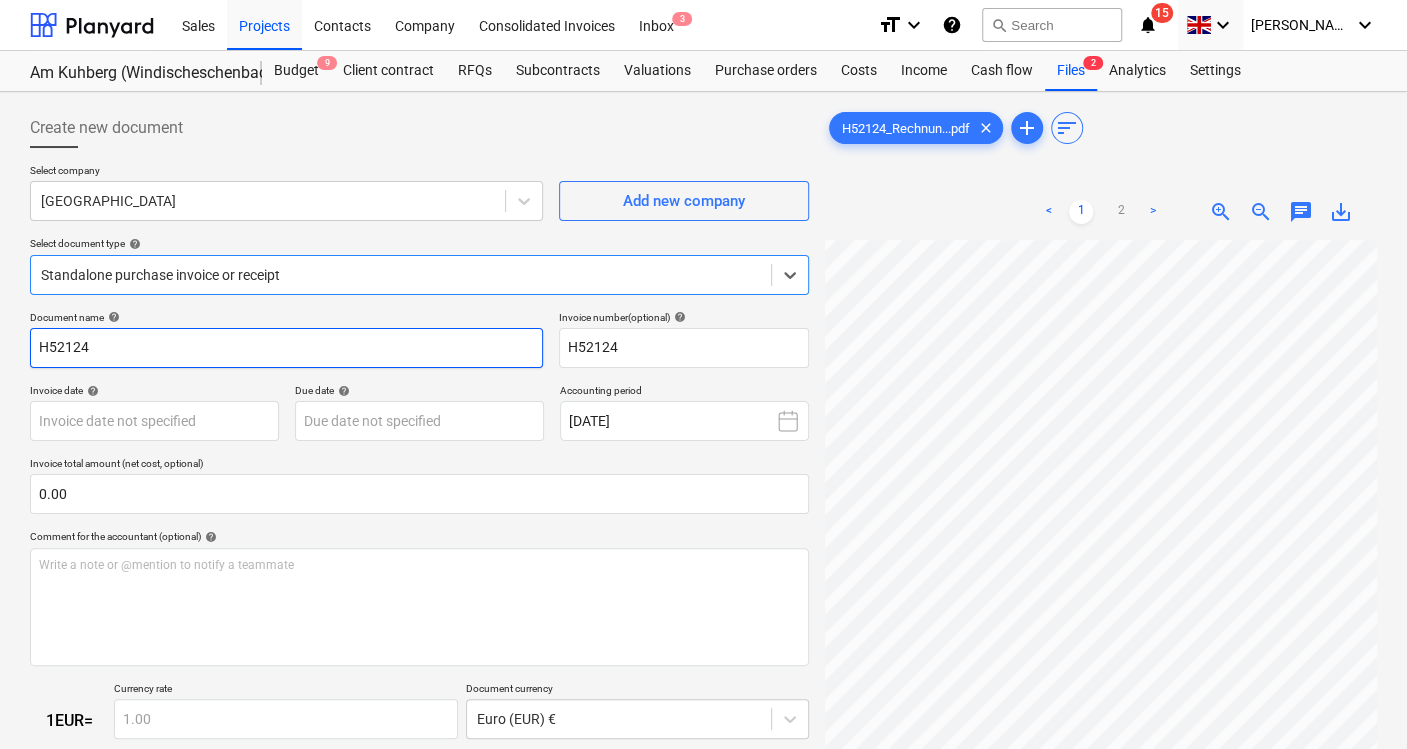 click on "H52124" at bounding box center (286, 348) 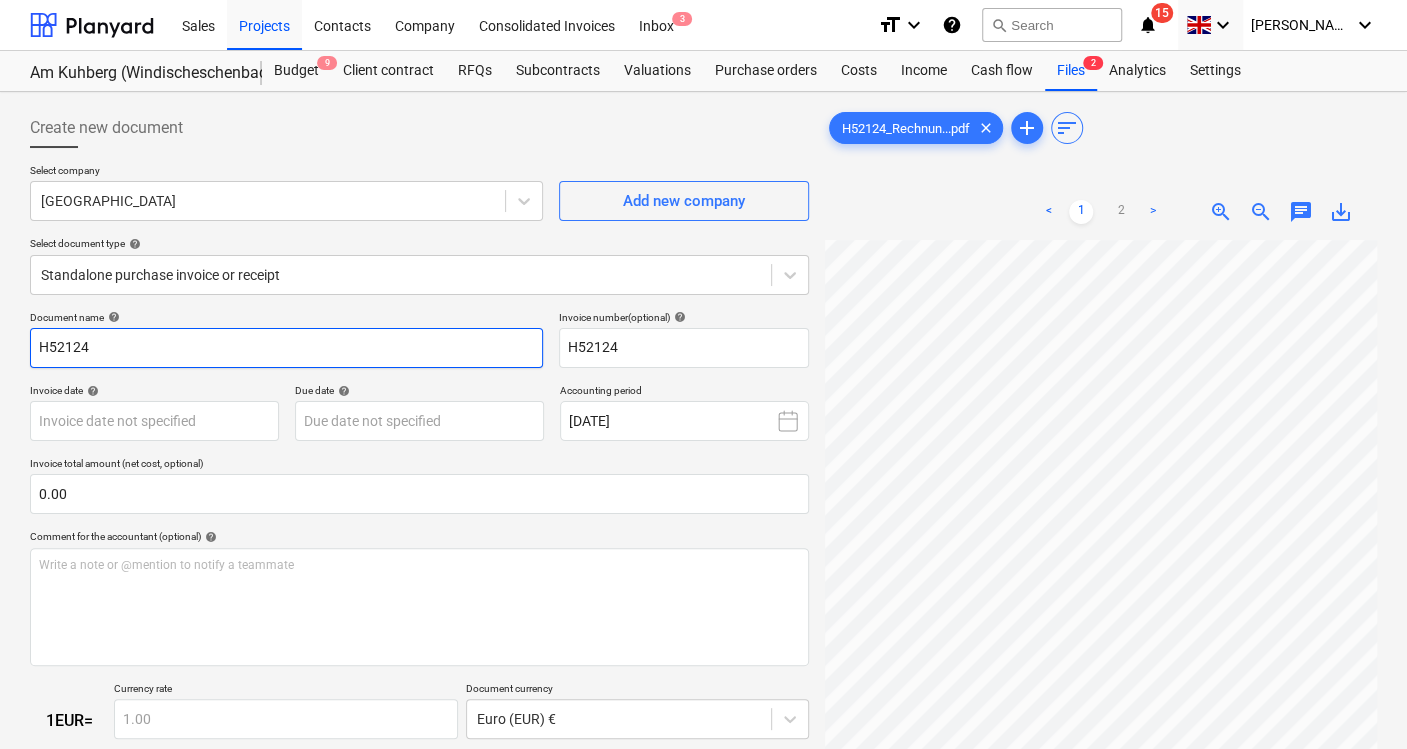 click on "H52124" at bounding box center [286, 348] 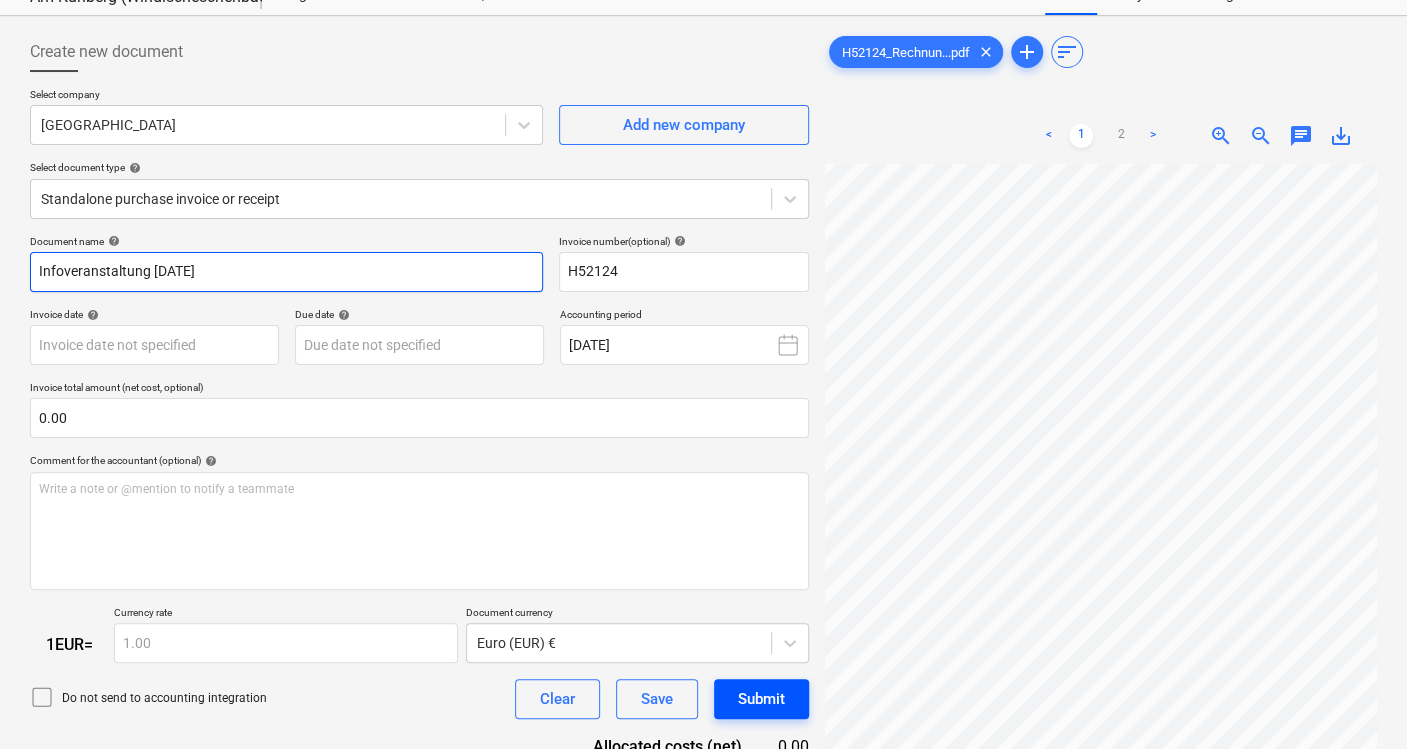 scroll, scrollTop: 111, scrollLeft: 0, axis: vertical 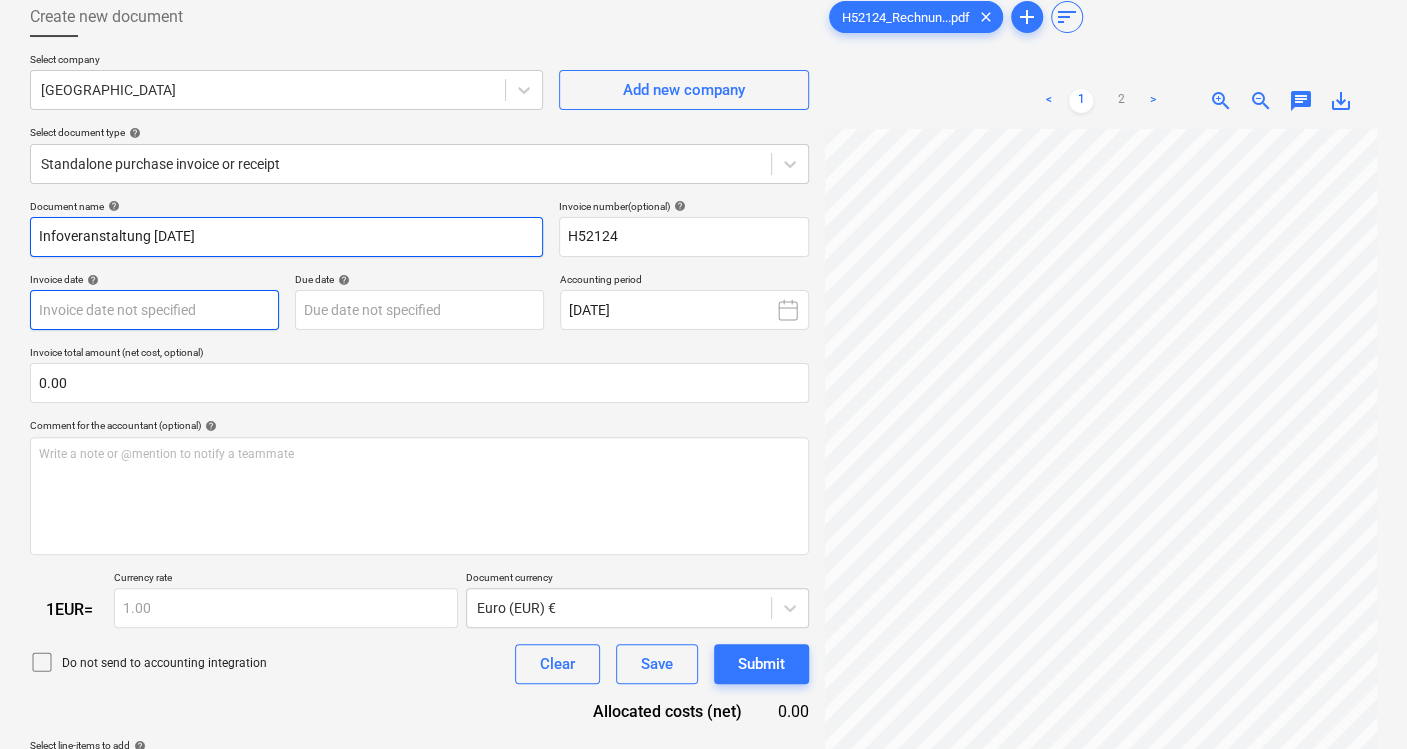 type on "Infoveranstaltung [DATE]" 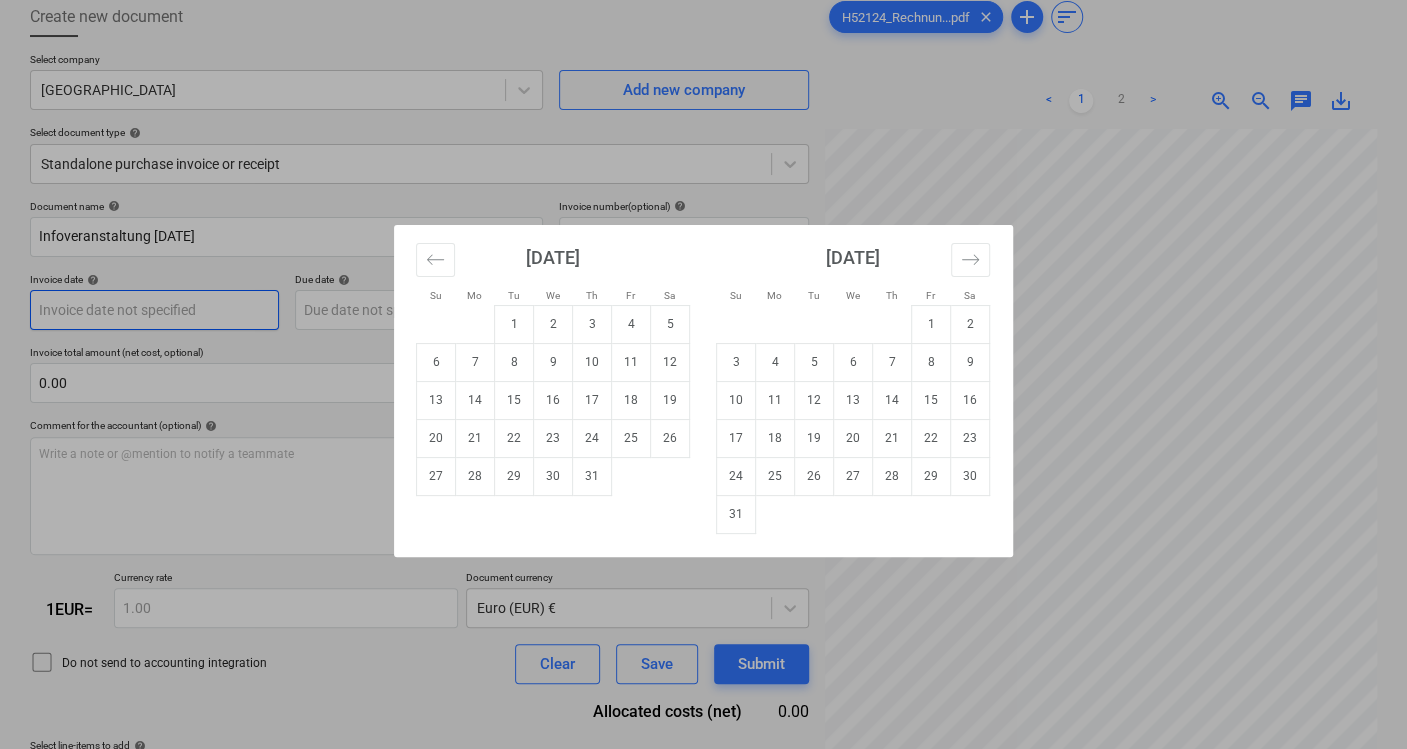 click on "Sales Projects Contacts Company Consolidated Invoices Inbox 3 format_size keyboard_arrow_down help search Search notifications 15 keyboard_arrow_down [PERSON_NAME] keyboard_arrow_down Am Kuhberg (Windischeschenbach) Budget 9 Client contract RFQs Subcontracts Valuations Purchase orders Costs Income Cash flow Files 2 Analytics Settings Create new document Select company ARIBO Hotel Erbendorf   Add new company Select document type help Standalone purchase invoice or receipt Document name help Infoveranstaltung [DATE] Invoice number  (optional) help H52124 Invoice date help Press the down arrow key to interact with the calendar and
select a date. Press the question mark key to get the keyboard shortcuts for changing dates. Due date help Press the down arrow key to interact with the calendar and
select a date. Press the question mark key to get the keyboard shortcuts for changing dates. Accounting period [DATE] Invoice total amount (net cost, optional) 0.00 Comment for the accountant (optional) help <" at bounding box center [703, 263] 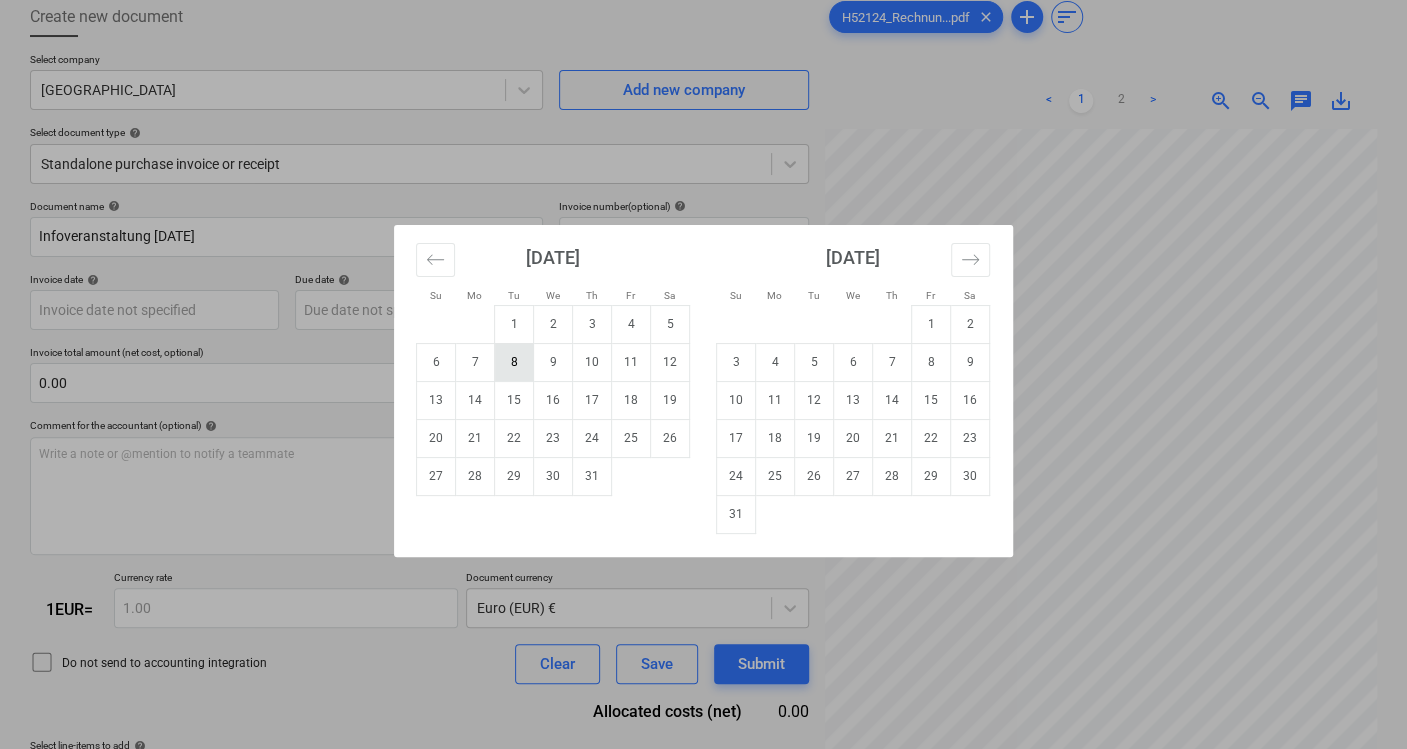 click on "8" at bounding box center (514, 362) 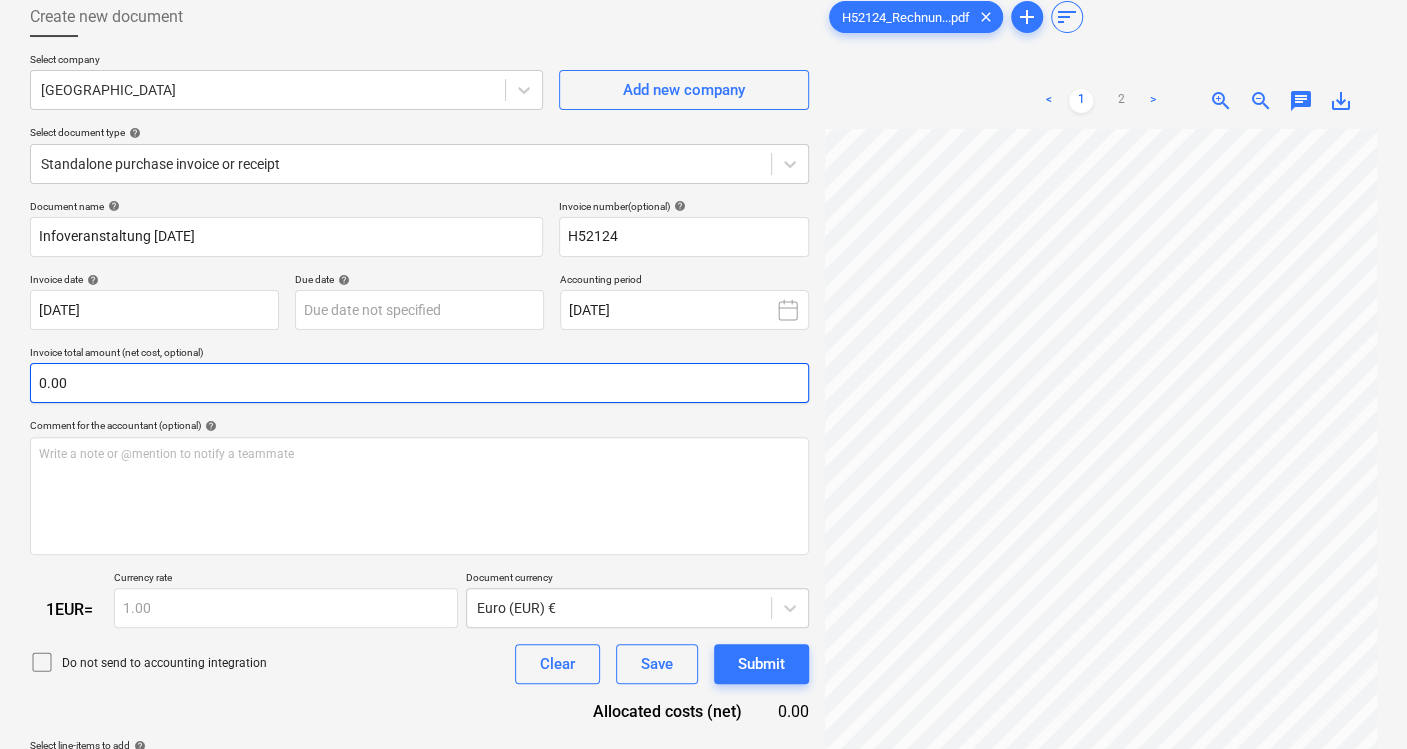 scroll, scrollTop: 373, scrollLeft: 55, axis: both 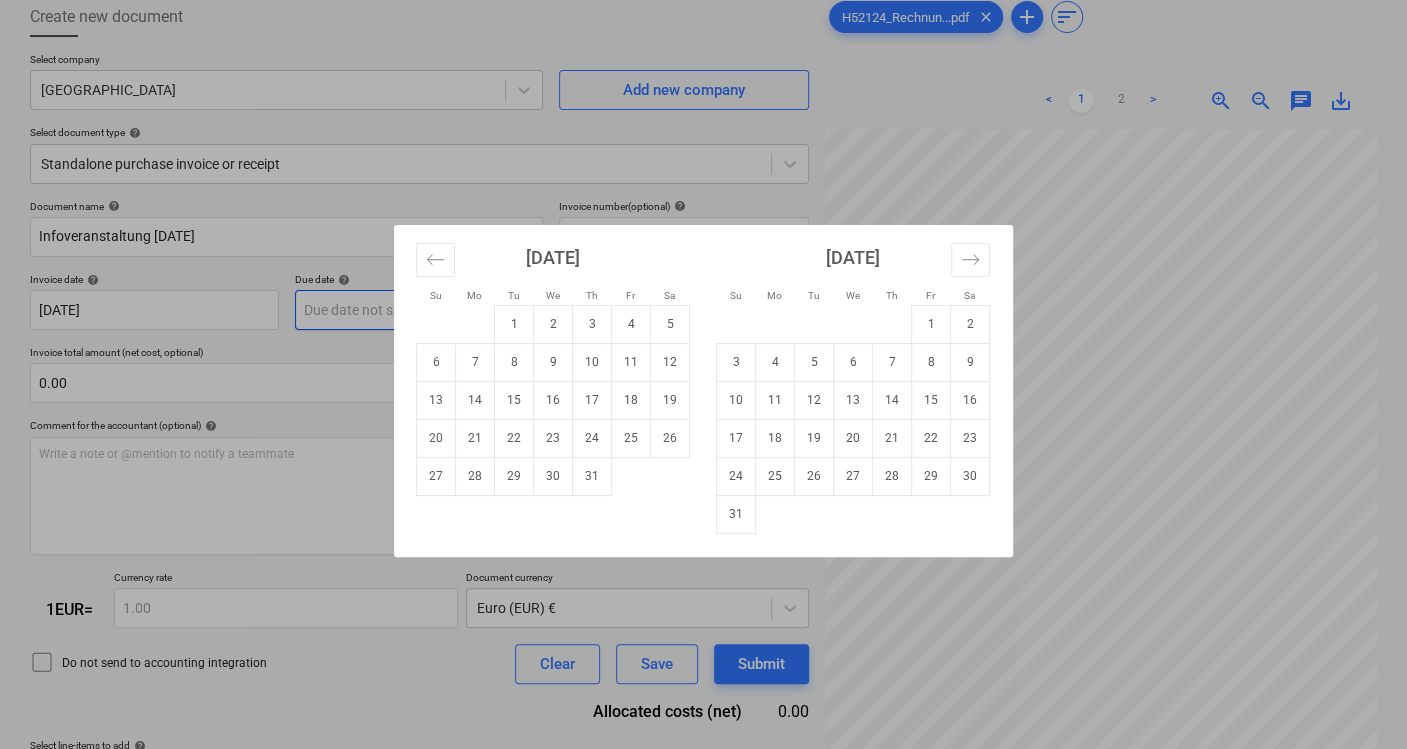 click on "Sales Projects Contacts Company Consolidated Invoices Inbox 3 format_size keyboard_arrow_down help search Search notifications 15 keyboard_arrow_down [PERSON_NAME] keyboard_arrow_down Am Kuhberg (Windischeschenbach) Budget 9 Client contract RFQs Subcontracts Valuations Purchase orders Costs Income Cash flow Files 2 Analytics Settings Create new document Select company ARIBO Hotel Erbendorf   Add new company Select document type help Standalone purchase invoice or receipt Document name help Infoveranstaltung [DATE] Invoice number  (optional) help H52124 Invoice date help [DATE] 08.07.2025 Press the down arrow key to interact with the calendar and
select a date. Press the question mark key to get the keyboard shortcuts for changing dates. Due date help Press the down arrow key to interact with the calendar and
select a date. Press the question mark key to get the keyboard shortcuts for changing dates. Accounting period [DATE] Invoice total amount (net cost, optional) 0.00 help ﻿ 1  EUR  = <" at bounding box center (703, 263) 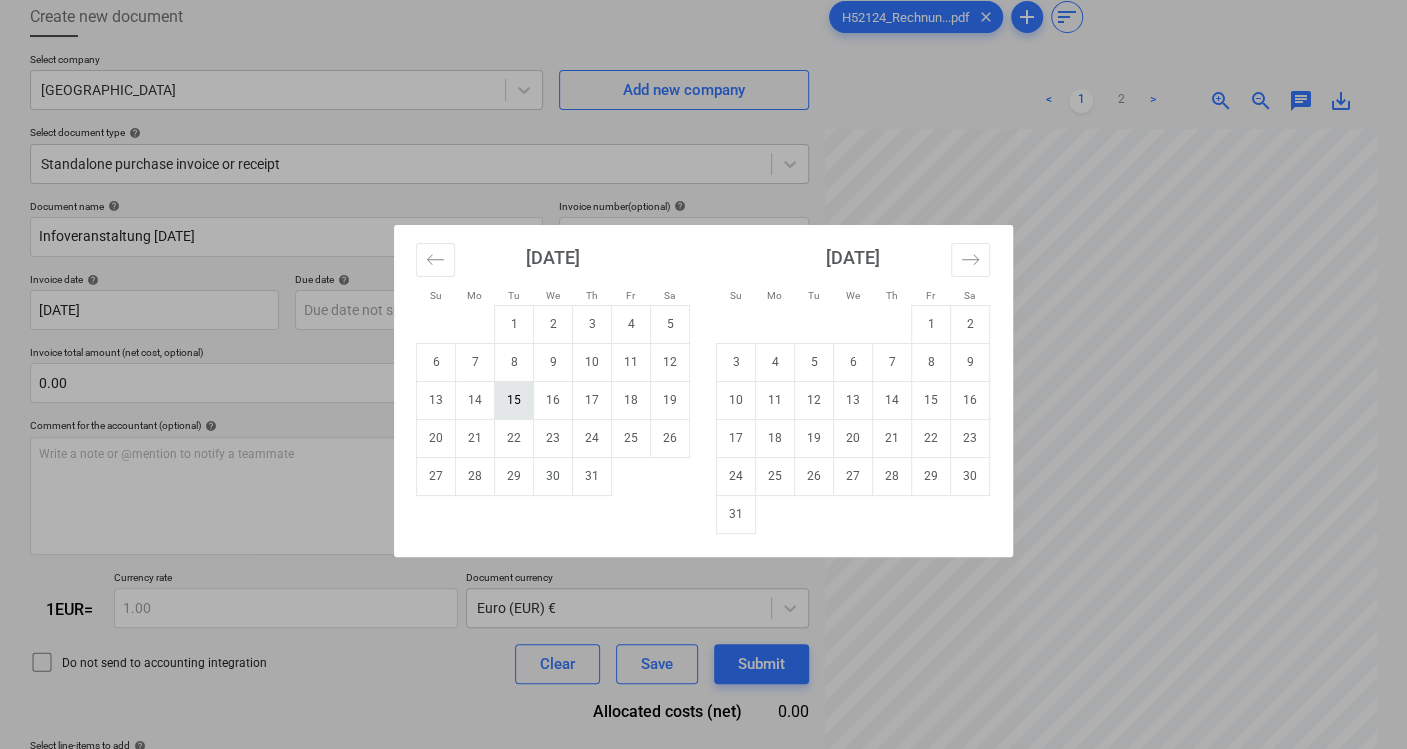 click on "15" at bounding box center [514, 400] 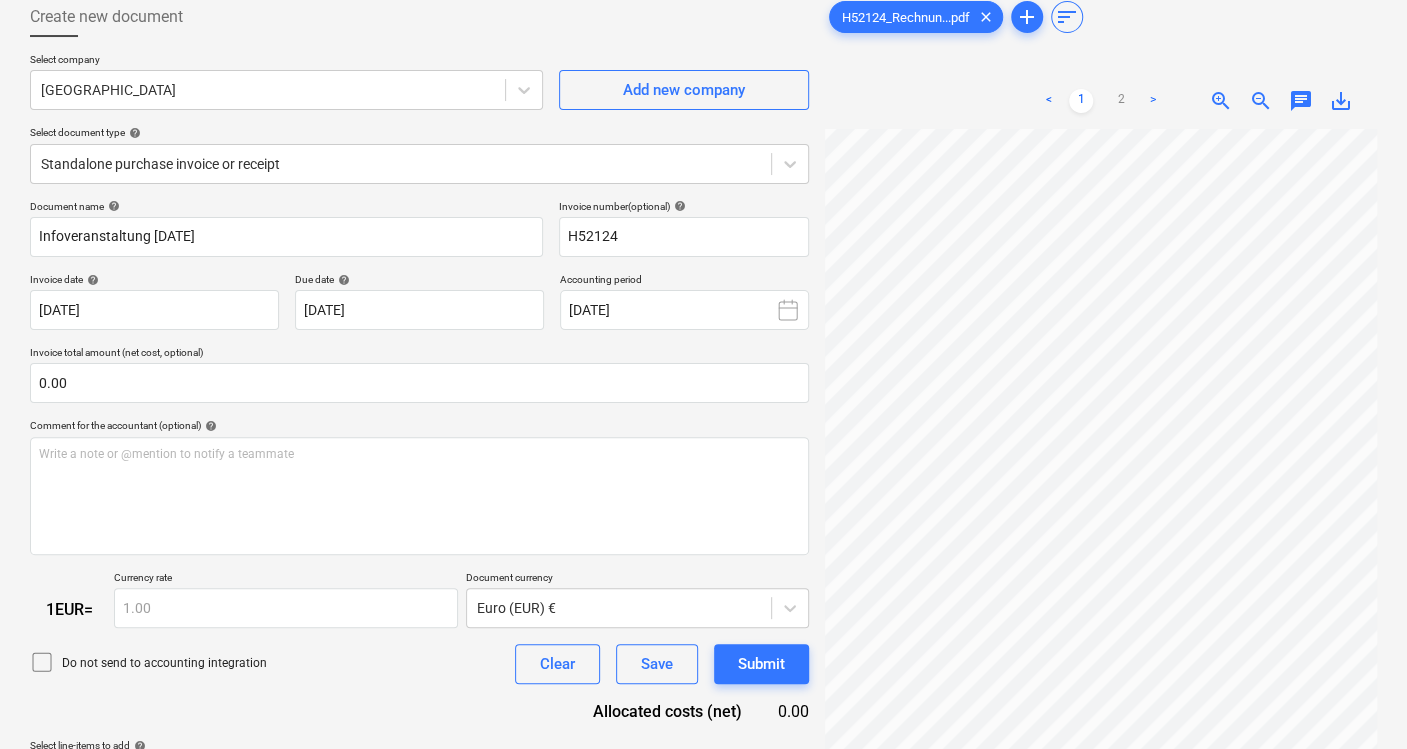 type on "[DATE]" 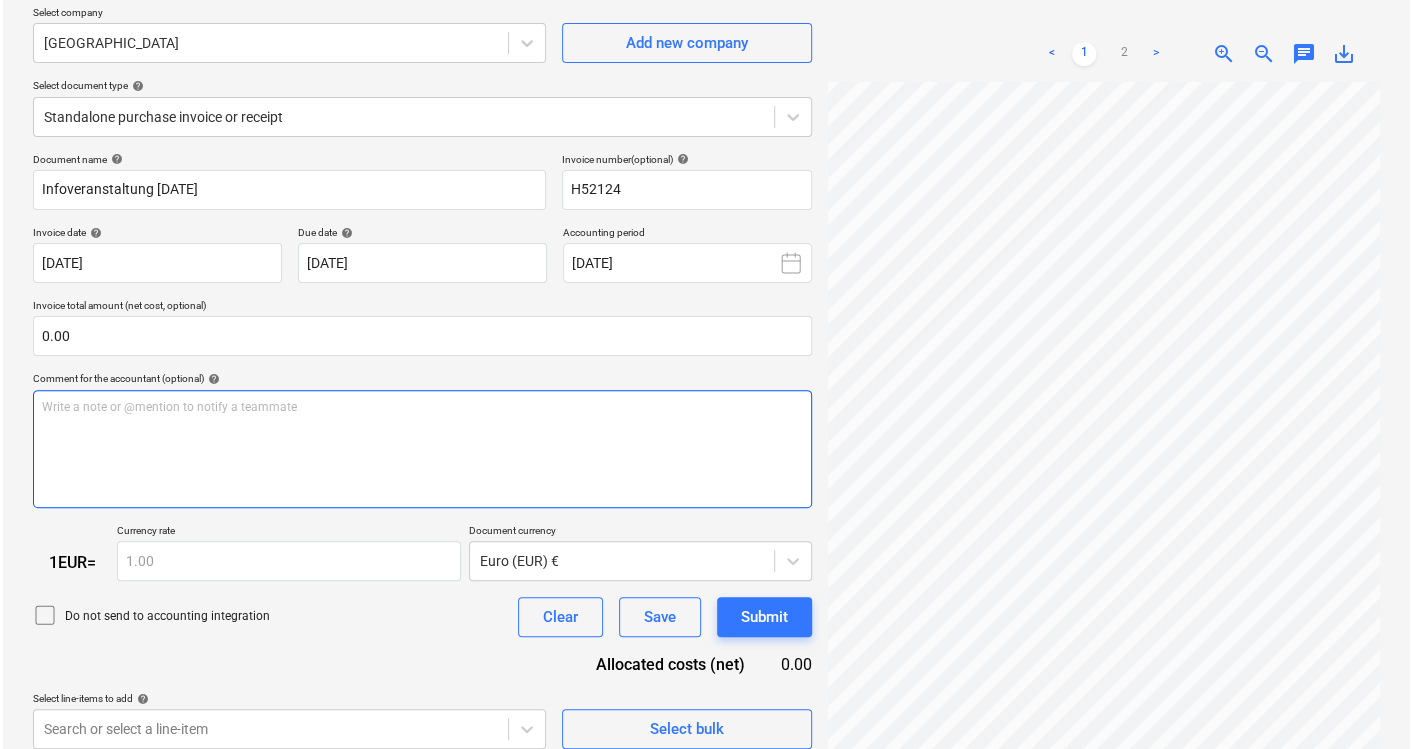 scroll, scrollTop: 199, scrollLeft: 0, axis: vertical 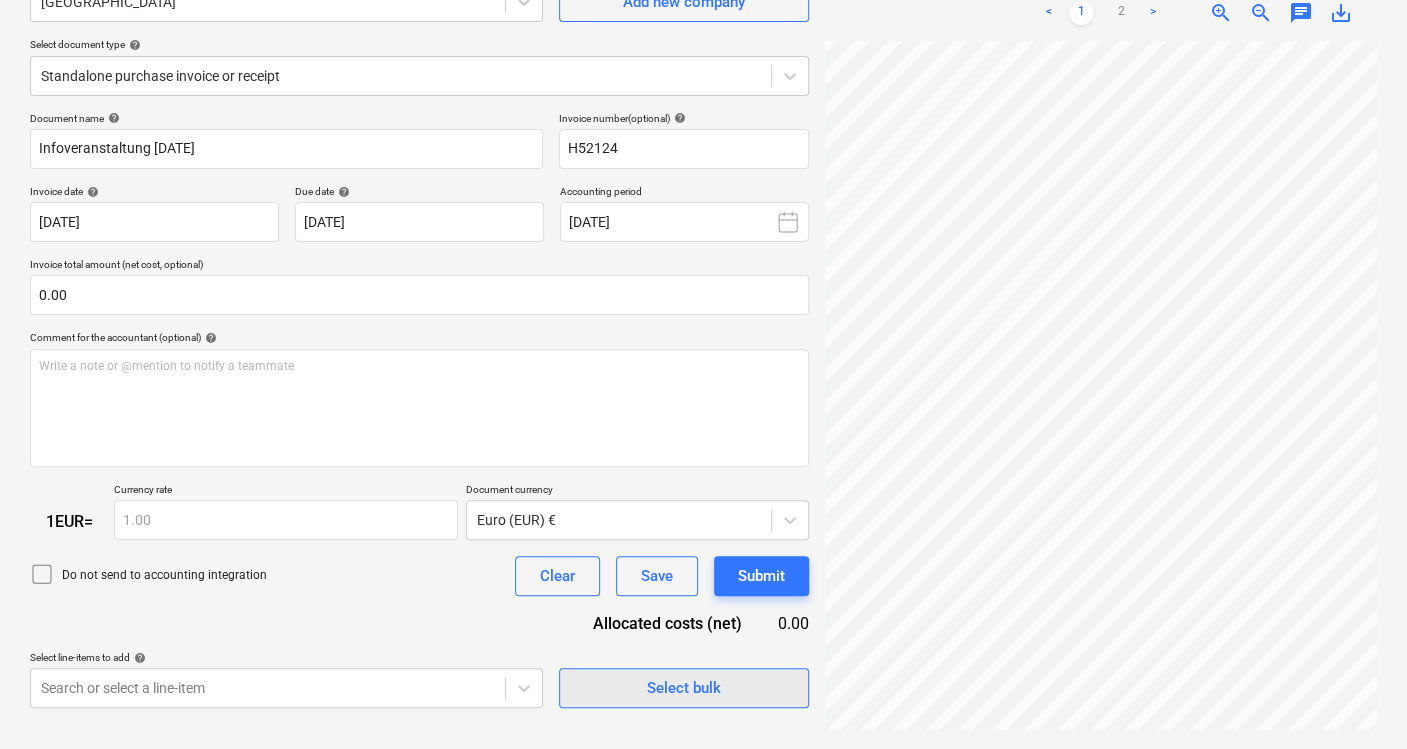 click on "Select bulk" at bounding box center (684, 688) 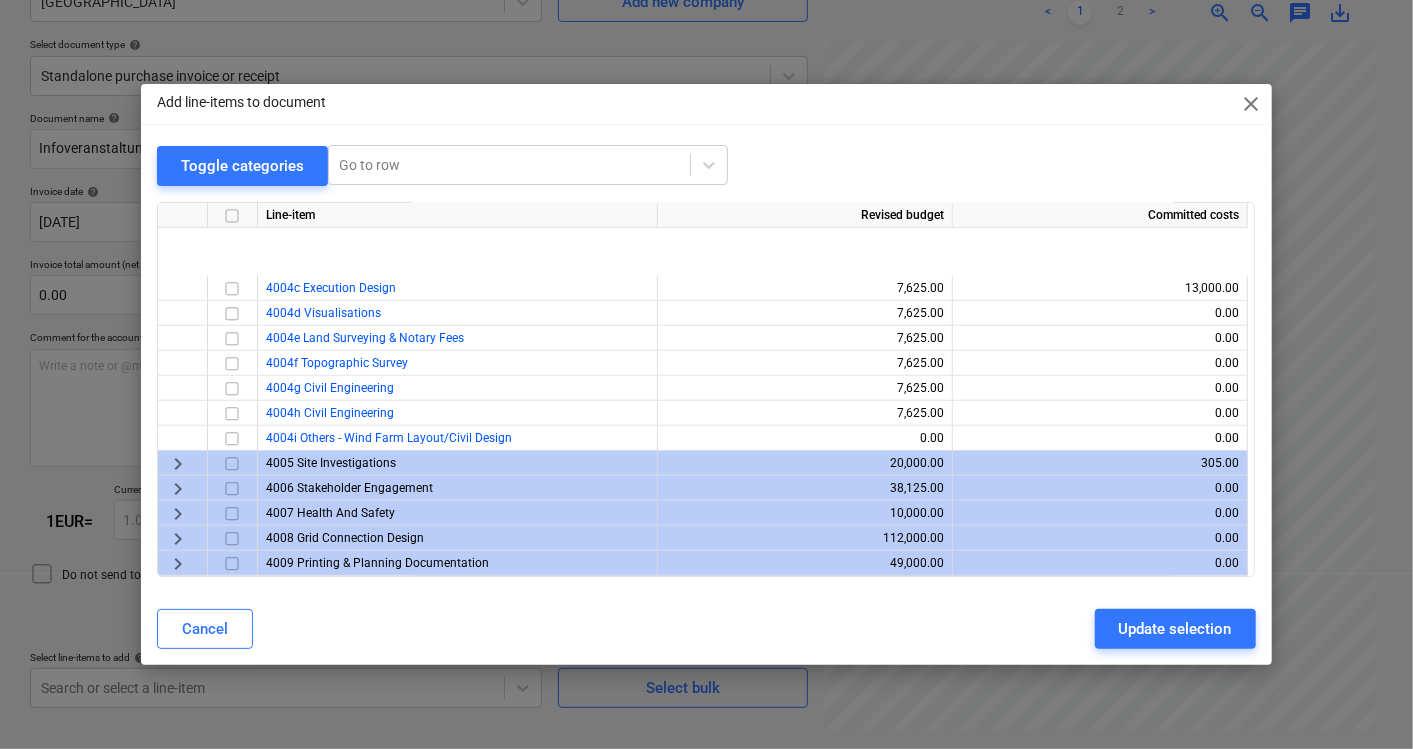 scroll, scrollTop: 1177, scrollLeft: 0, axis: vertical 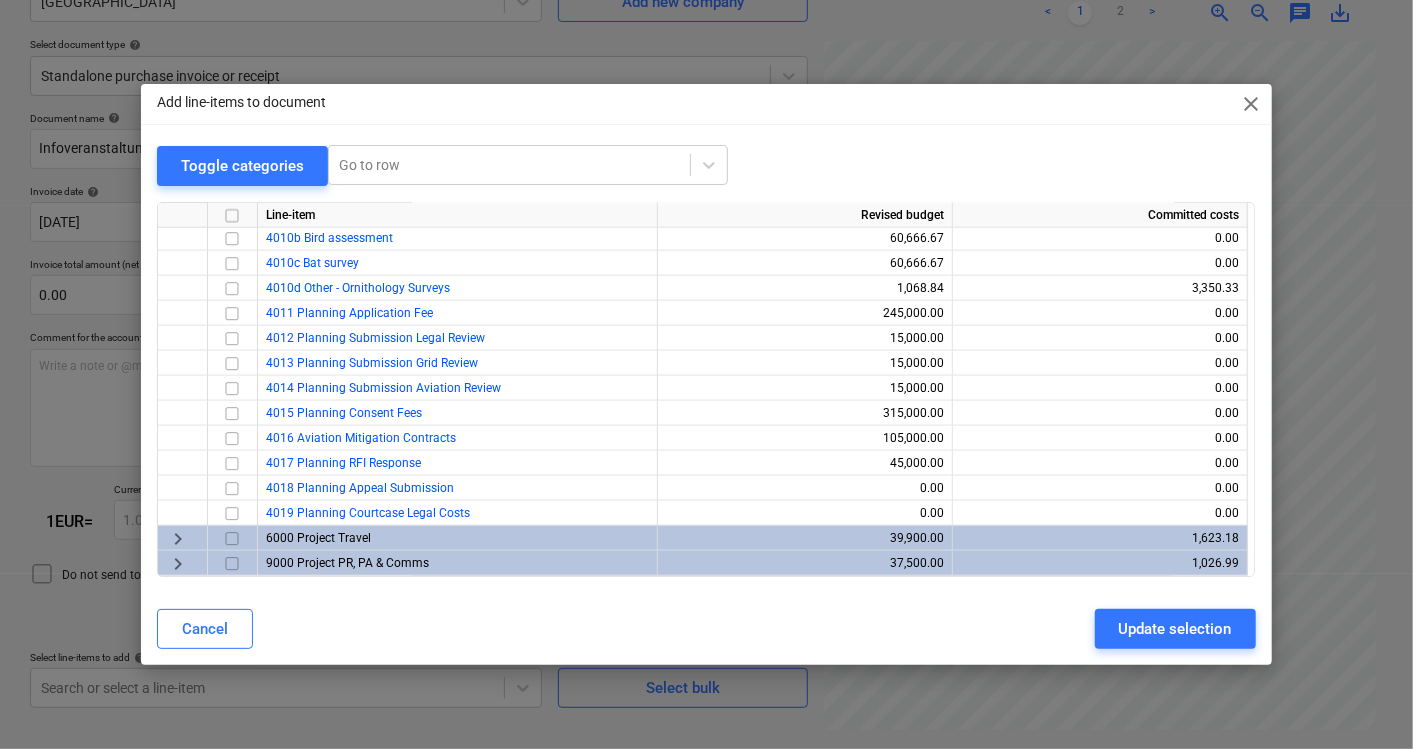 click on "keyboard_arrow_right" at bounding box center (178, 539) 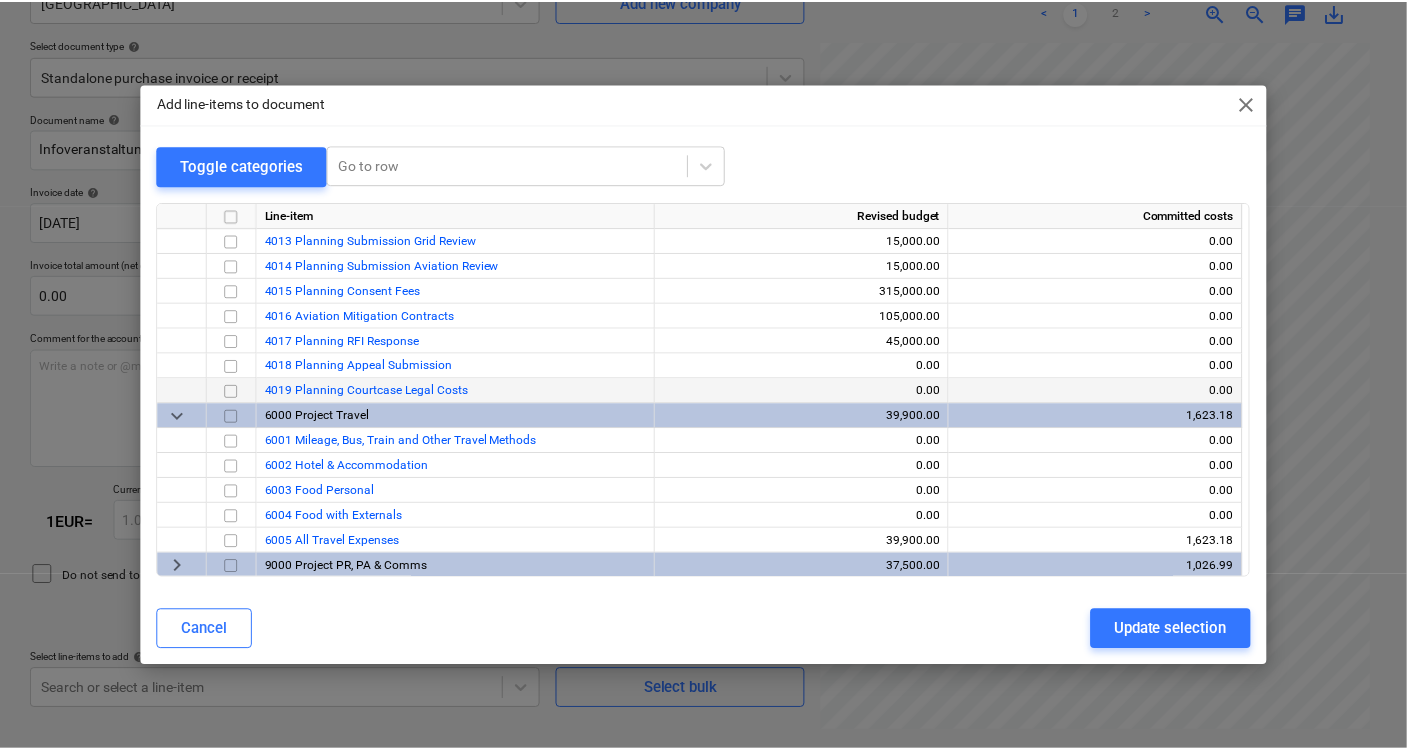 scroll, scrollTop: 1301, scrollLeft: 0, axis: vertical 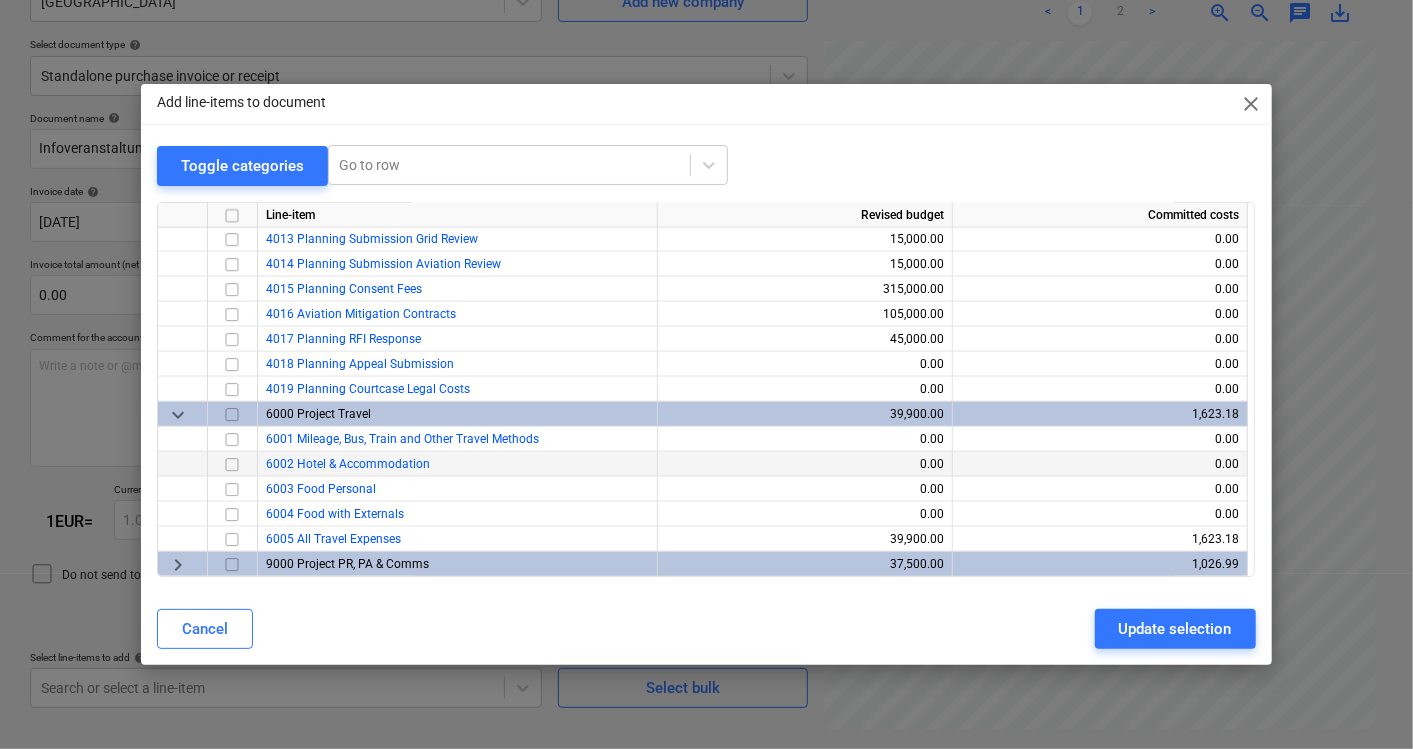 click at bounding box center (232, 465) 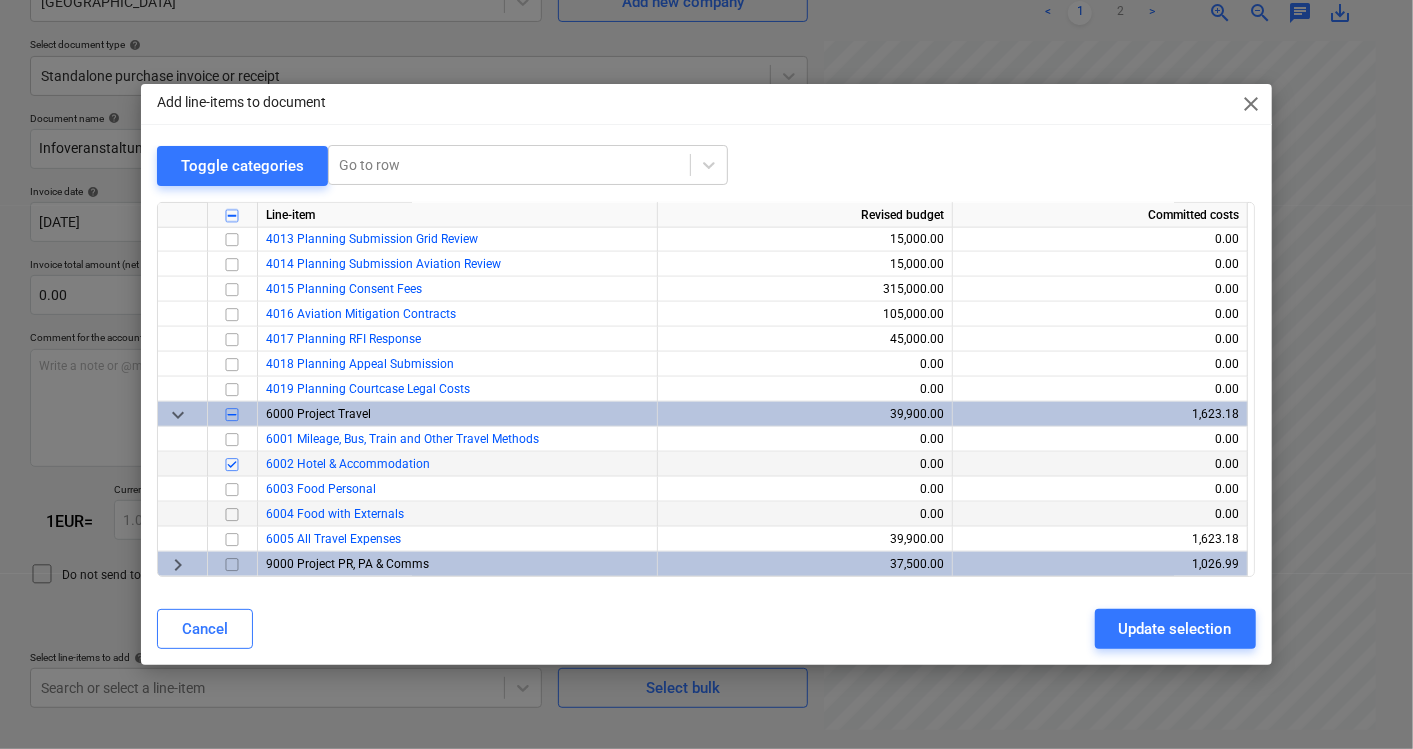 click at bounding box center [232, 515] 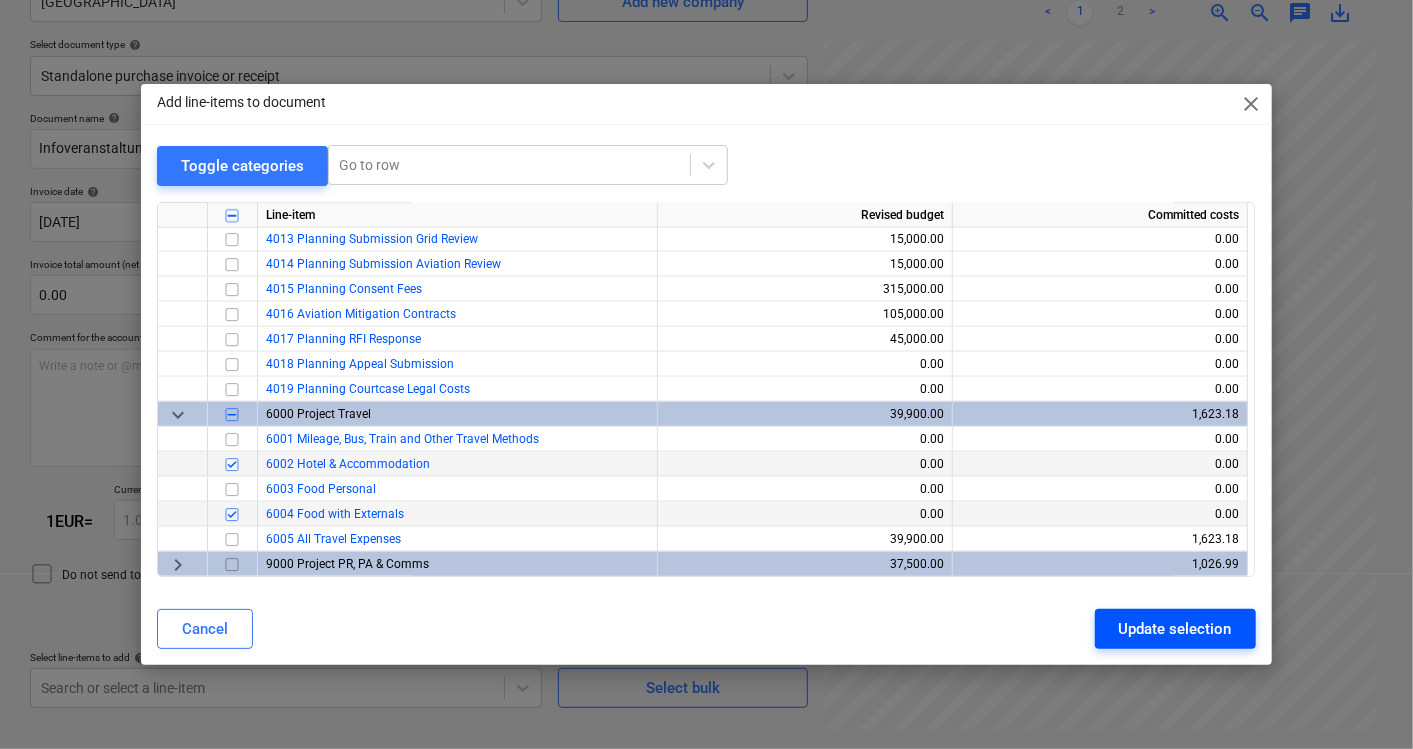 click on "Update selection" at bounding box center [1175, 629] 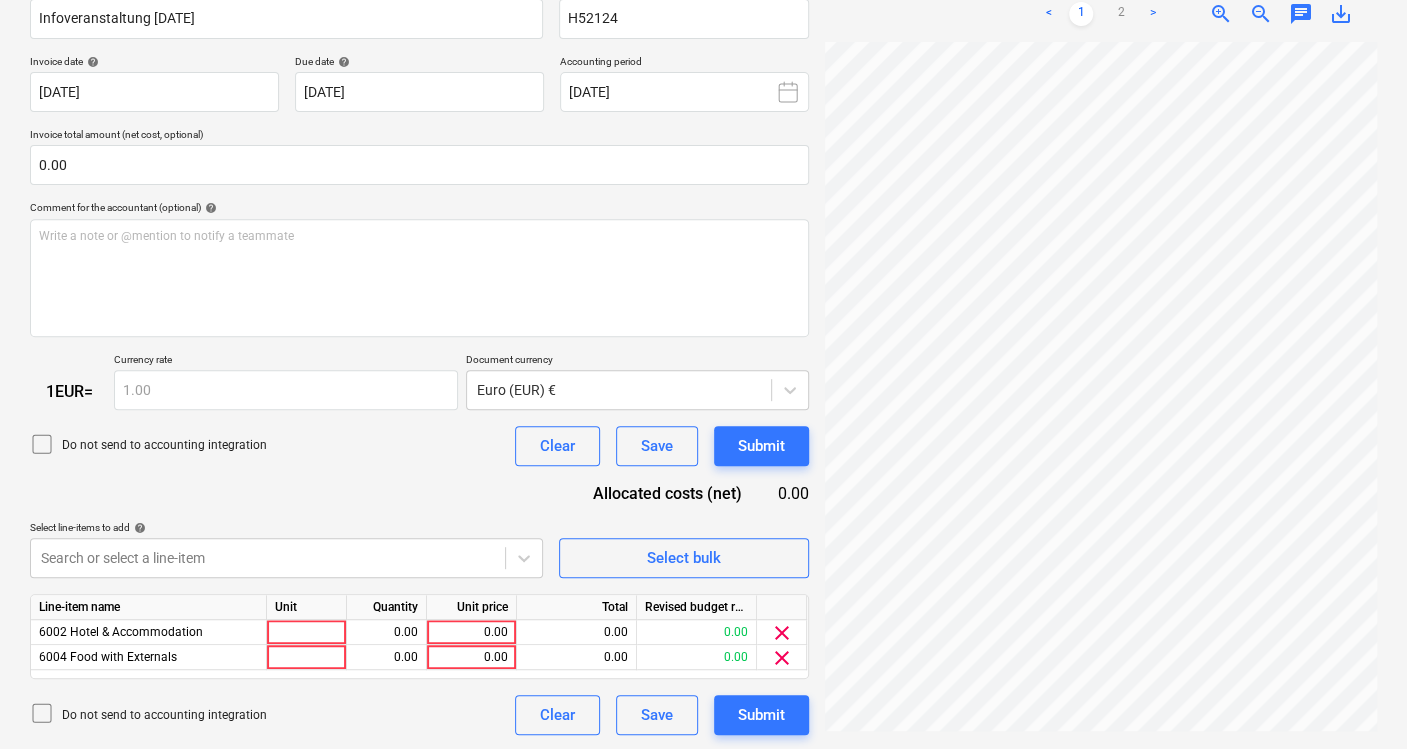 scroll, scrollTop: 330, scrollLeft: 0, axis: vertical 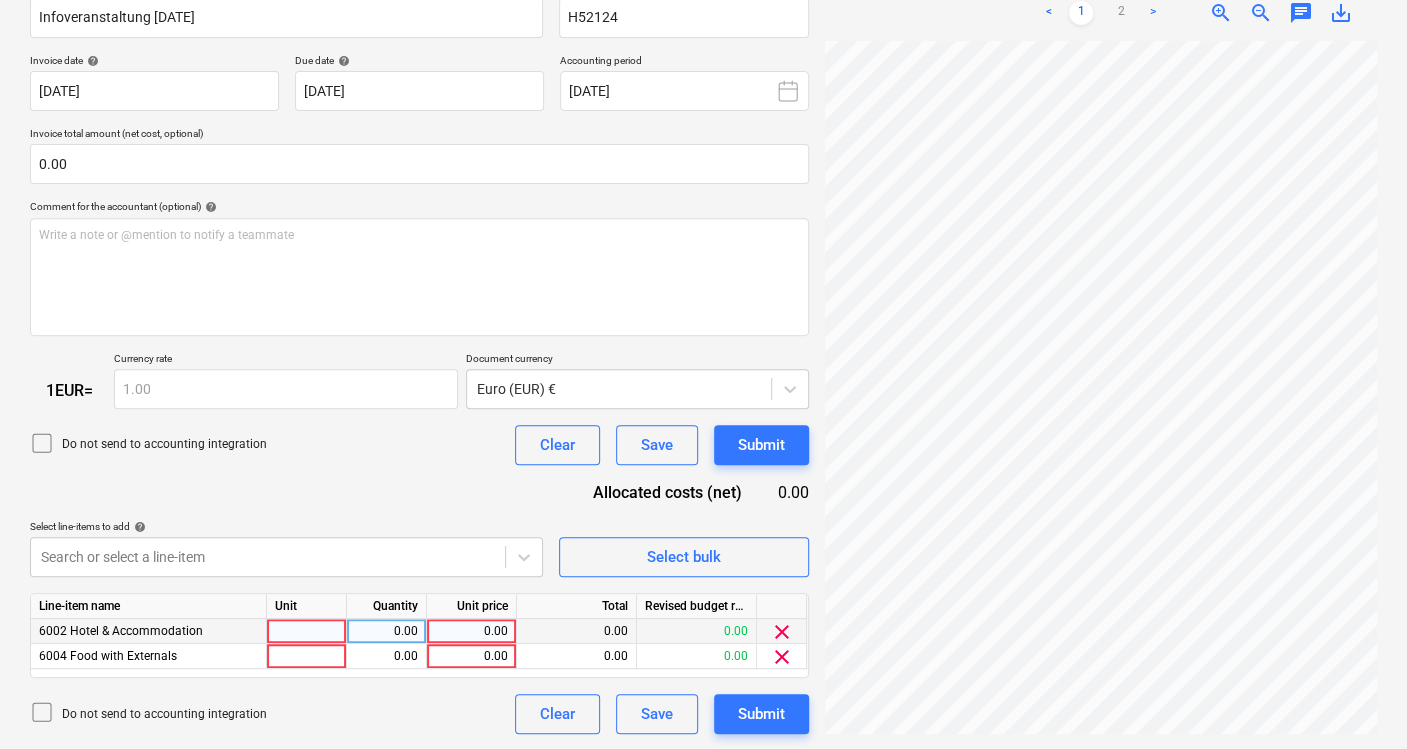 click on "0.00" at bounding box center (471, 631) 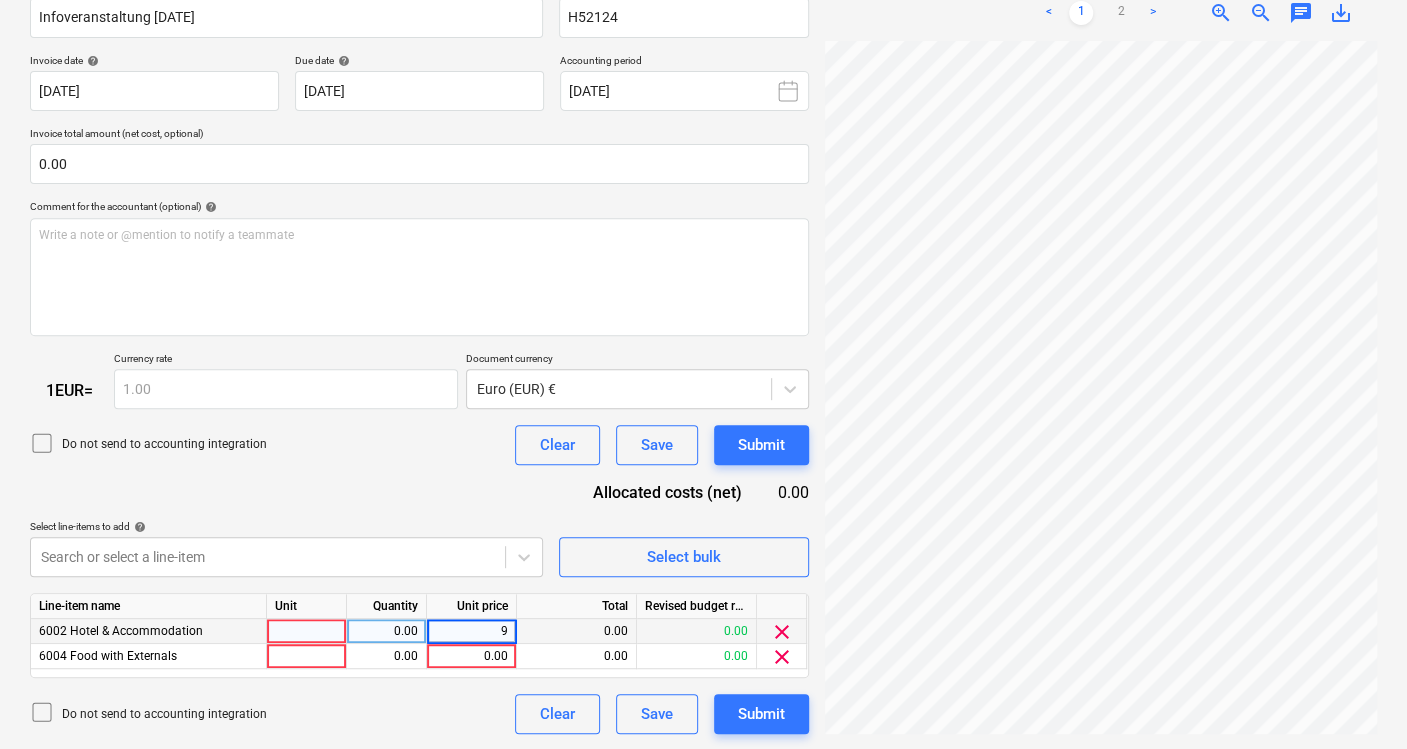 type on "99" 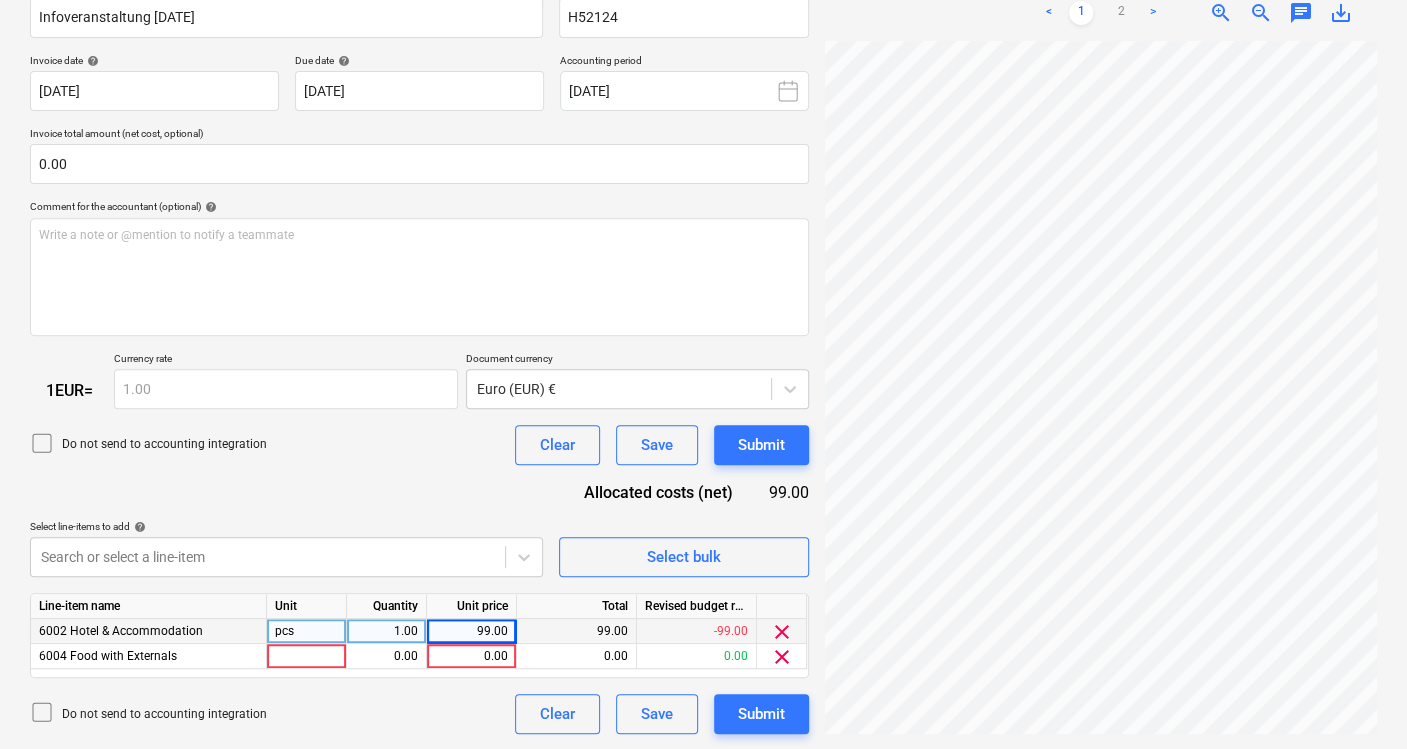 click on "1.00" at bounding box center [386, 631] 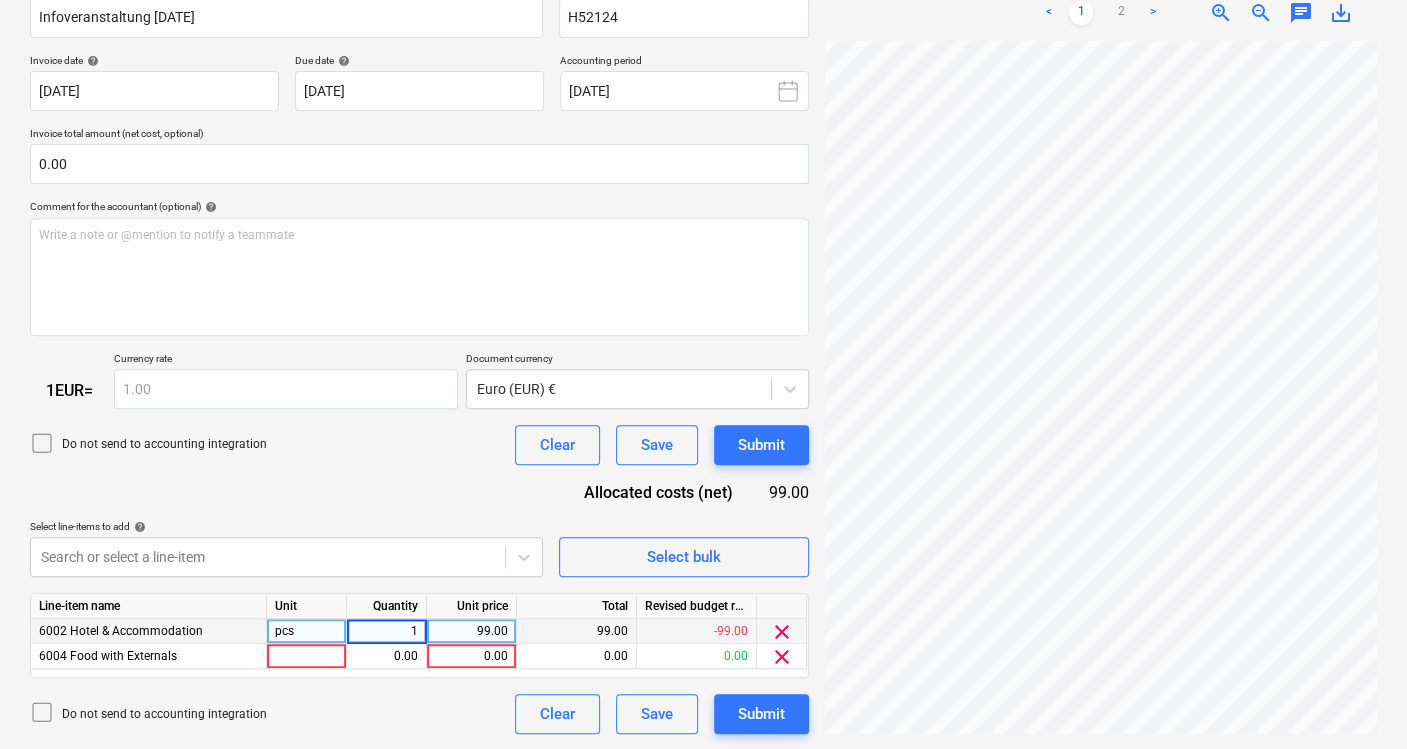 type on "2" 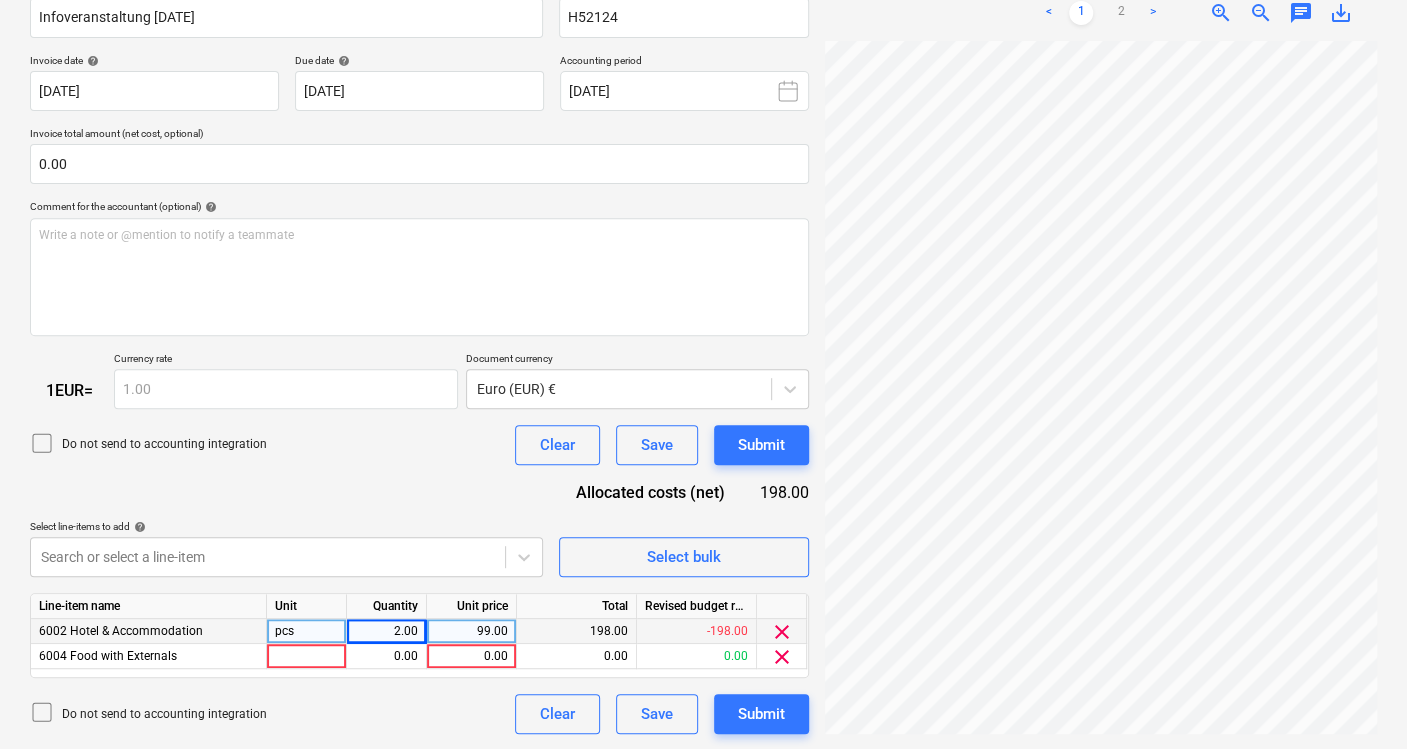 click on "Do not send to accounting integration Clear Save Submit" at bounding box center [419, 714] 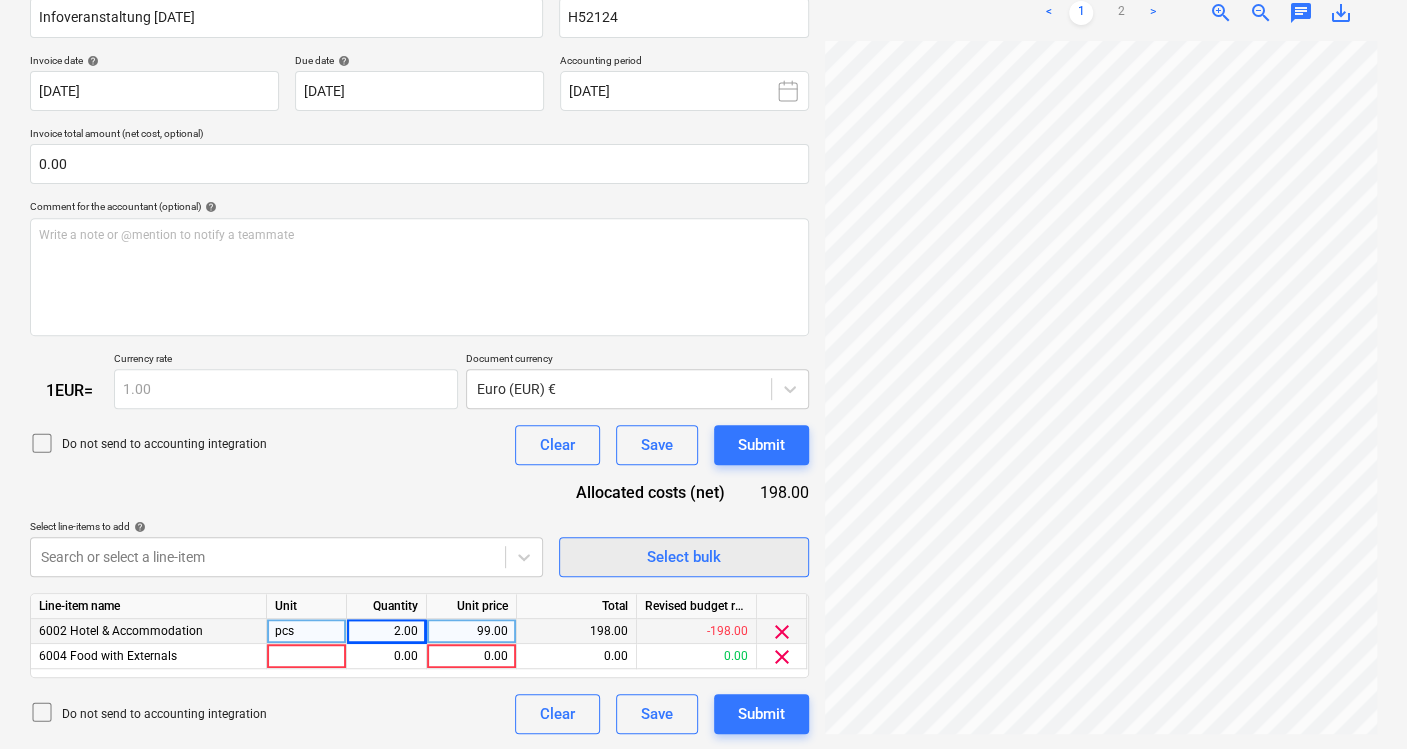 click on "Select bulk" at bounding box center (684, 557) 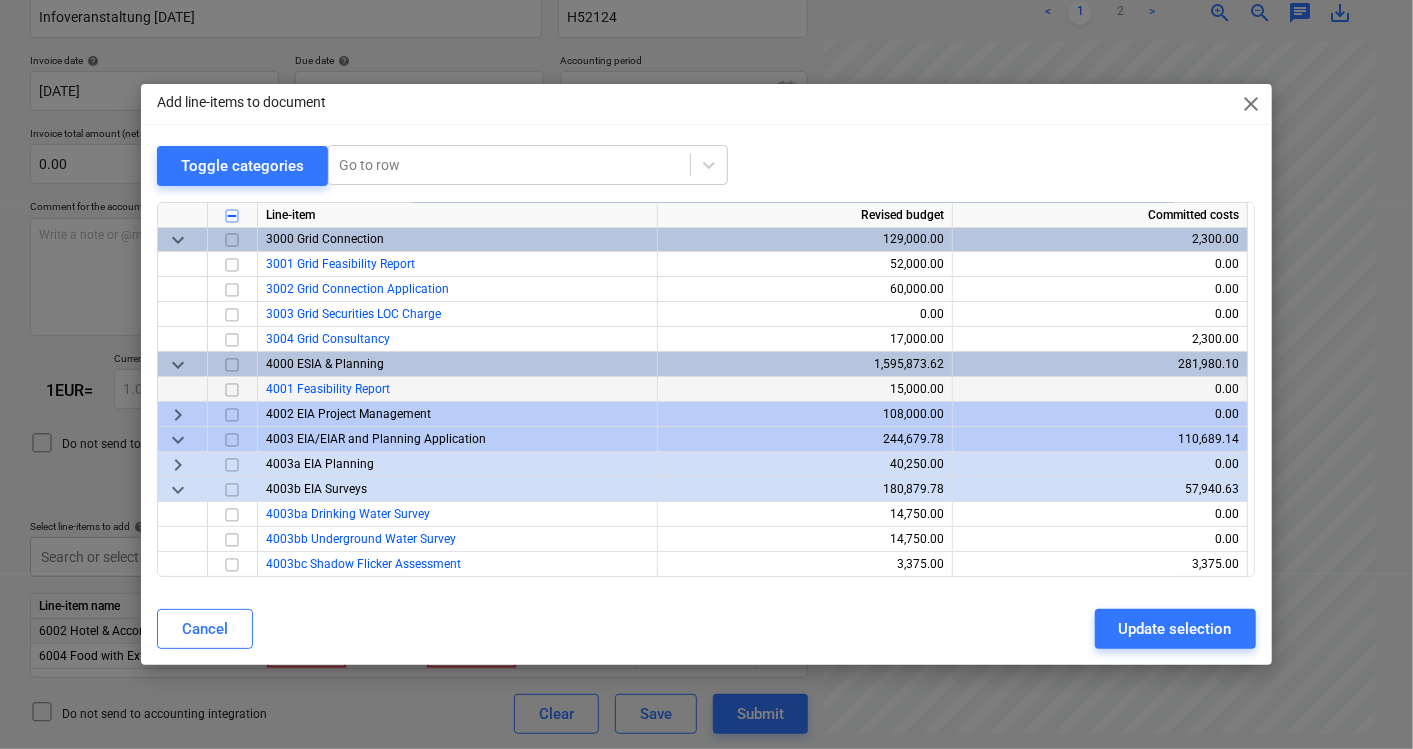 scroll, scrollTop: 0, scrollLeft: 0, axis: both 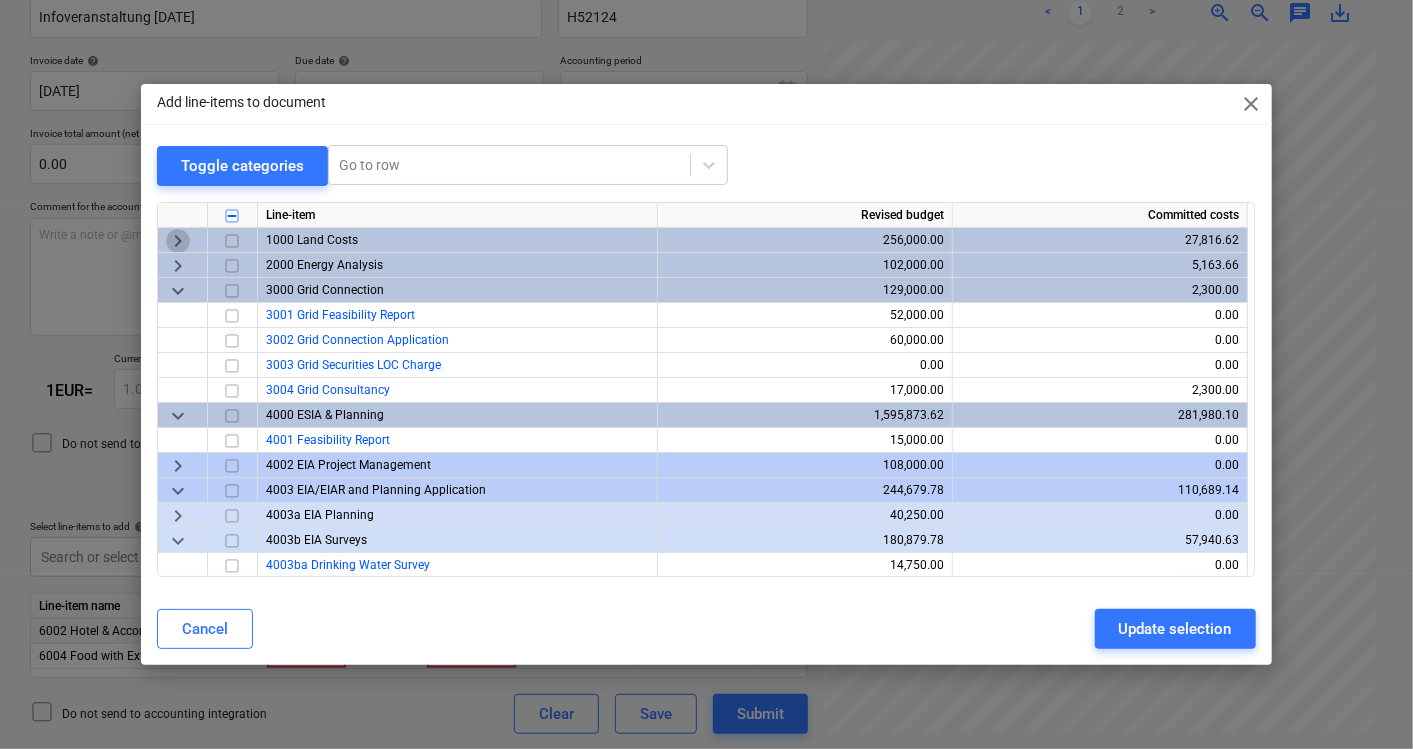 click on "keyboard_arrow_right" at bounding box center (178, 241) 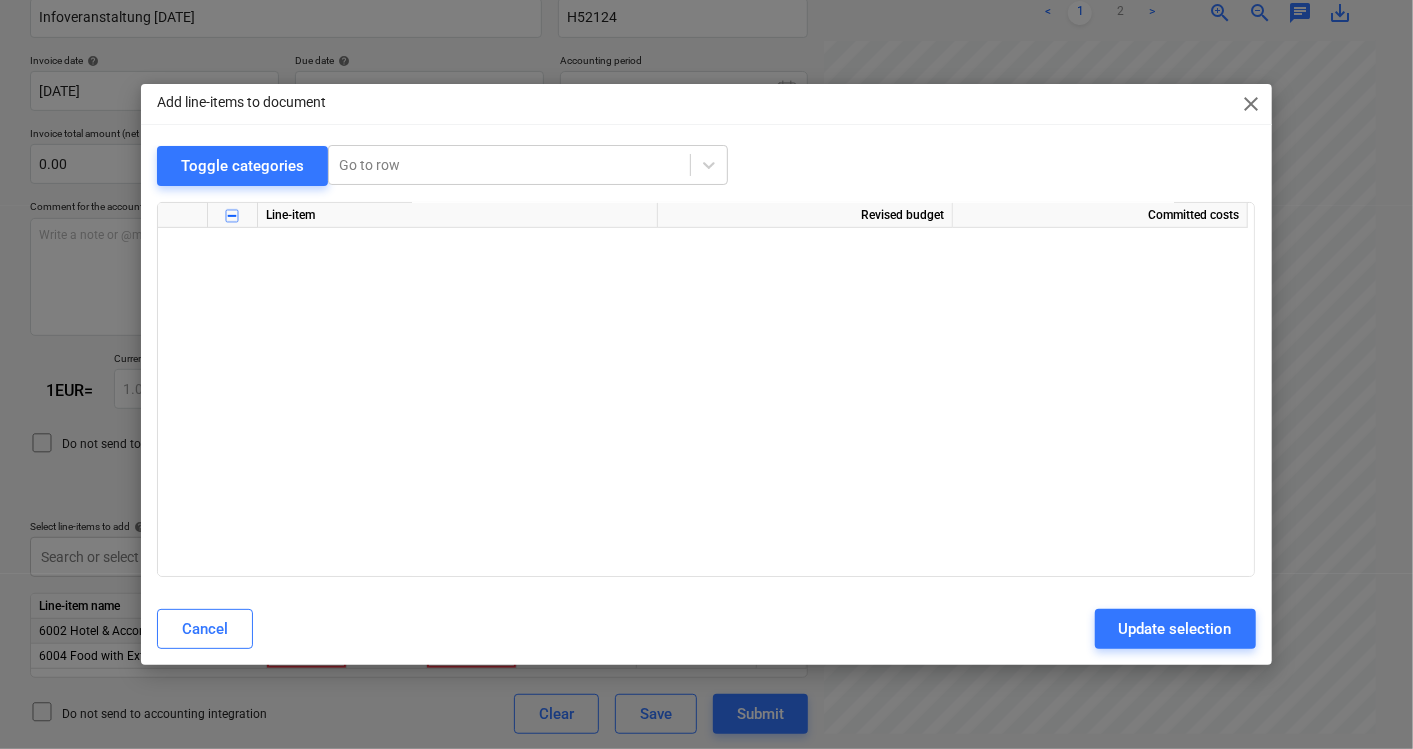 scroll, scrollTop: 1576, scrollLeft: 0, axis: vertical 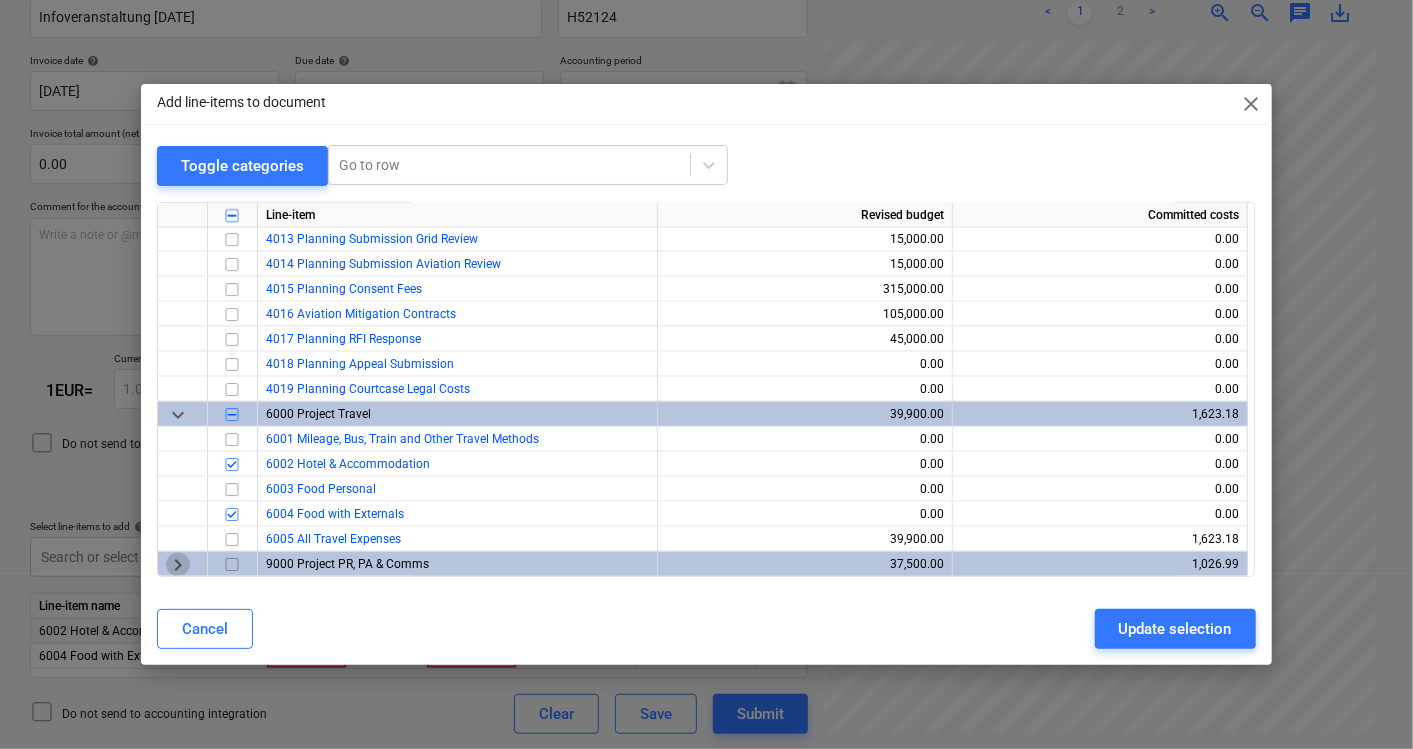 click on "keyboard_arrow_right" at bounding box center (178, 565) 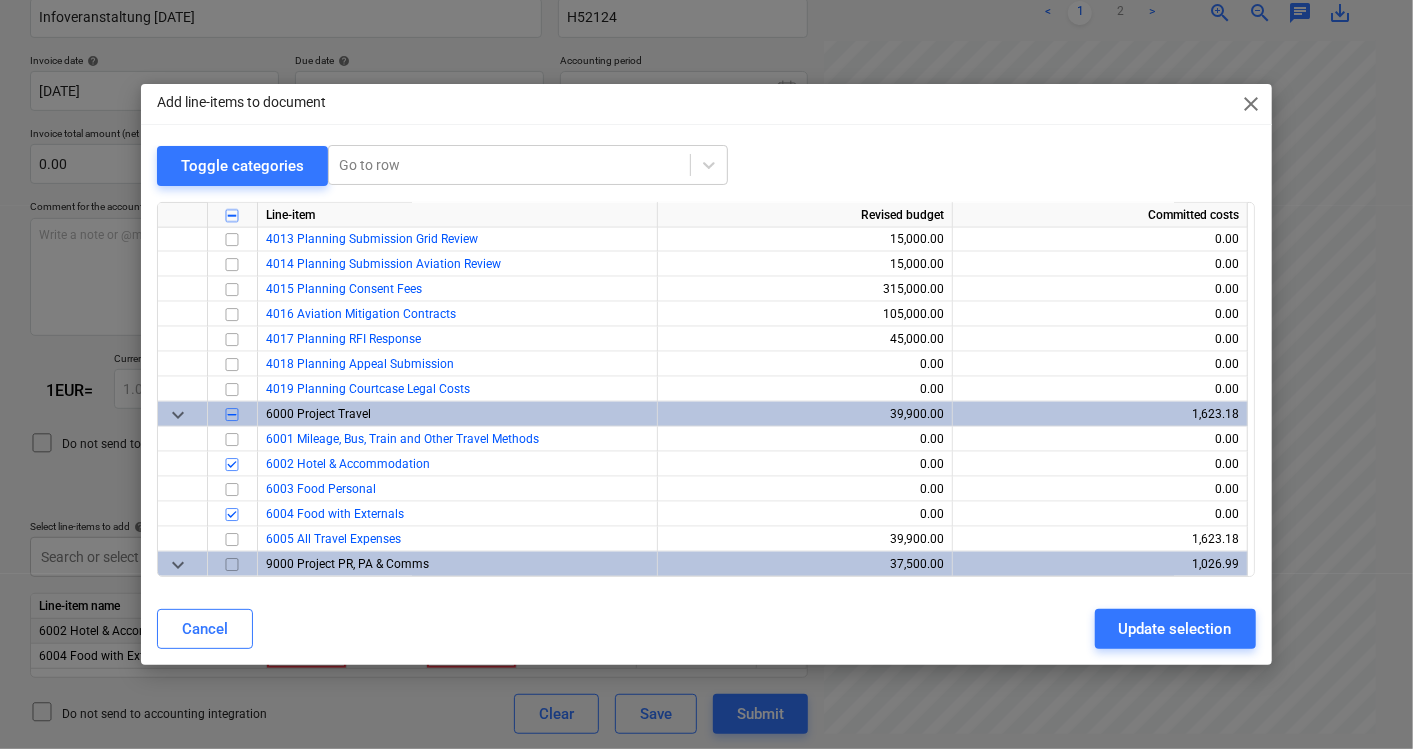 click on "keyboard_arrow_down" at bounding box center (178, 565) 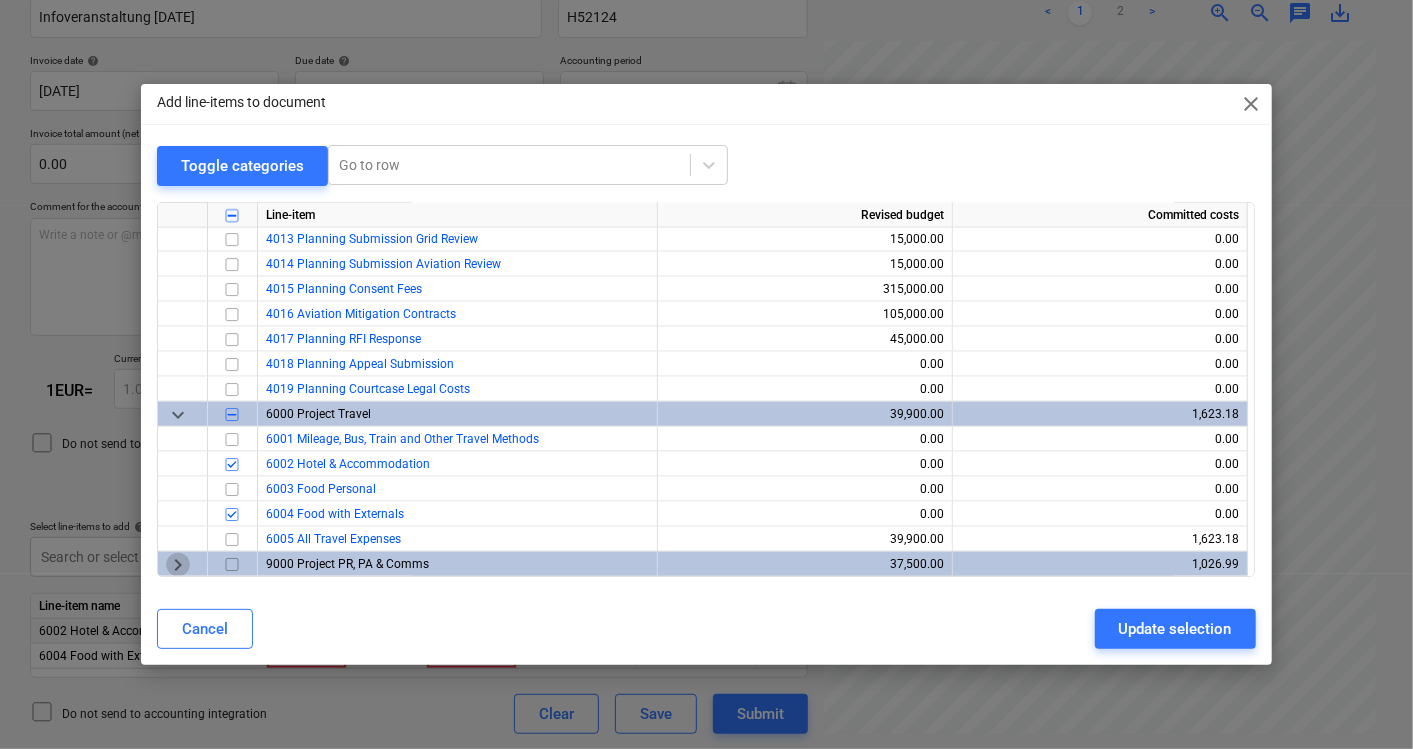 click on "keyboard_arrow_right" at bounding box center [178, 565] 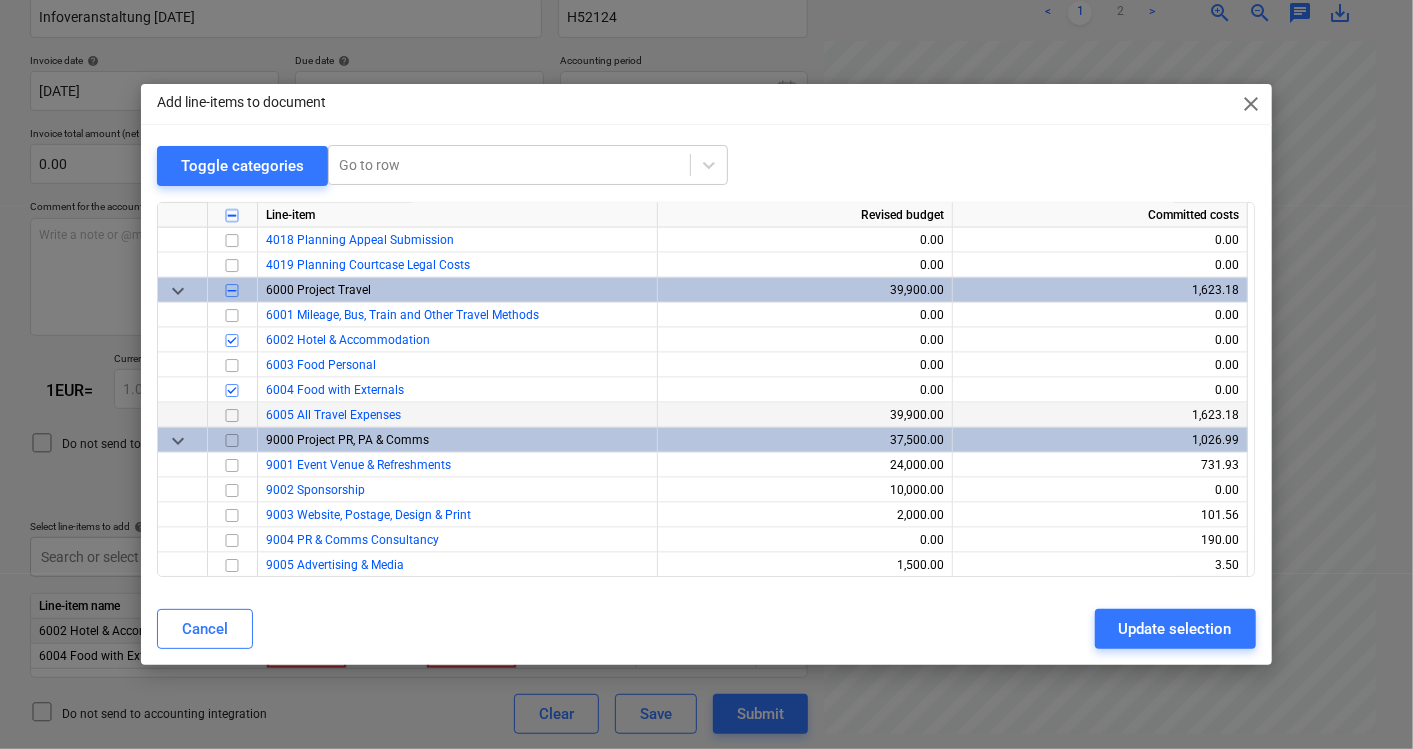 scroll, scrollTop: 1701, scrollLeft: 0, axis: vertical 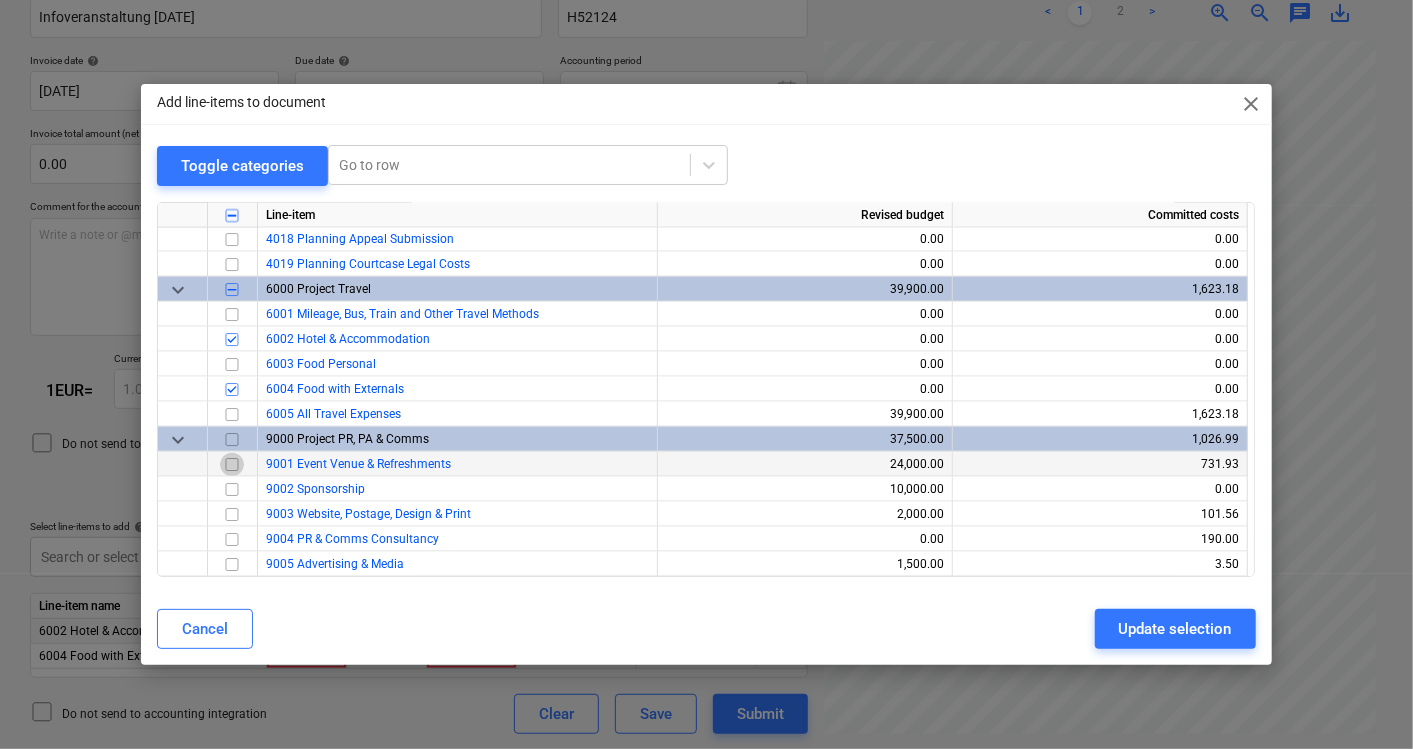 click at bounding box center [232, 465] 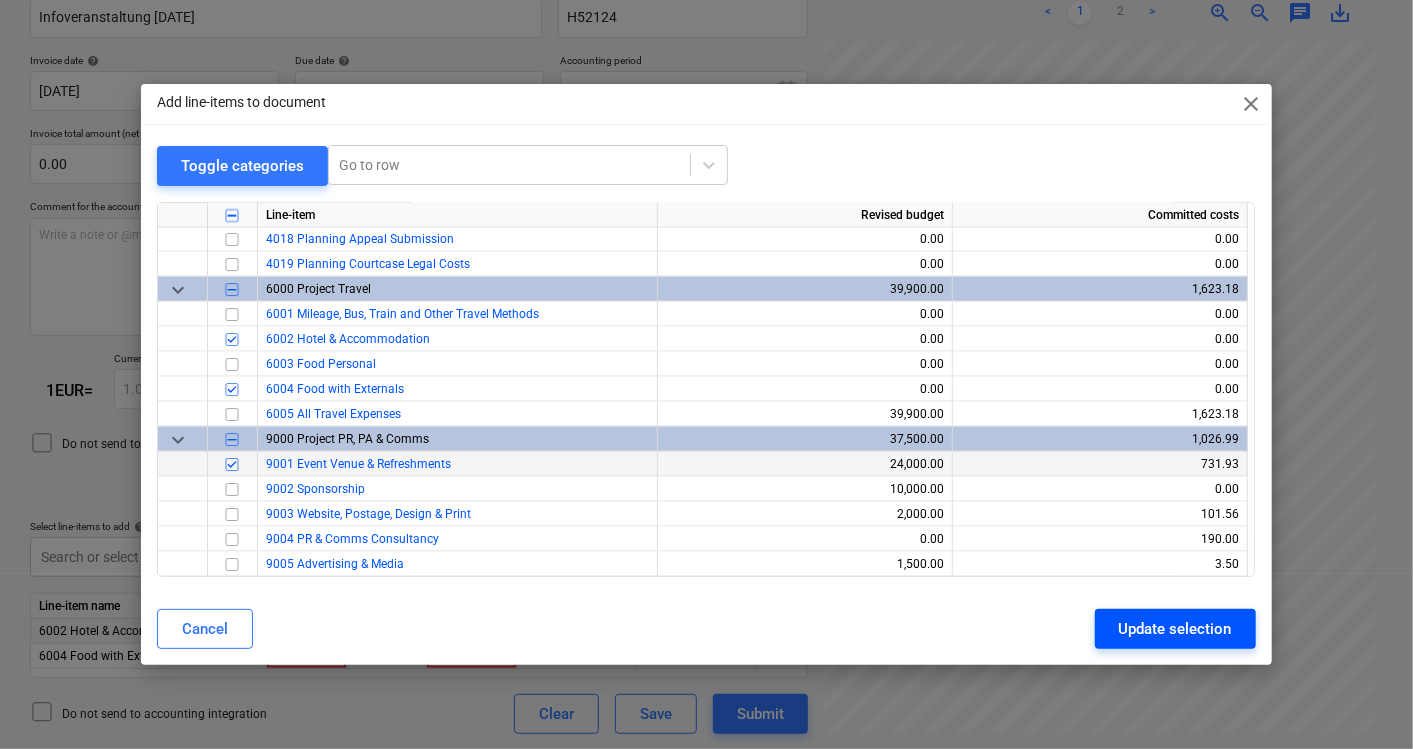 click on "Update selection" at bounding box center (1175, 629) 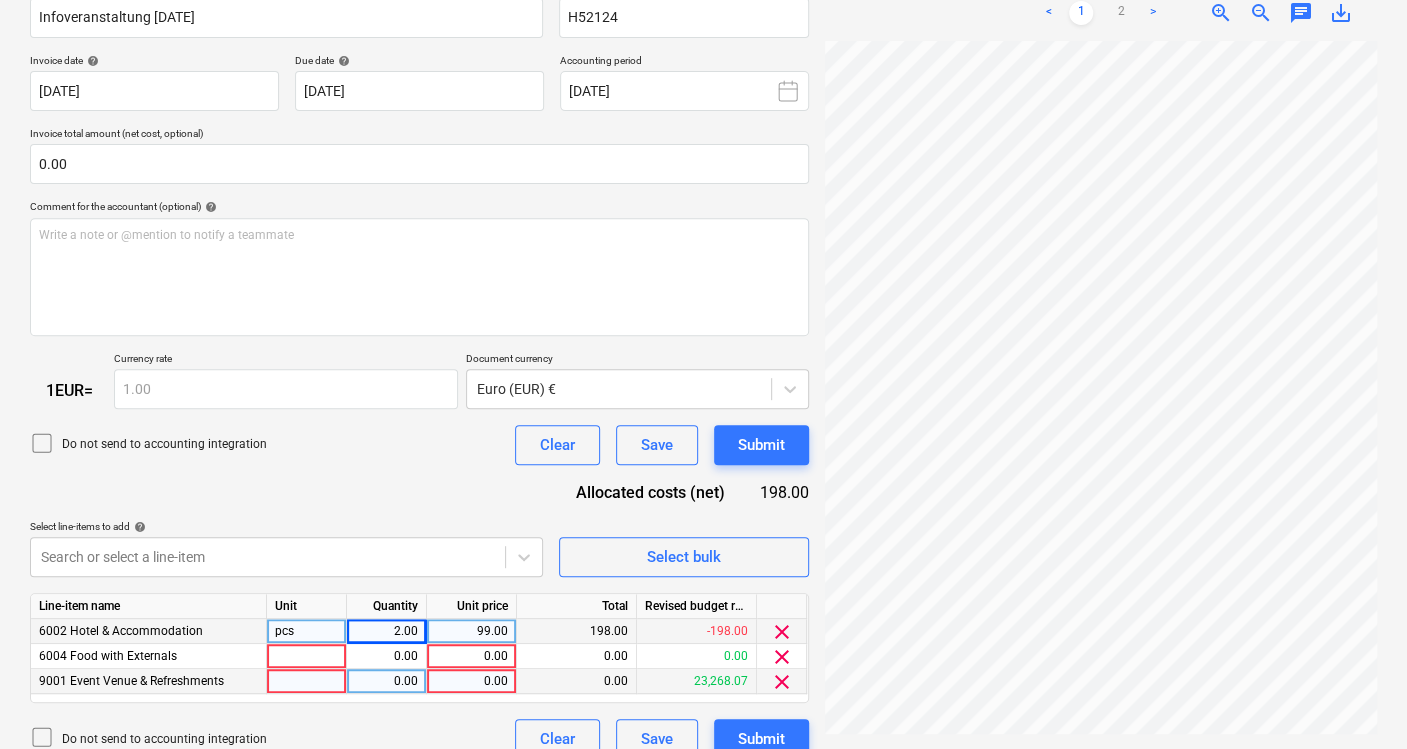click on "0.00" at bounding box center (471, 681) 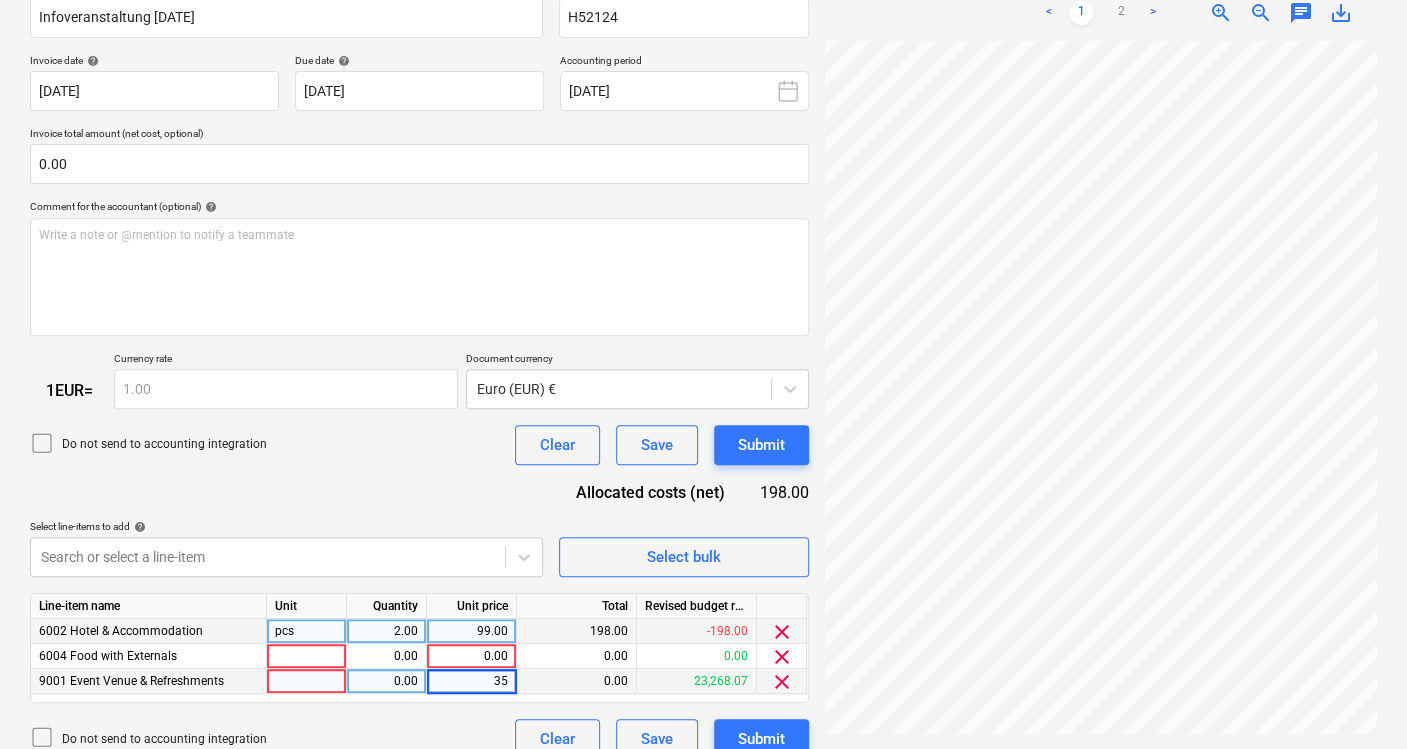 type on "350" 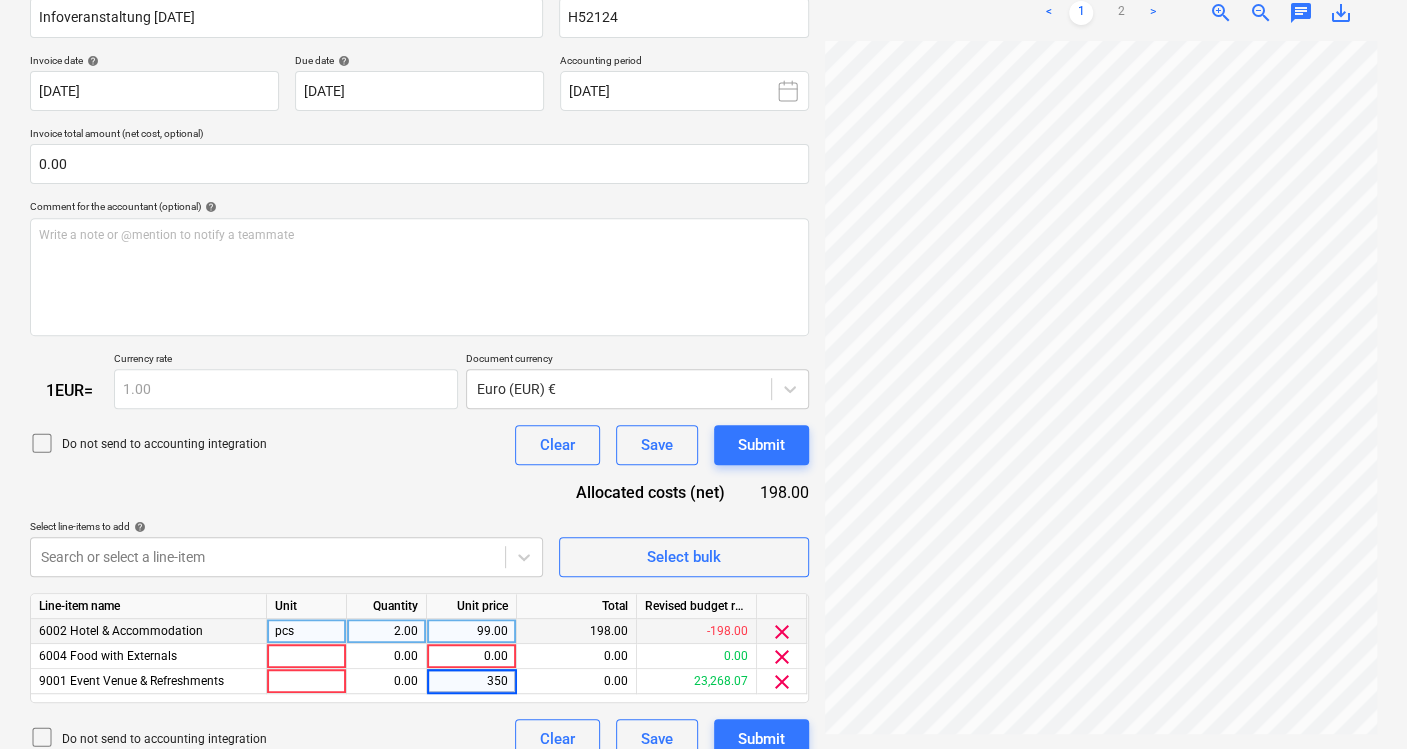 click on "Line-item name Unit Quantity Unit price Total Revised budget remaining 6002 Hotel & Accommodation pcs 2.00 99.00 198.00 -198.00 clear 6004 Food with Externals 0.00 0.00 0.00 0.00 clear 9001 Event Venue & Refreshments 0.00 350 0.00 23,268.07 clear" at bounding box center [419, 648] 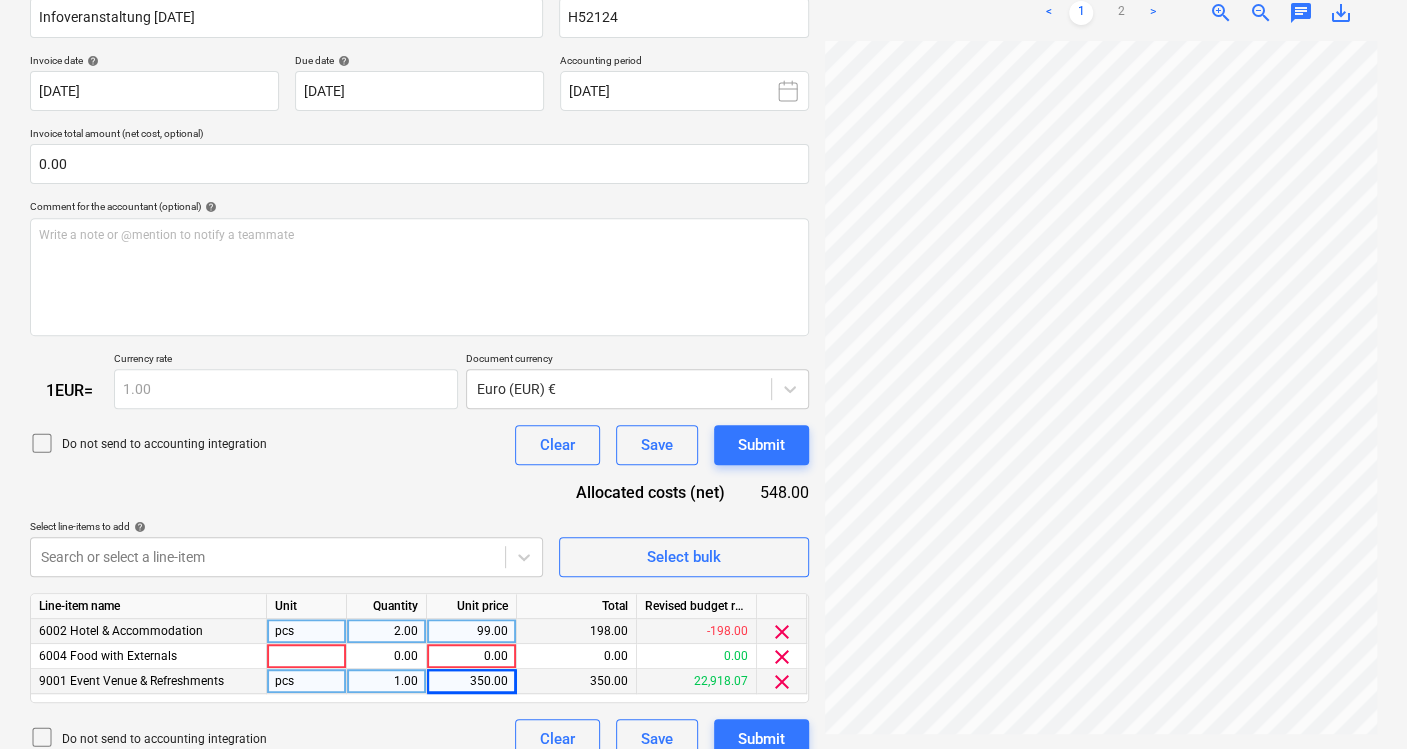 click on "9001 Event Venue & Refreshments" at bounding box center (131, 681) 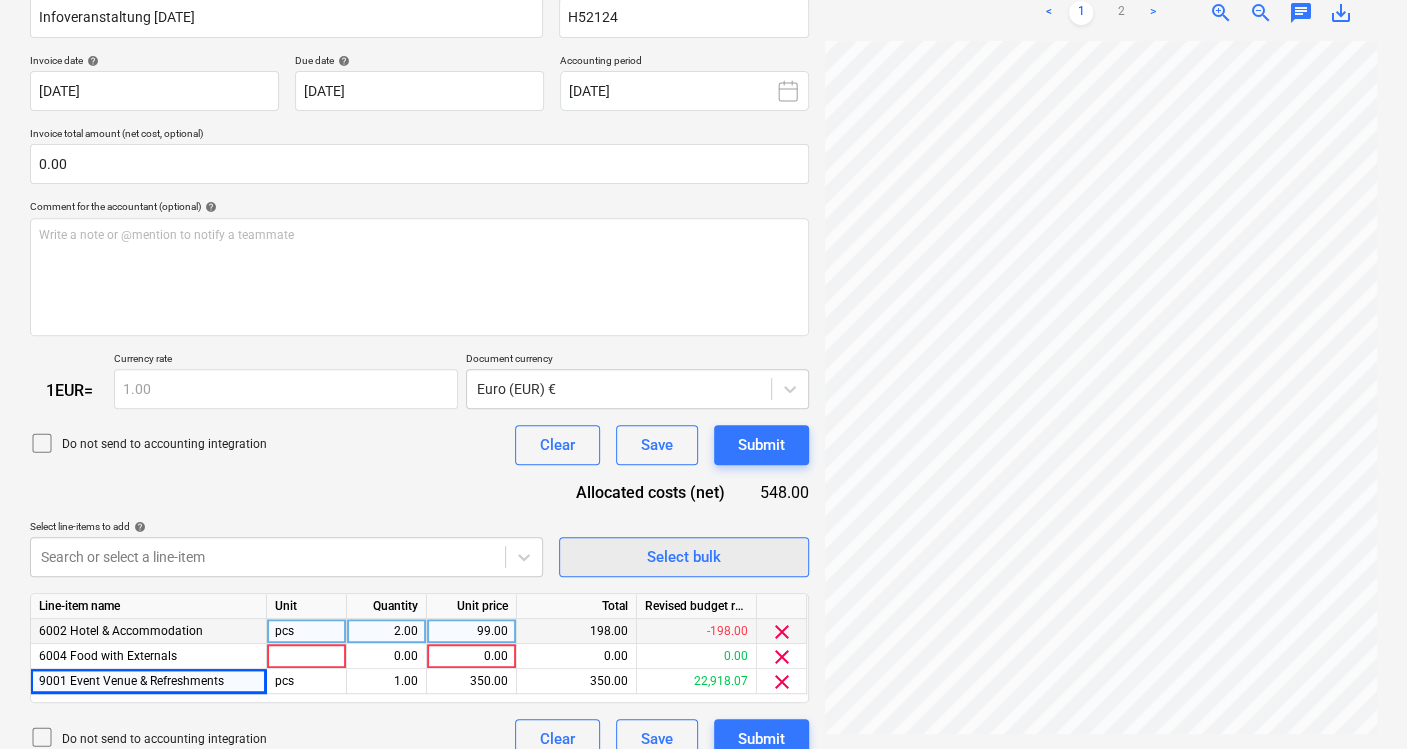 click on "Select bulk" at bounding box center [684, 557] 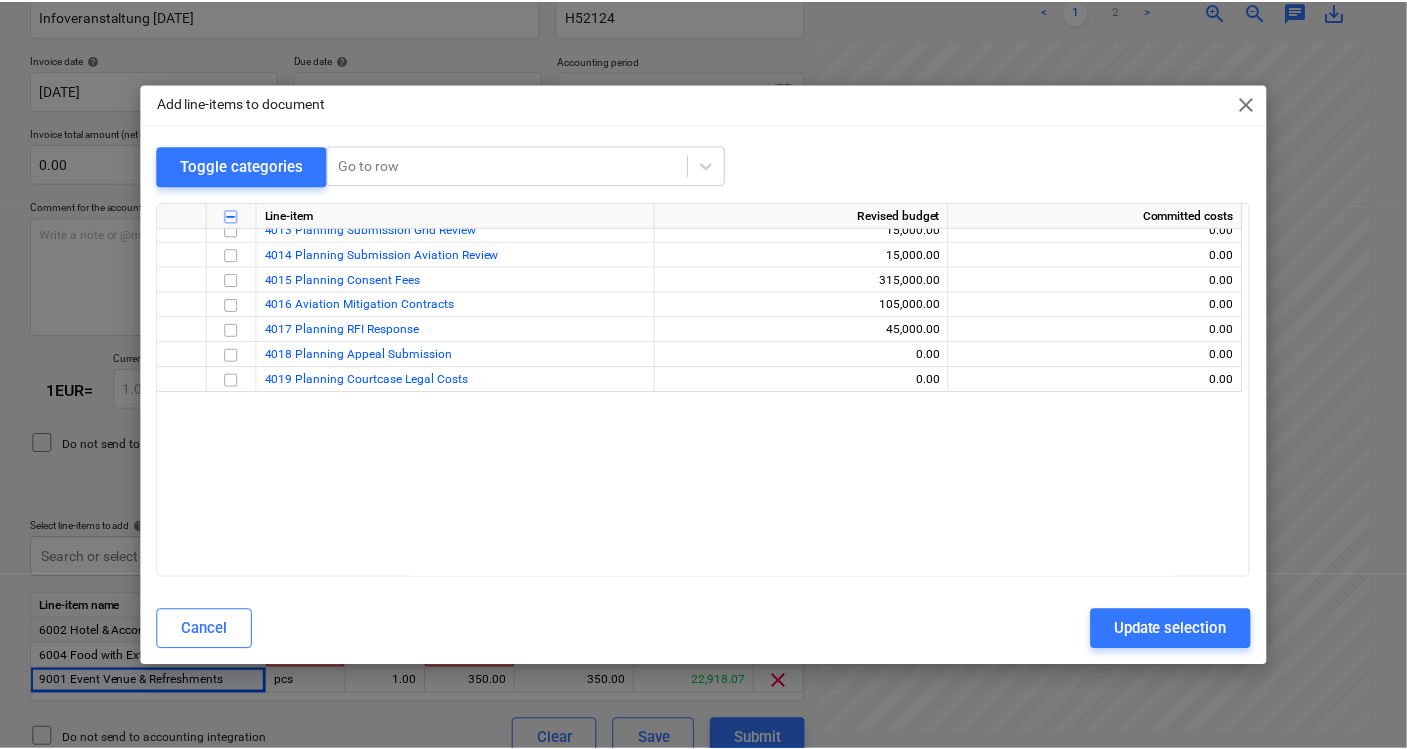 scroll, scrollTop: 1701, scrollLeft: 0, axis: vertical 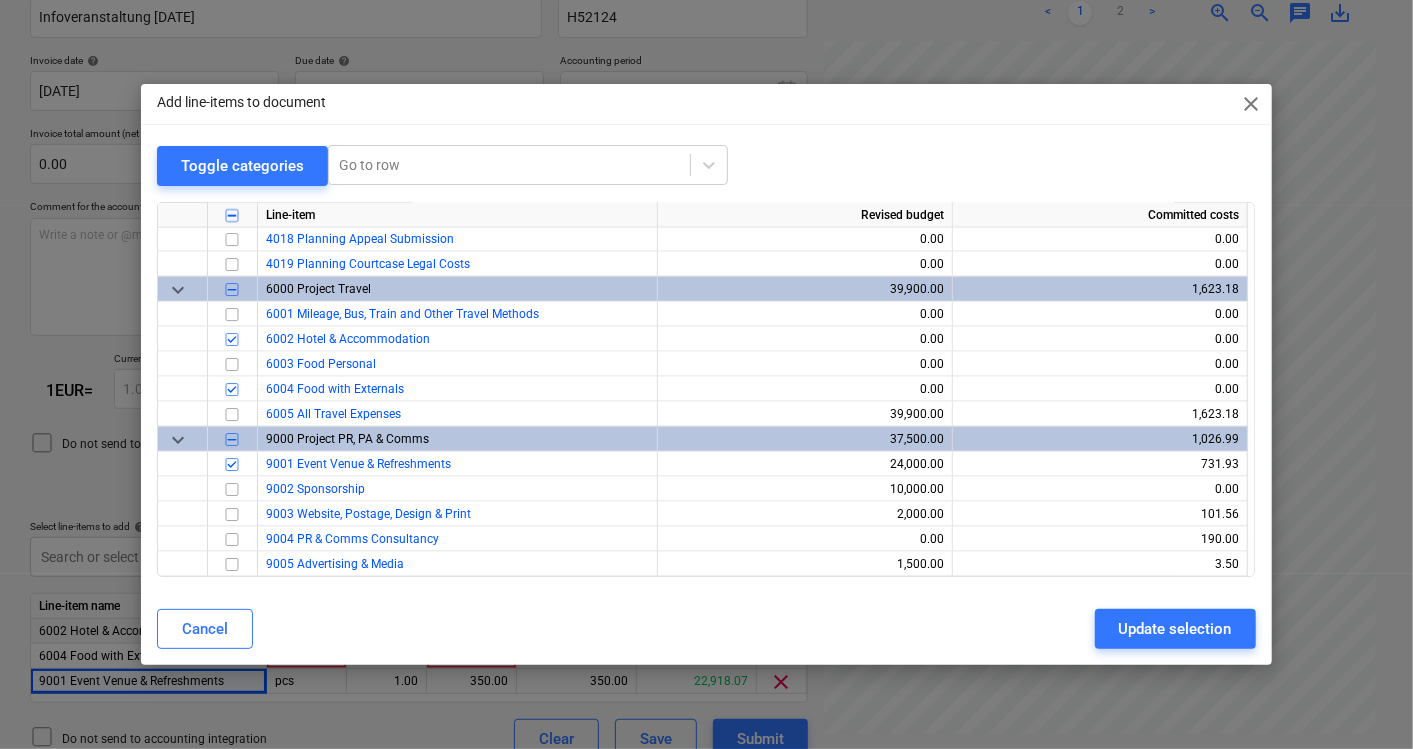 click on "close" at bounding box center (1252, 104) 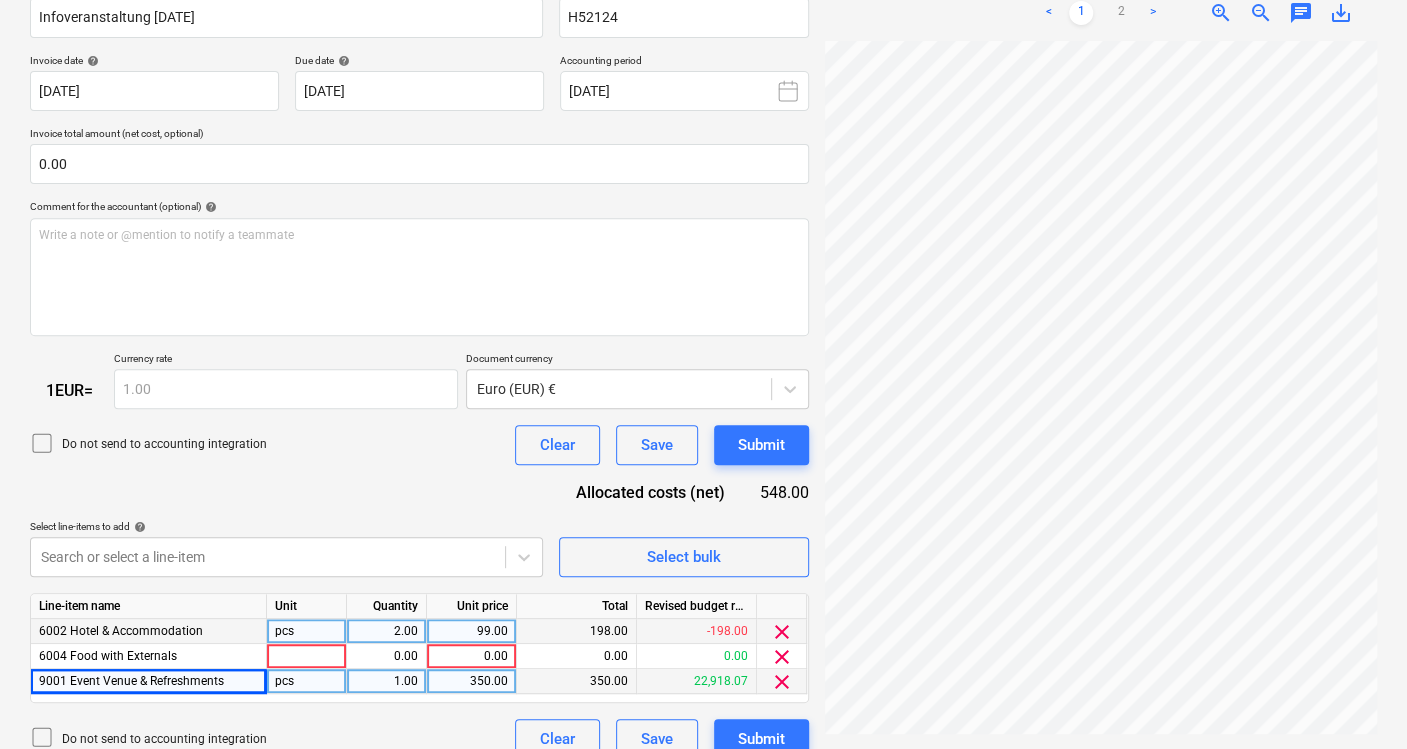 click on "350.00" at bounding box center (471, 681) 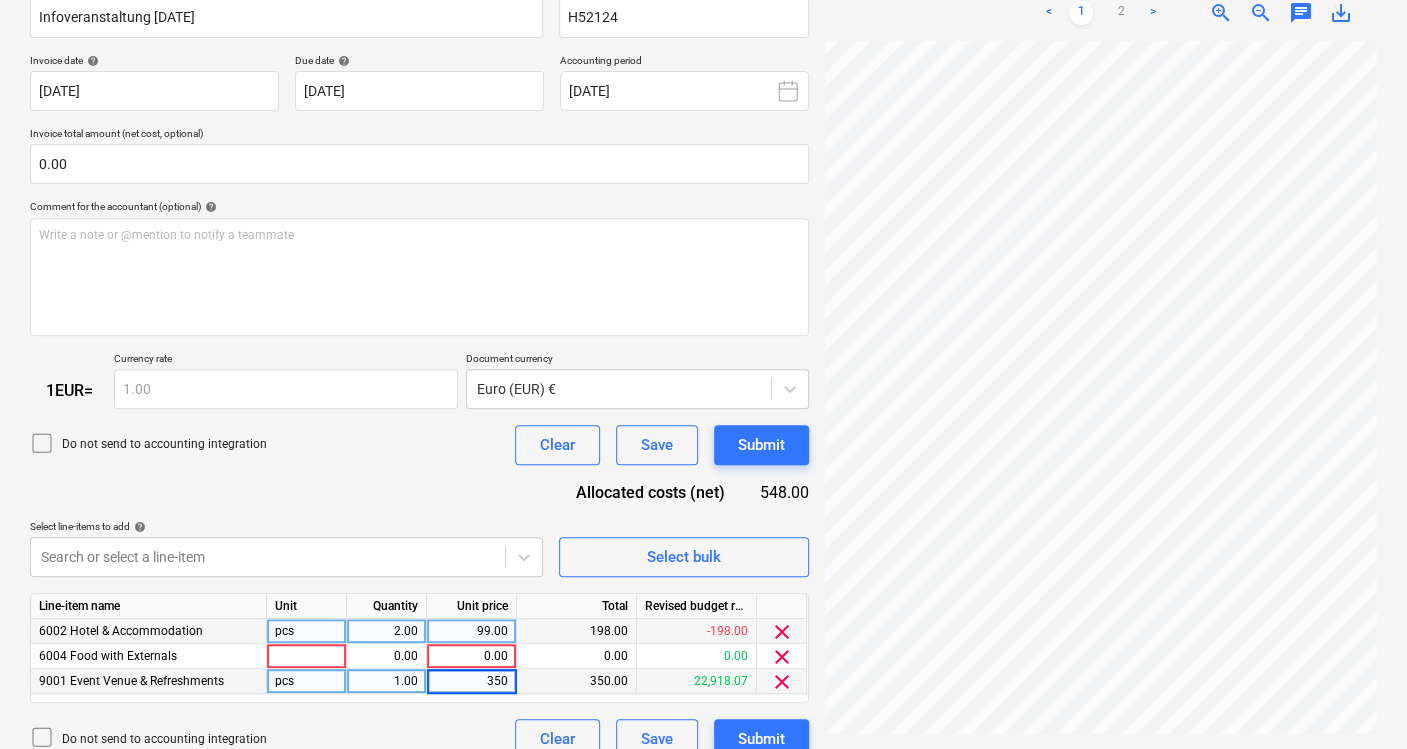 click on "350" at bounding box center [471, 681] 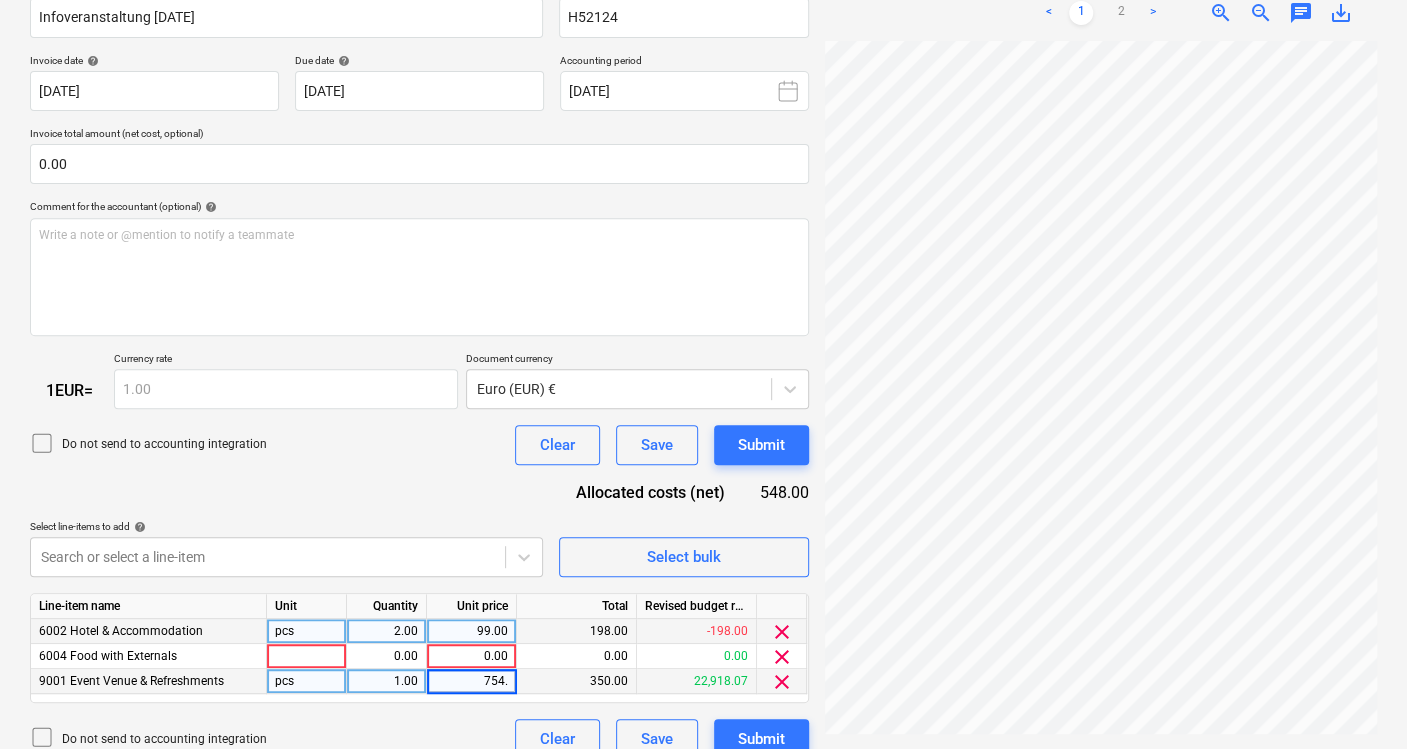 type on "754.2" 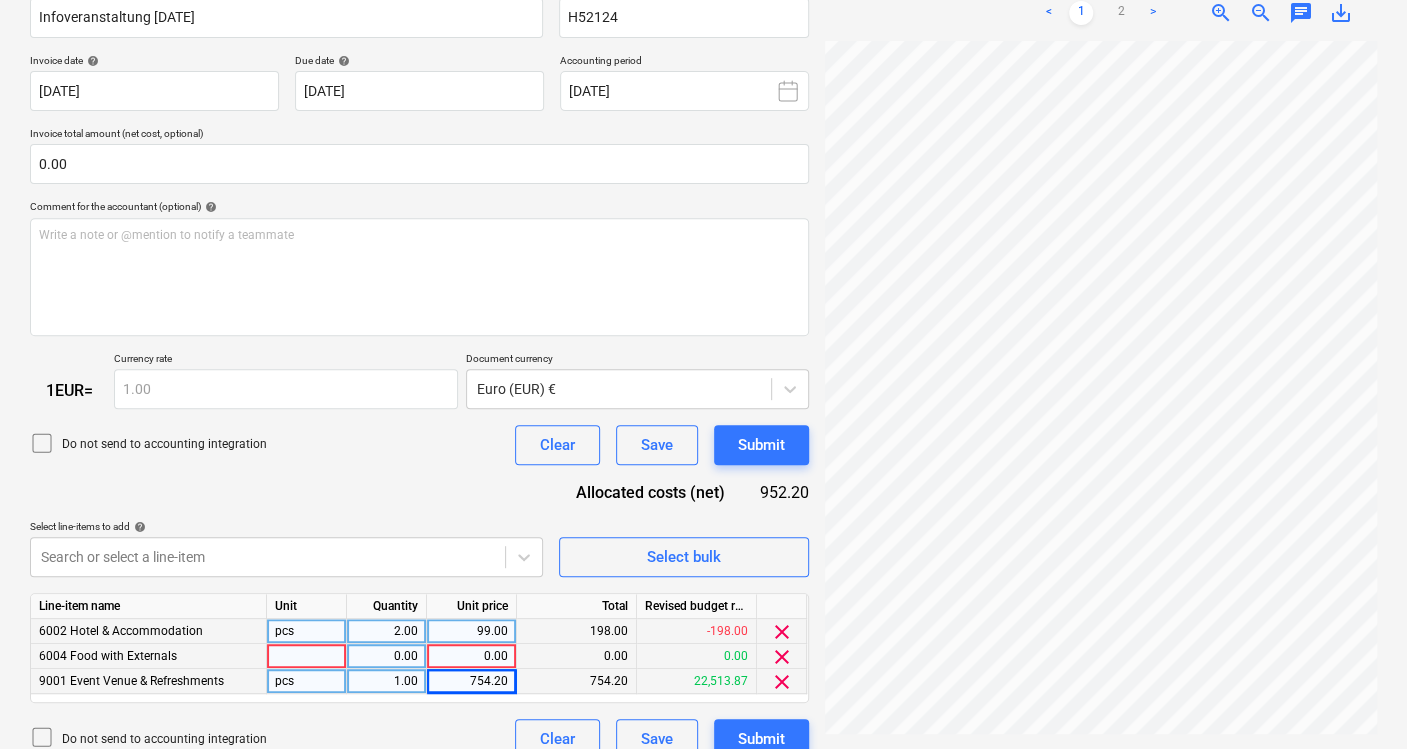 click on "0.00" at bounding box center (471, 656) 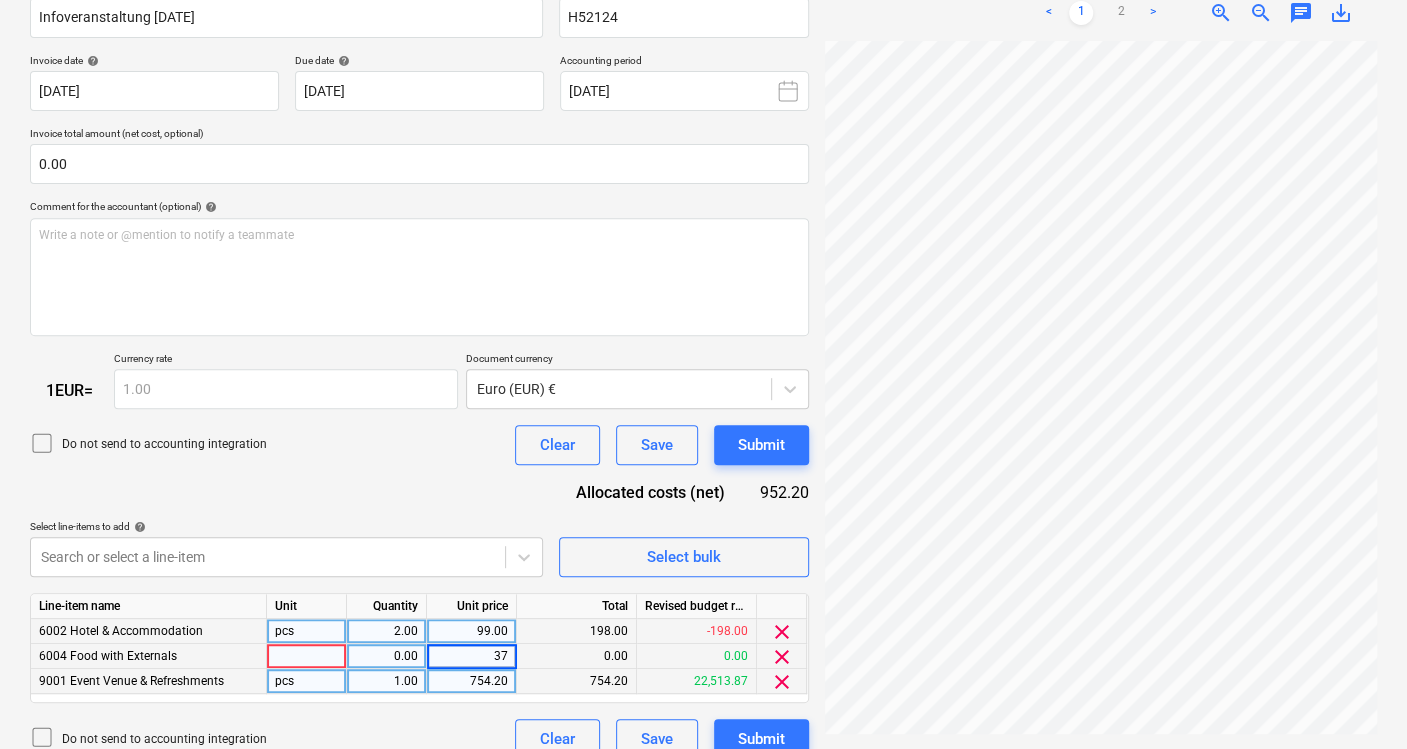 type on "375" 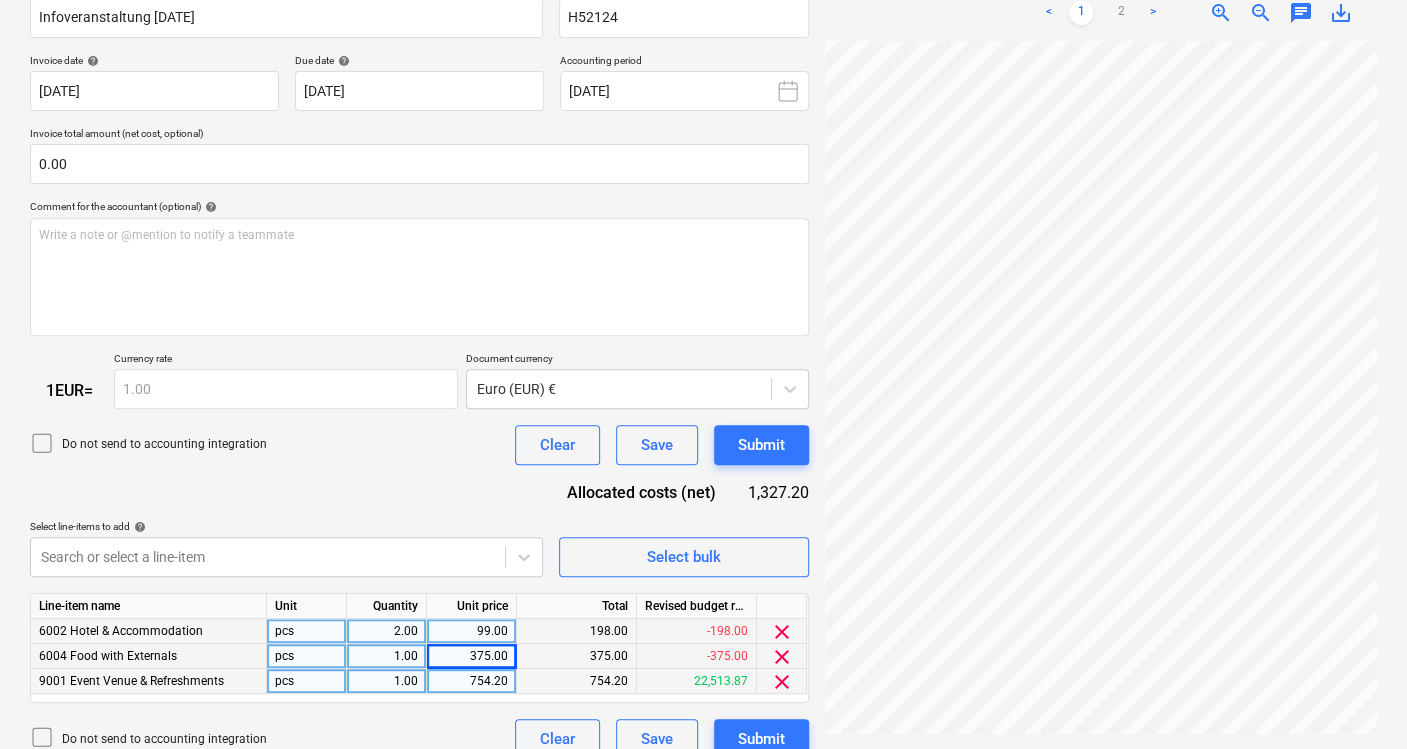 click on "Do not send to accounting integration Clear Save Submit" at bounding box center (419, 739) 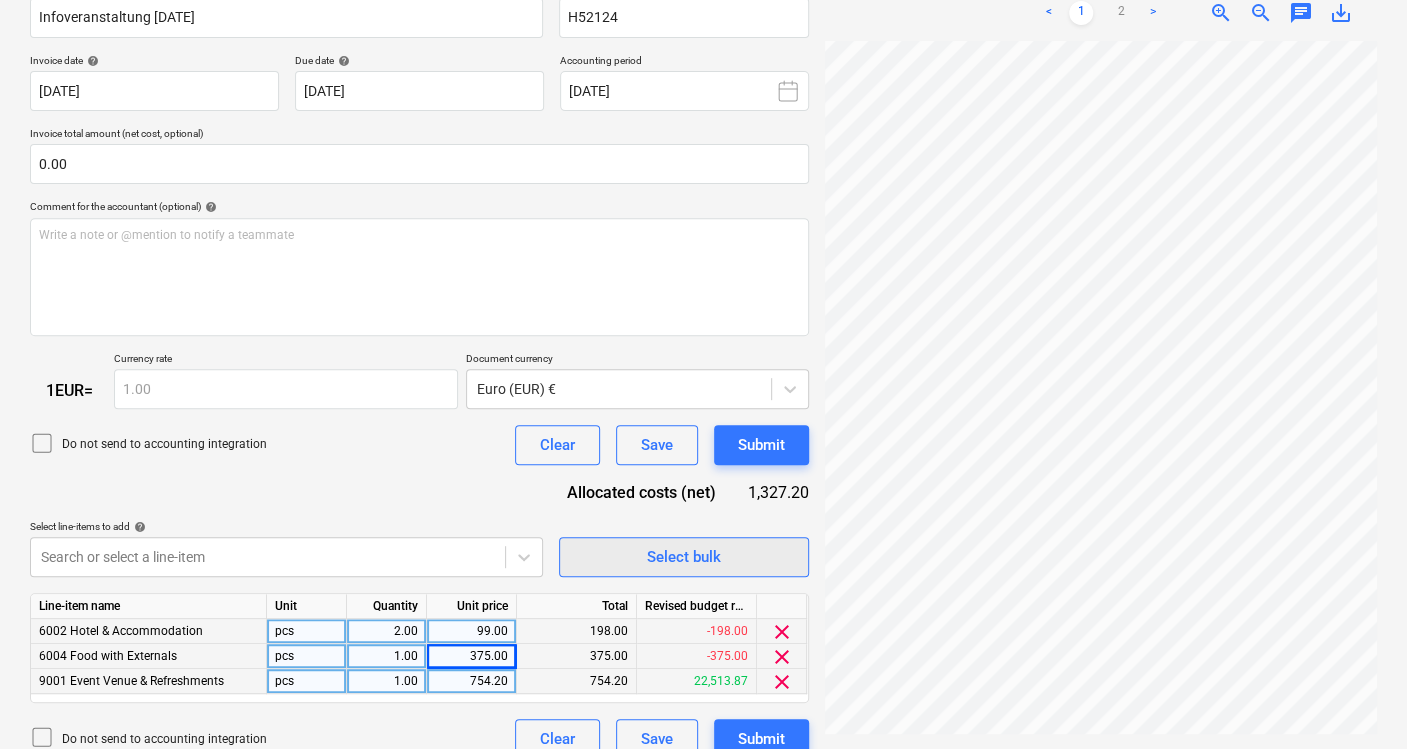 scroll, scrollTop: 373, scrollLeft: 202, axis: both 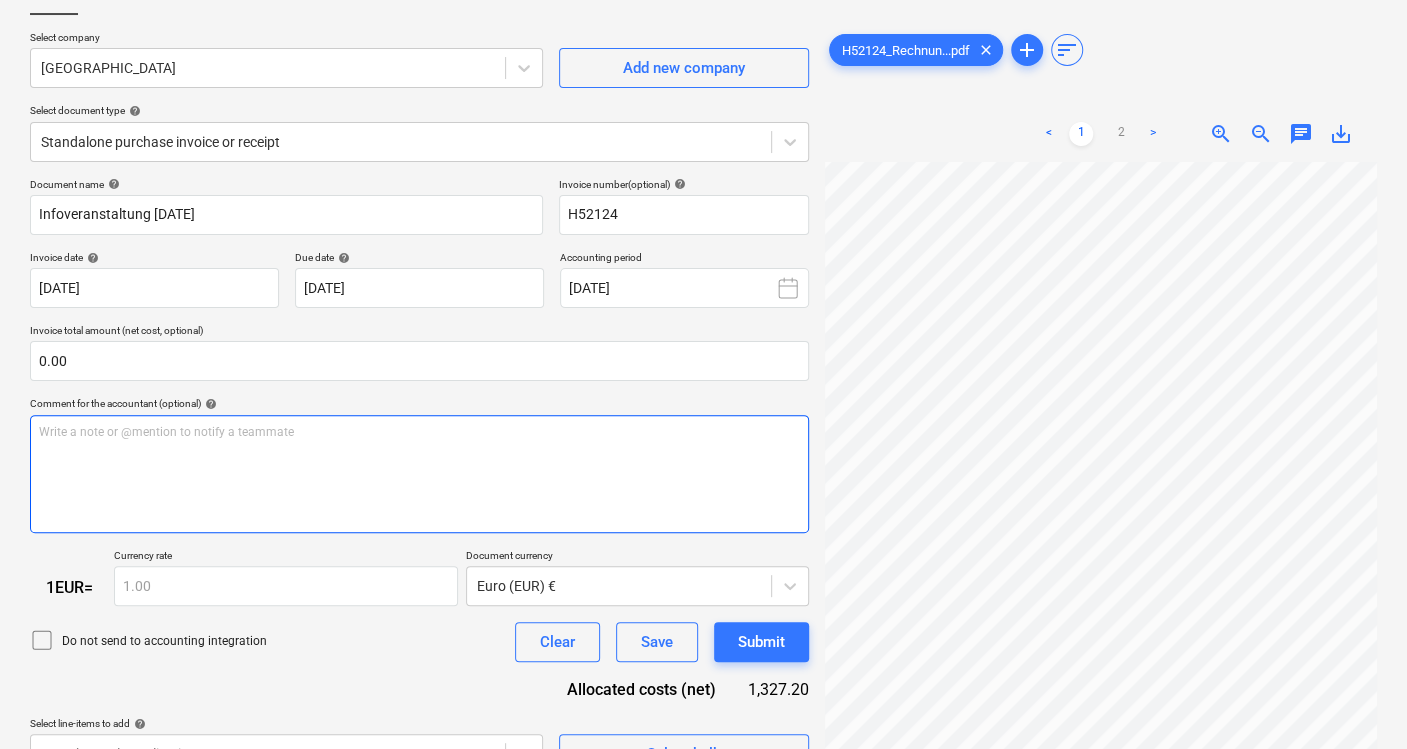 click on "Write a note or @mention to notify a teammate [PERSON_NAME]" at bounding box center (419, 432) 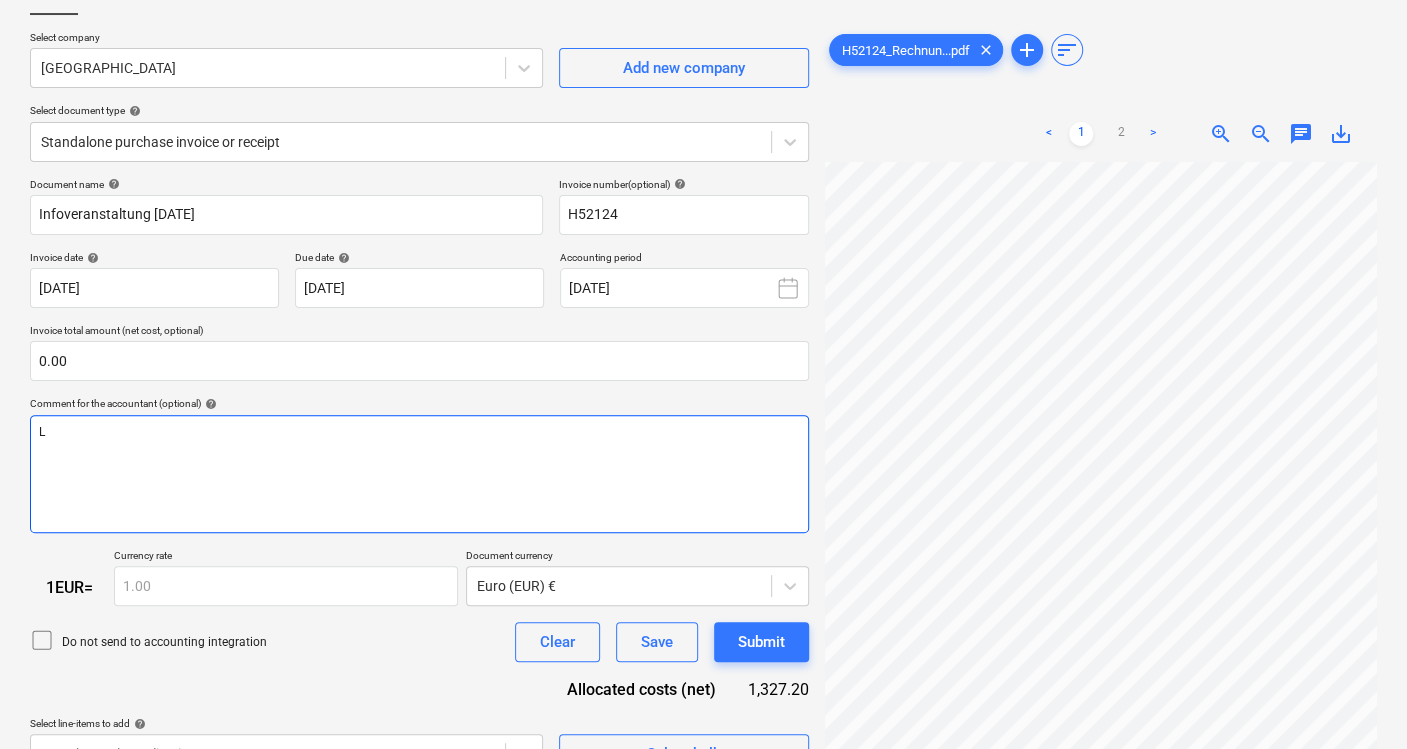 type 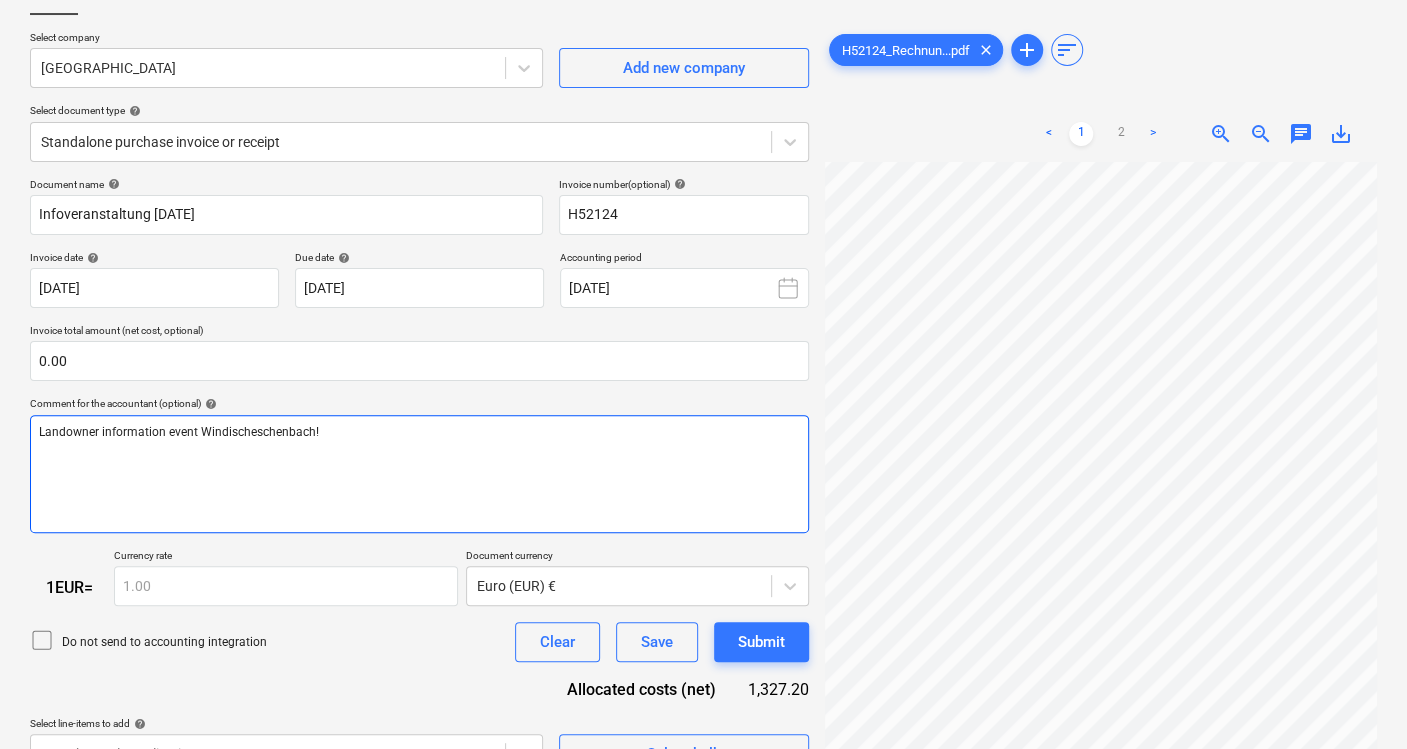 click on "Landowner information event Windischeschenbach!" at bounding box center [419, 474] 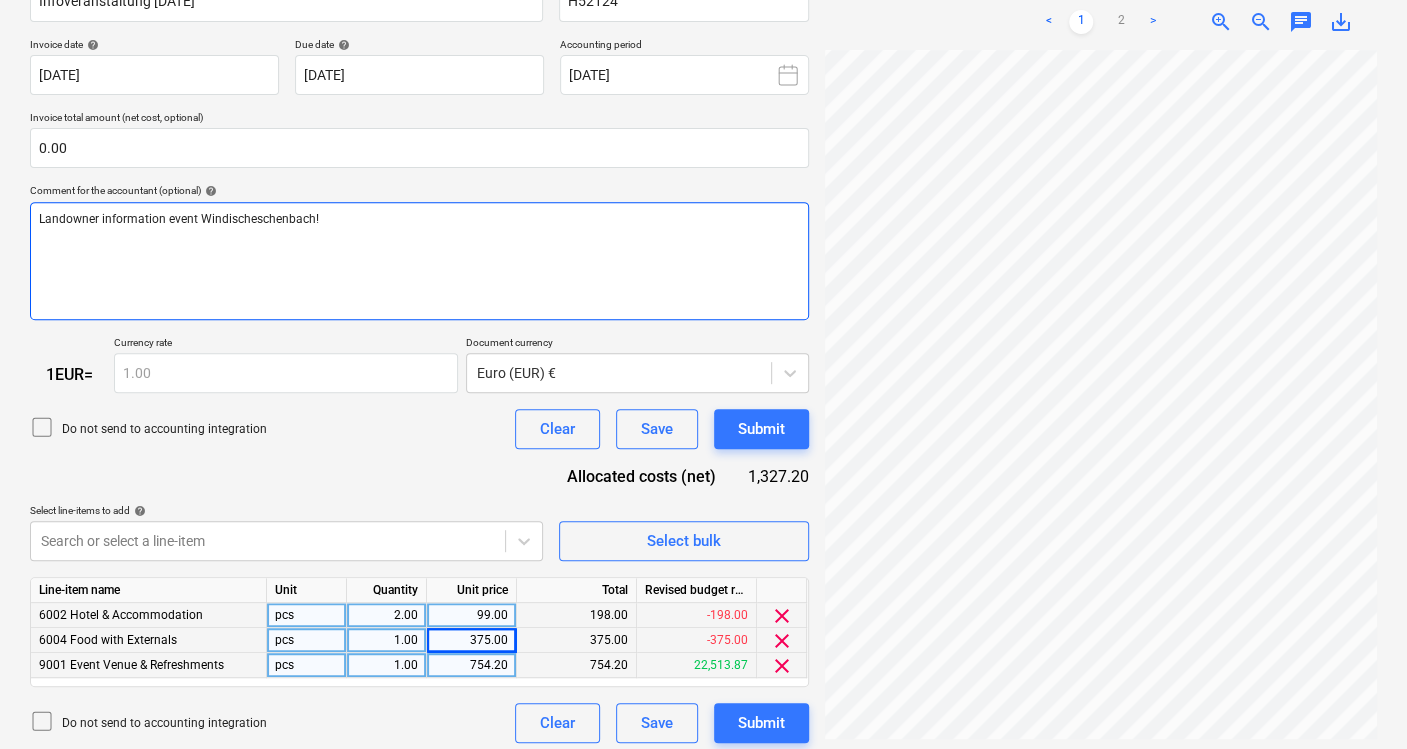 scroll, scrollTop: 355, scrollLeft: 0, axis: vertical 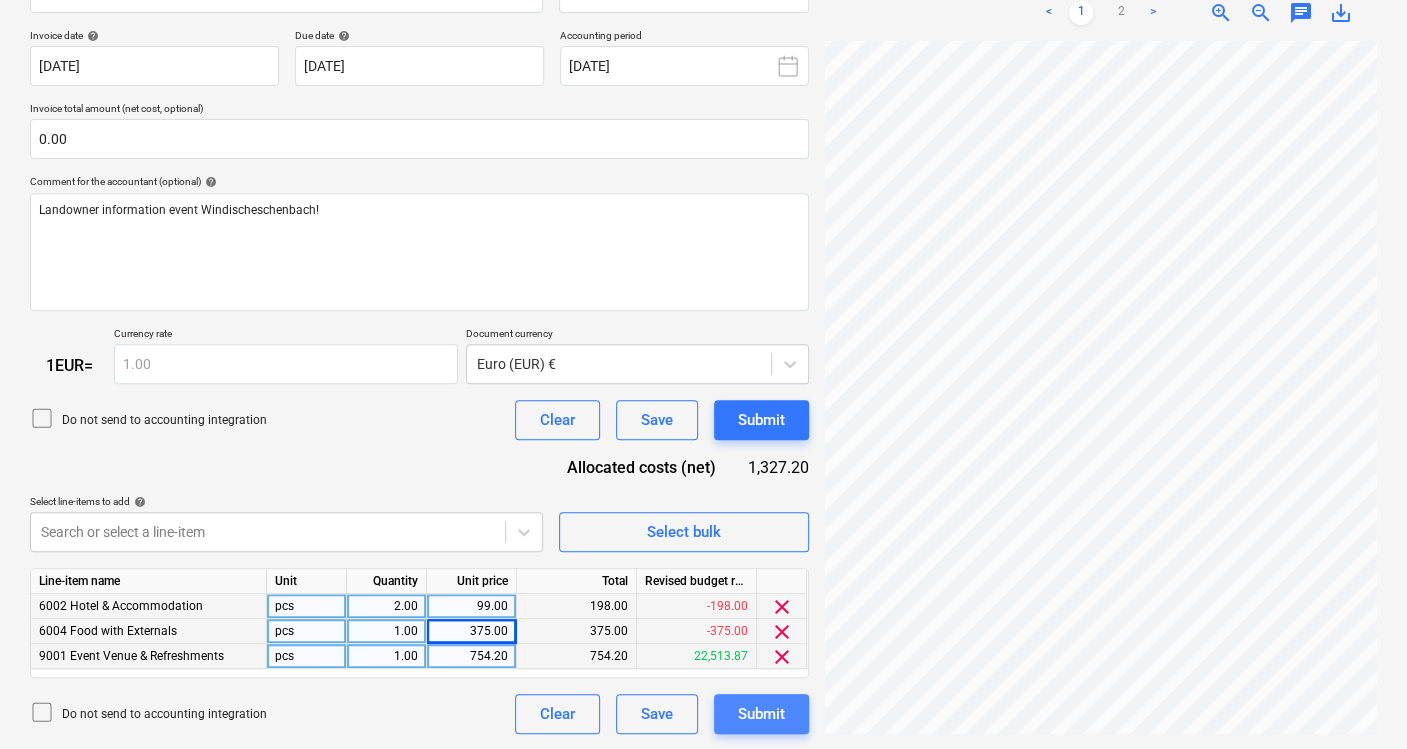 click on "Submit" at bounding box center (761, 714) 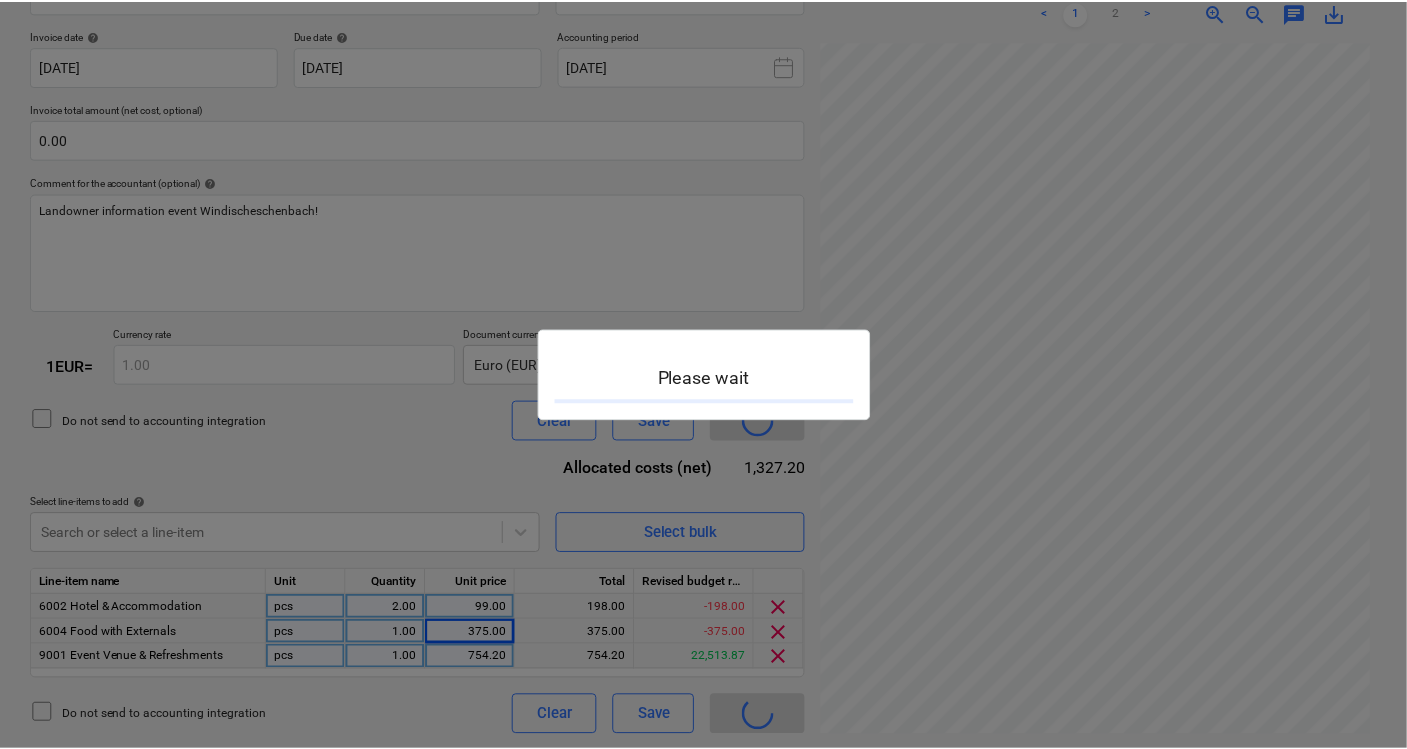 scroll, scrollTop: 0, scrollLeft: 0, axis: both 